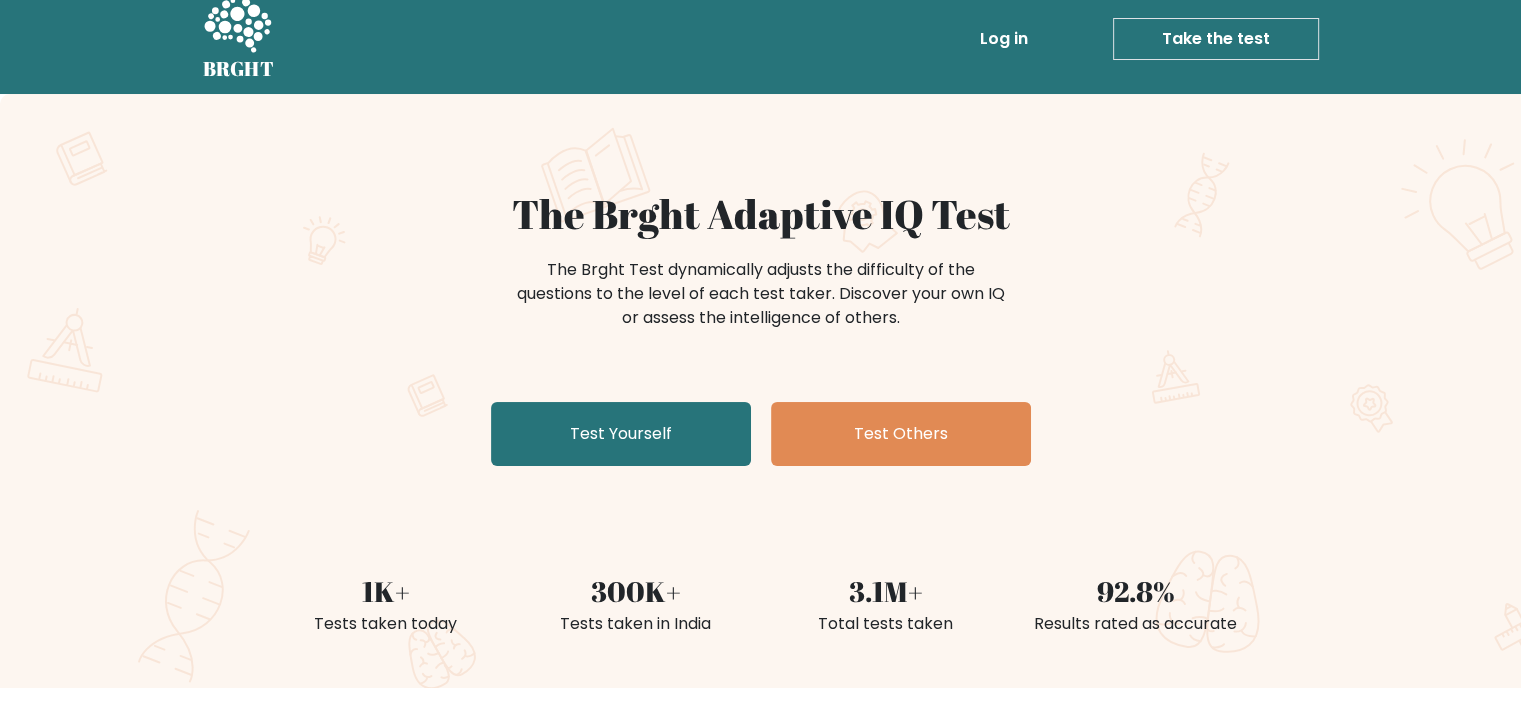 scroll, scrollTop: 20, scrollLeft: 0, axis: vertical 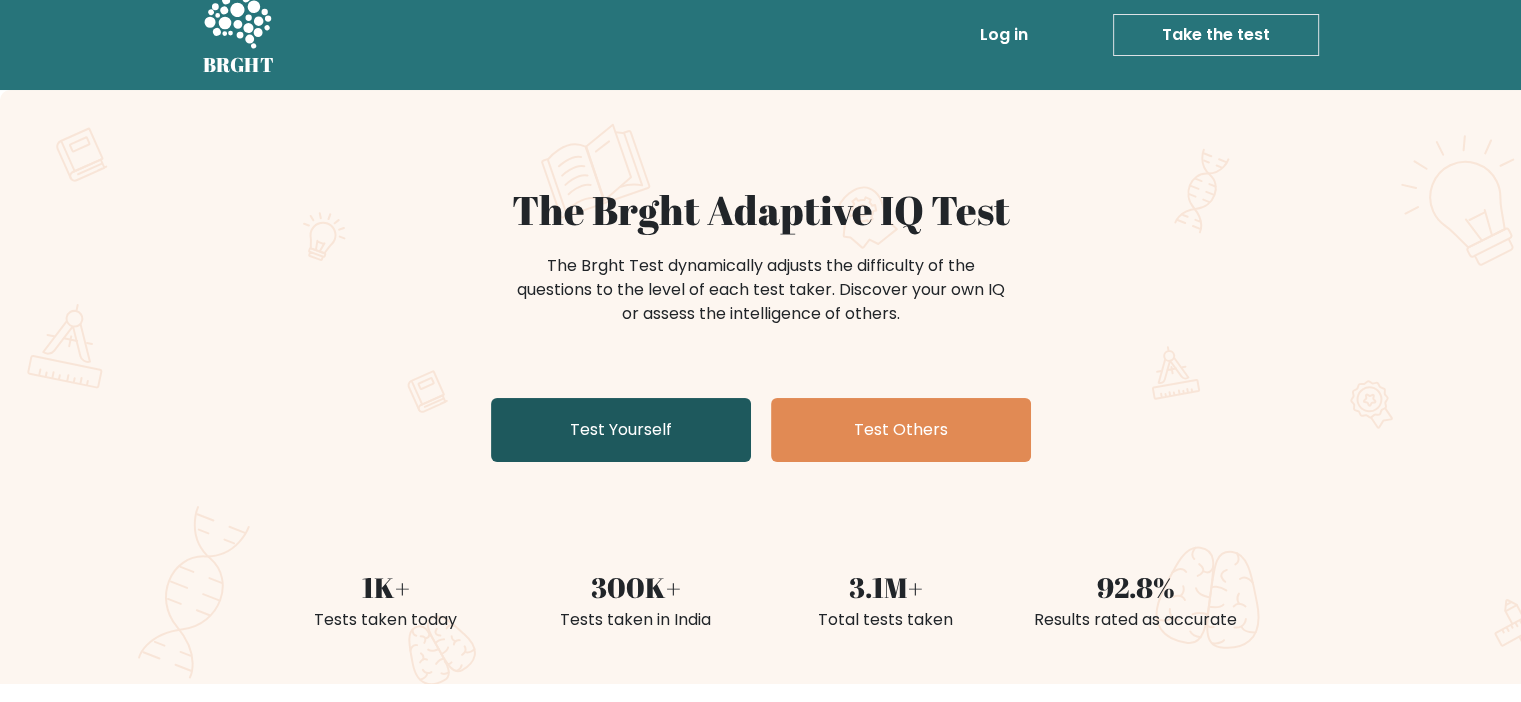 click on "Test Yourself" at bounding box center (621, 430) 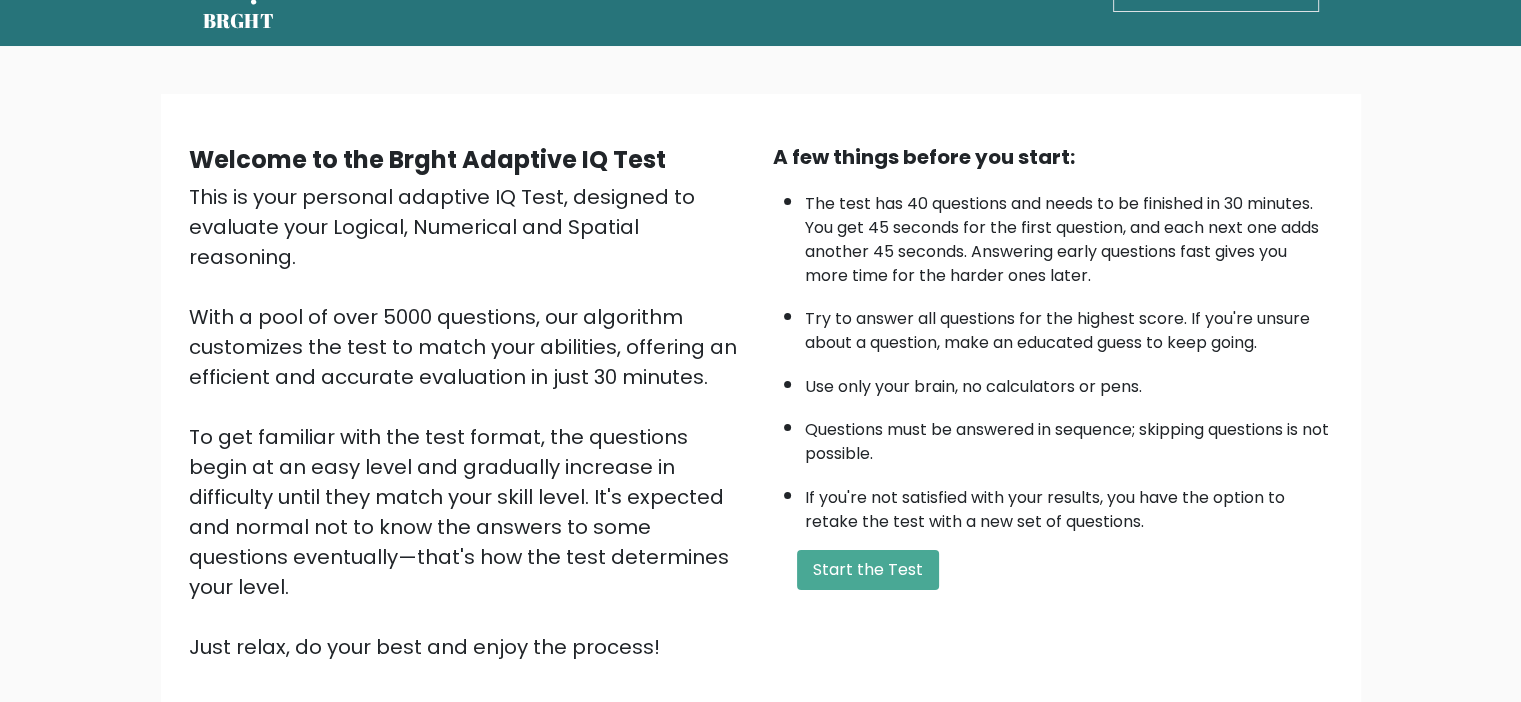 scroll, scrollTop: 70, scrollLeft: 0, axis: vertical 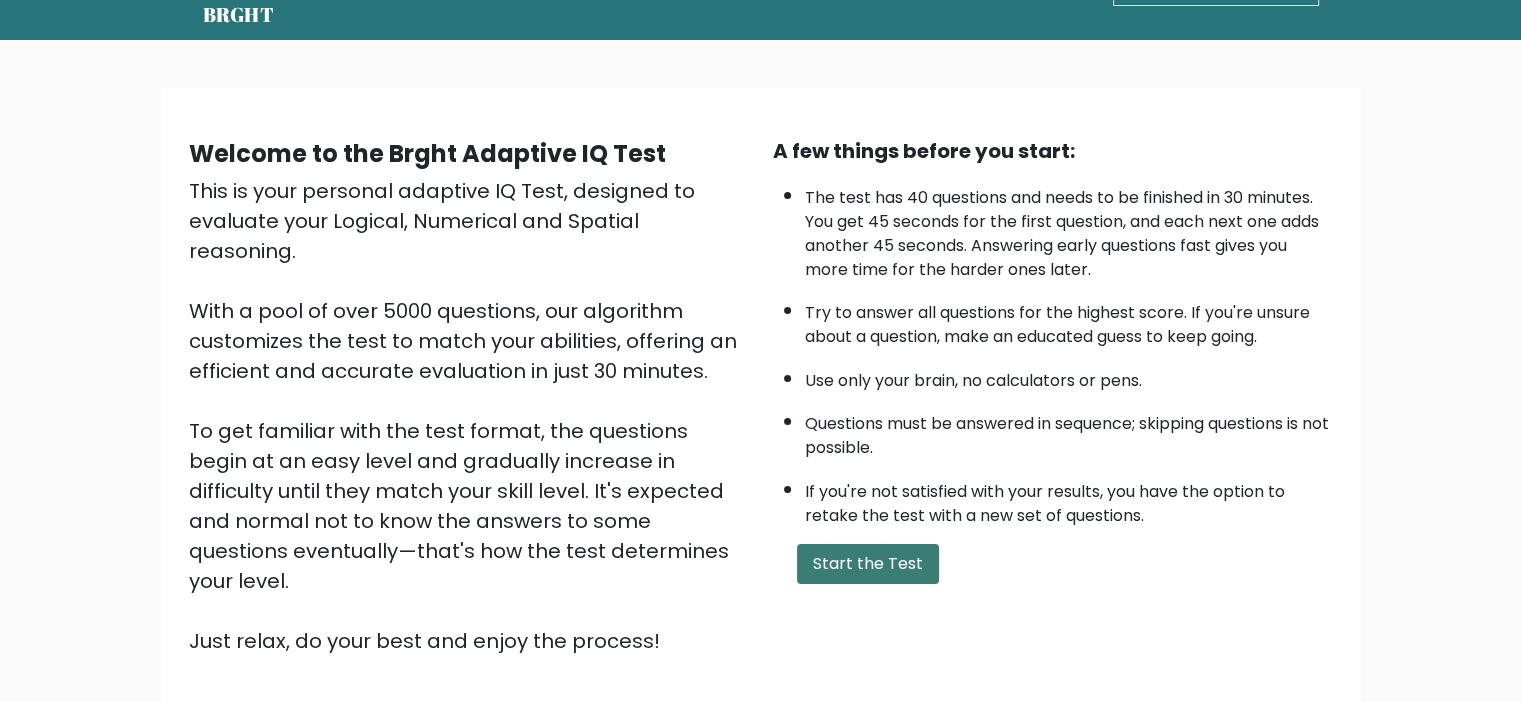 click on "Start the Test" at bounding box center (868, 564) 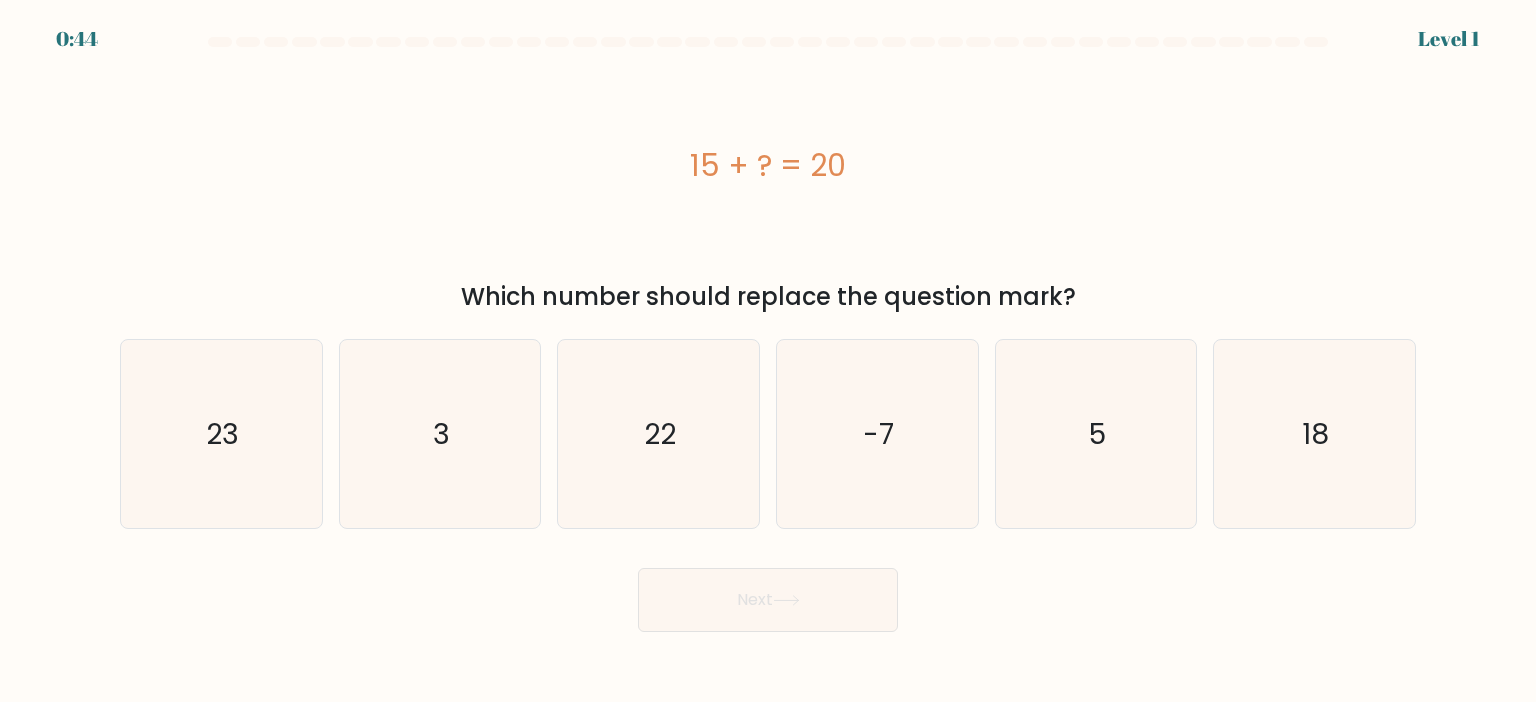 scroll, scrollTop: 0, scrollLeft: 0, axis: both 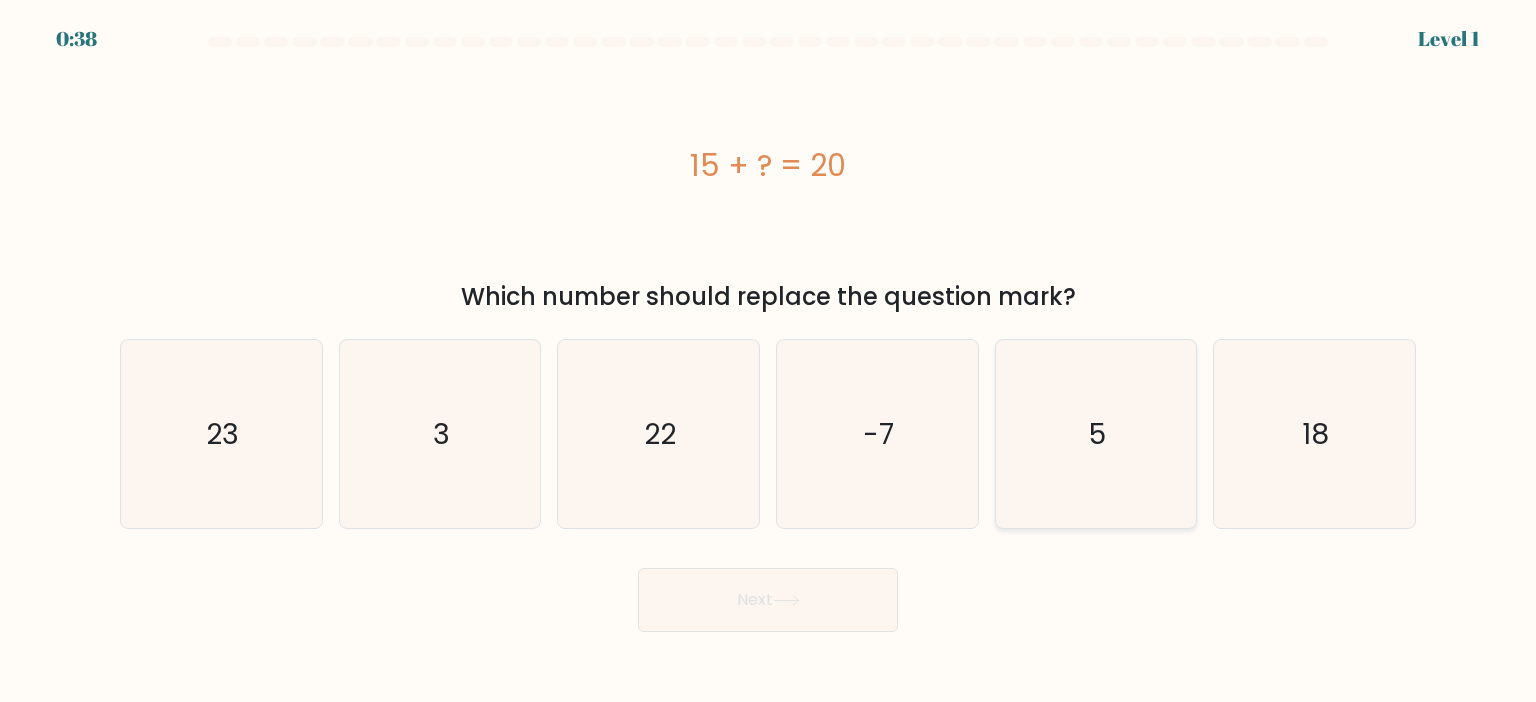click on "5" at bounding box center (1096, 434) 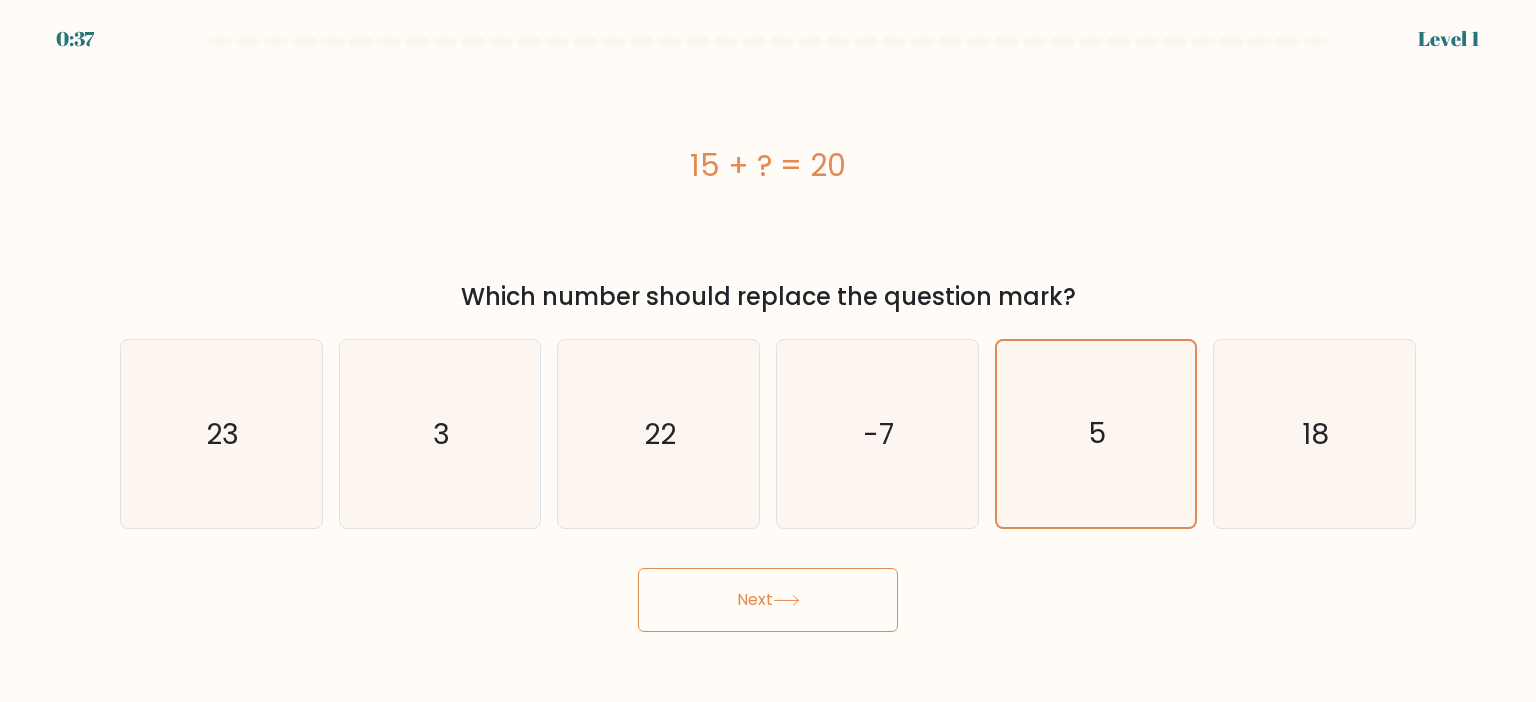 click on "Next" at bounding box center [768, 600] 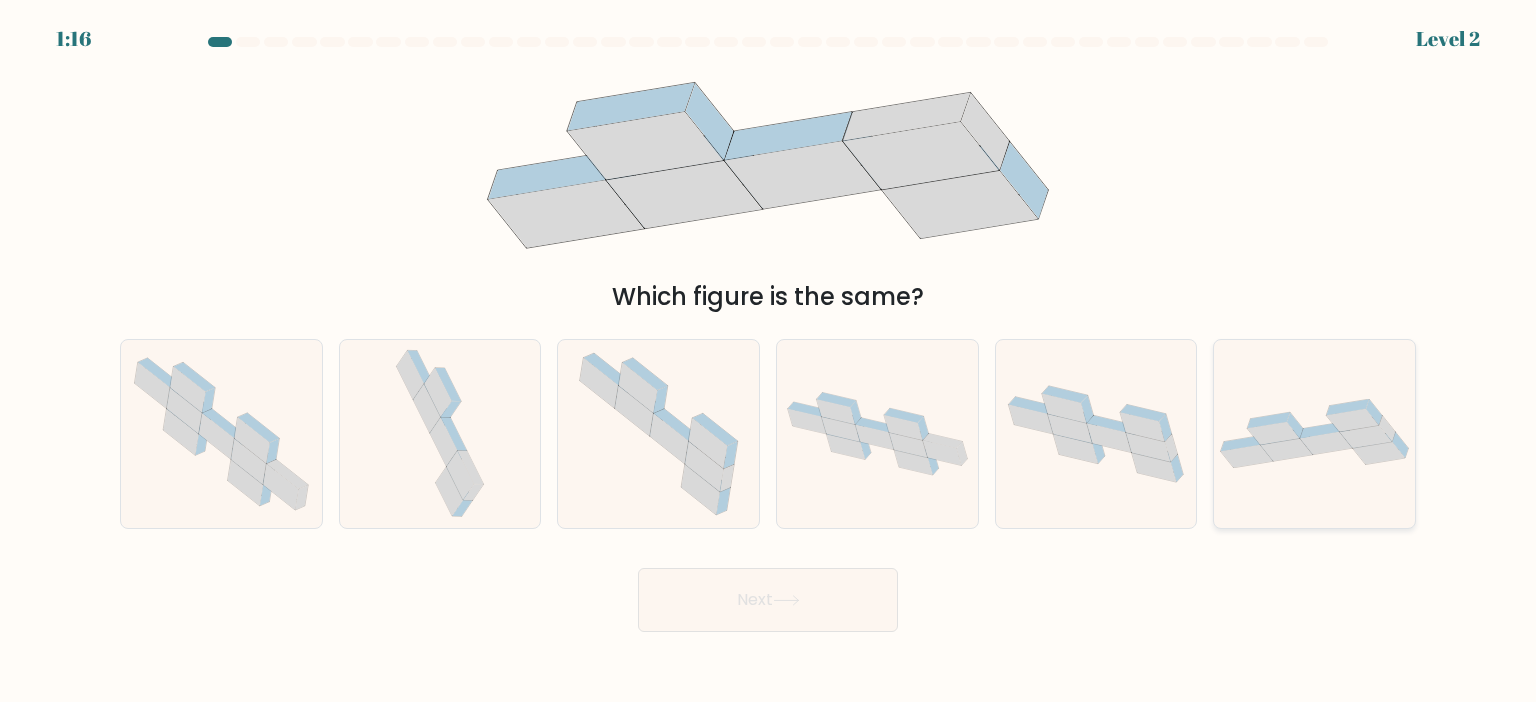 click at bounding box center [1314, 434] 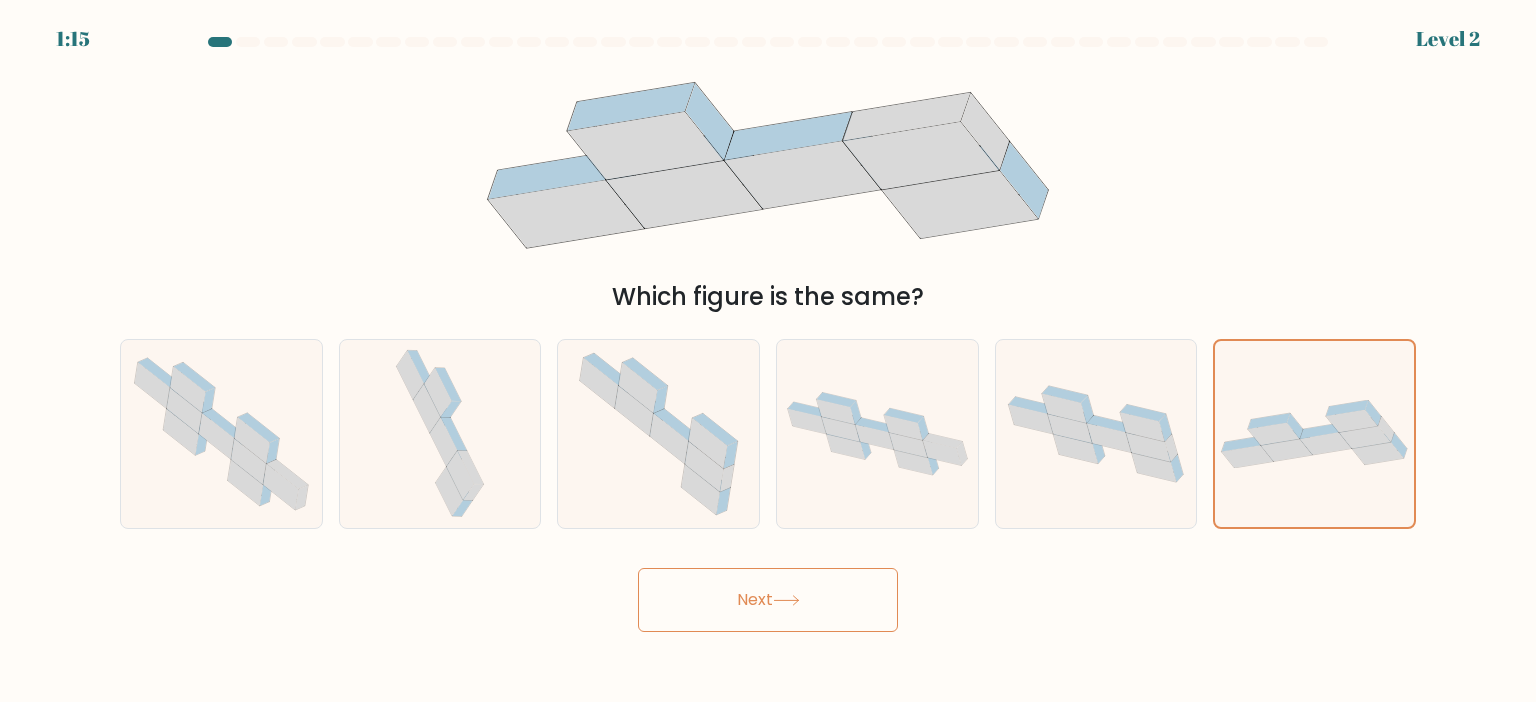 click on "Next" at bounding box center (768, 600) 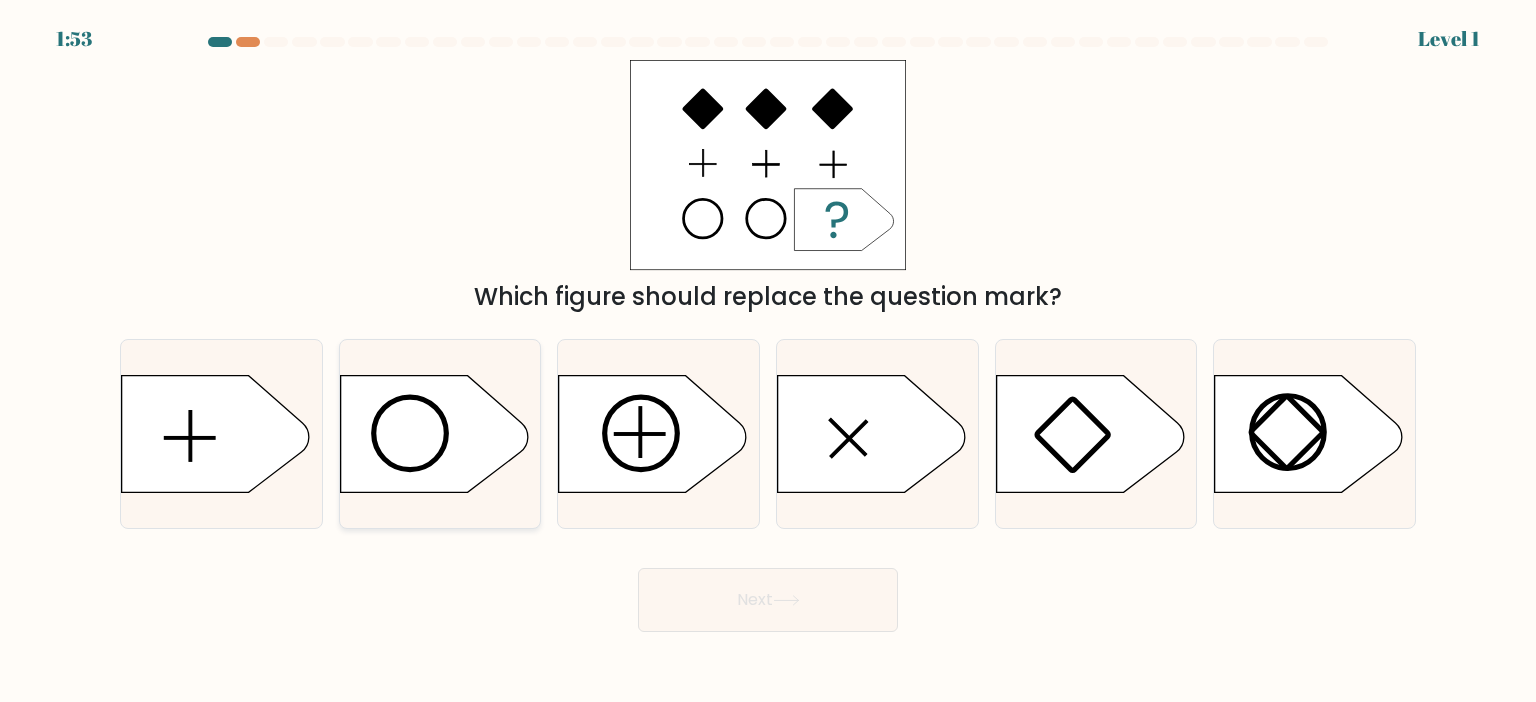 click at bounding box center [434, 433] 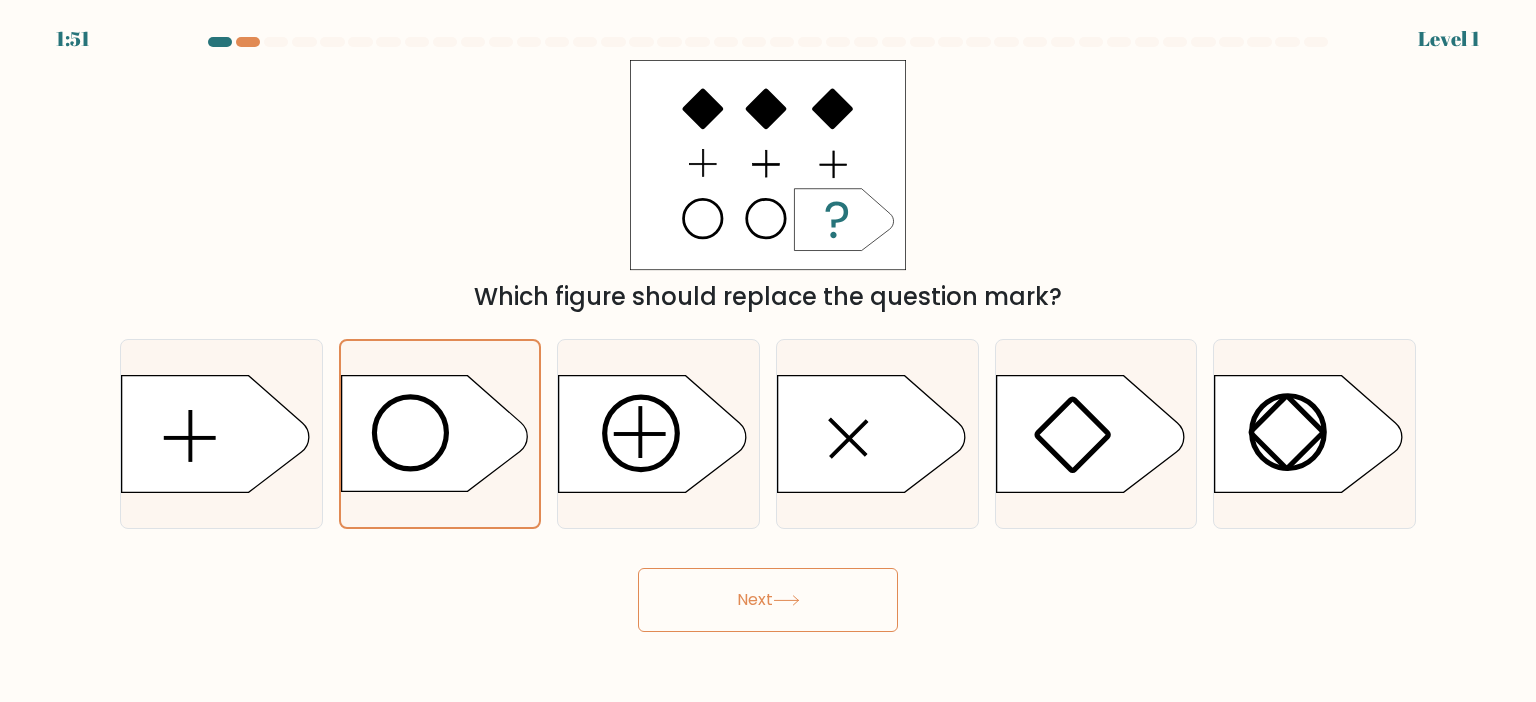 click on "Next" at bounding box center [768, 600] 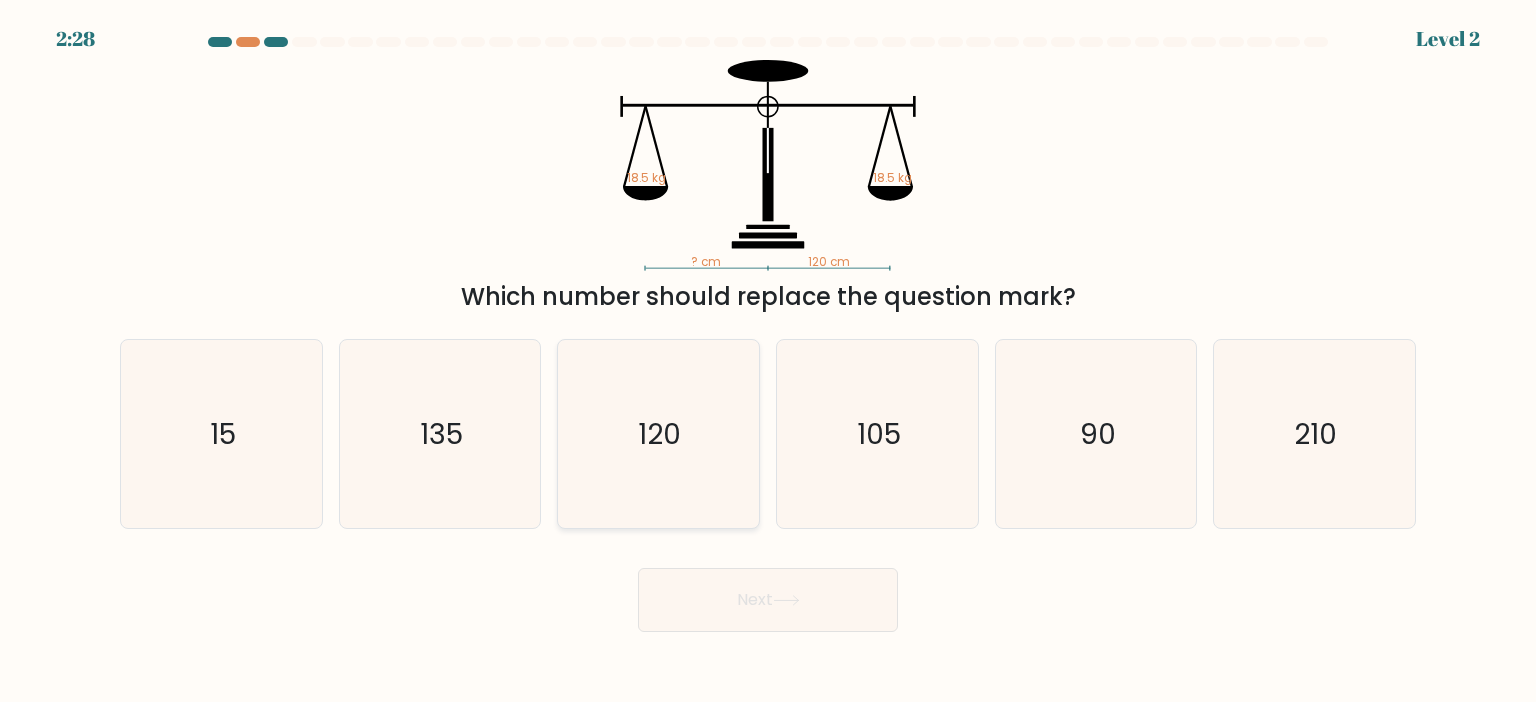 click on "120" at bounding box center (658, 434) 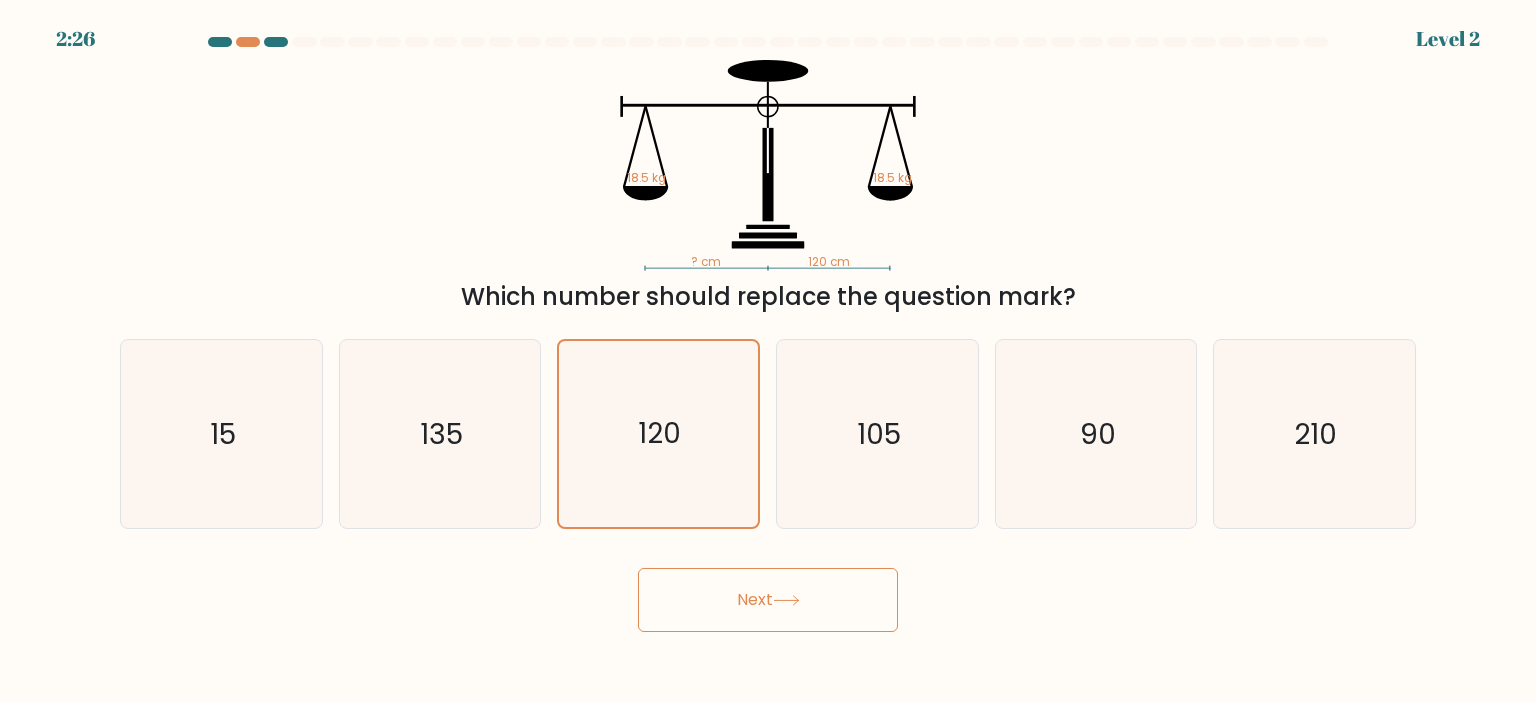 click on "Next" at bounding box center [768, 600] 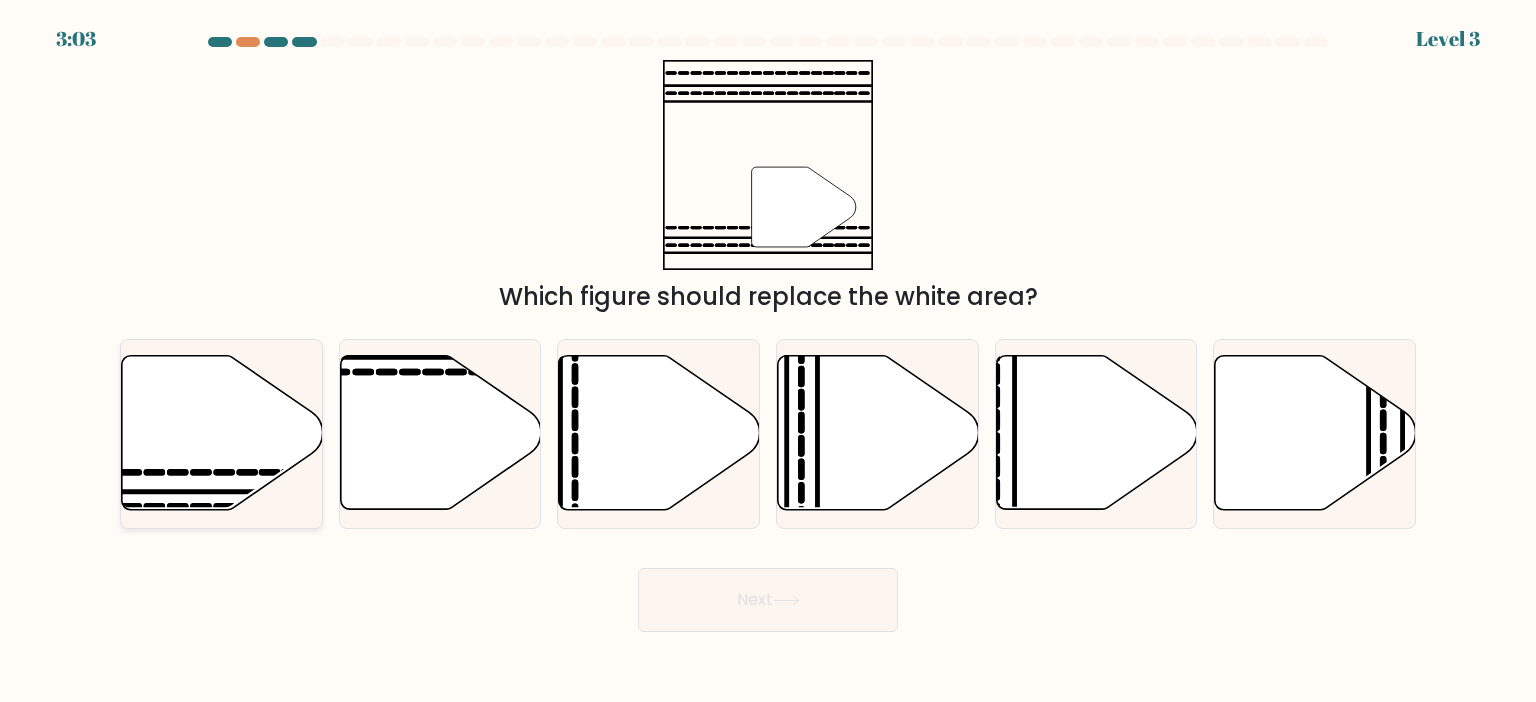 click at bounding box center [222, 433] 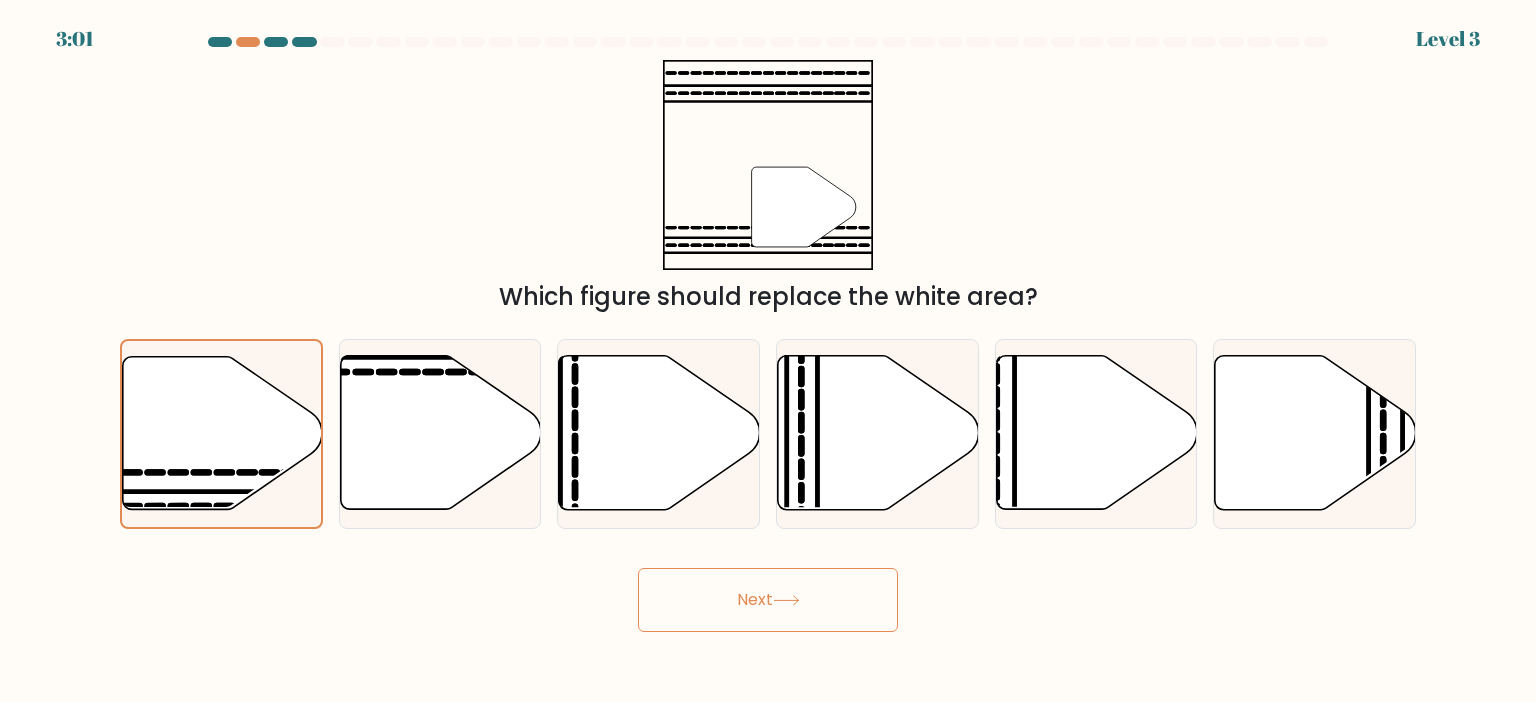 click at bounding box center (786, 600) 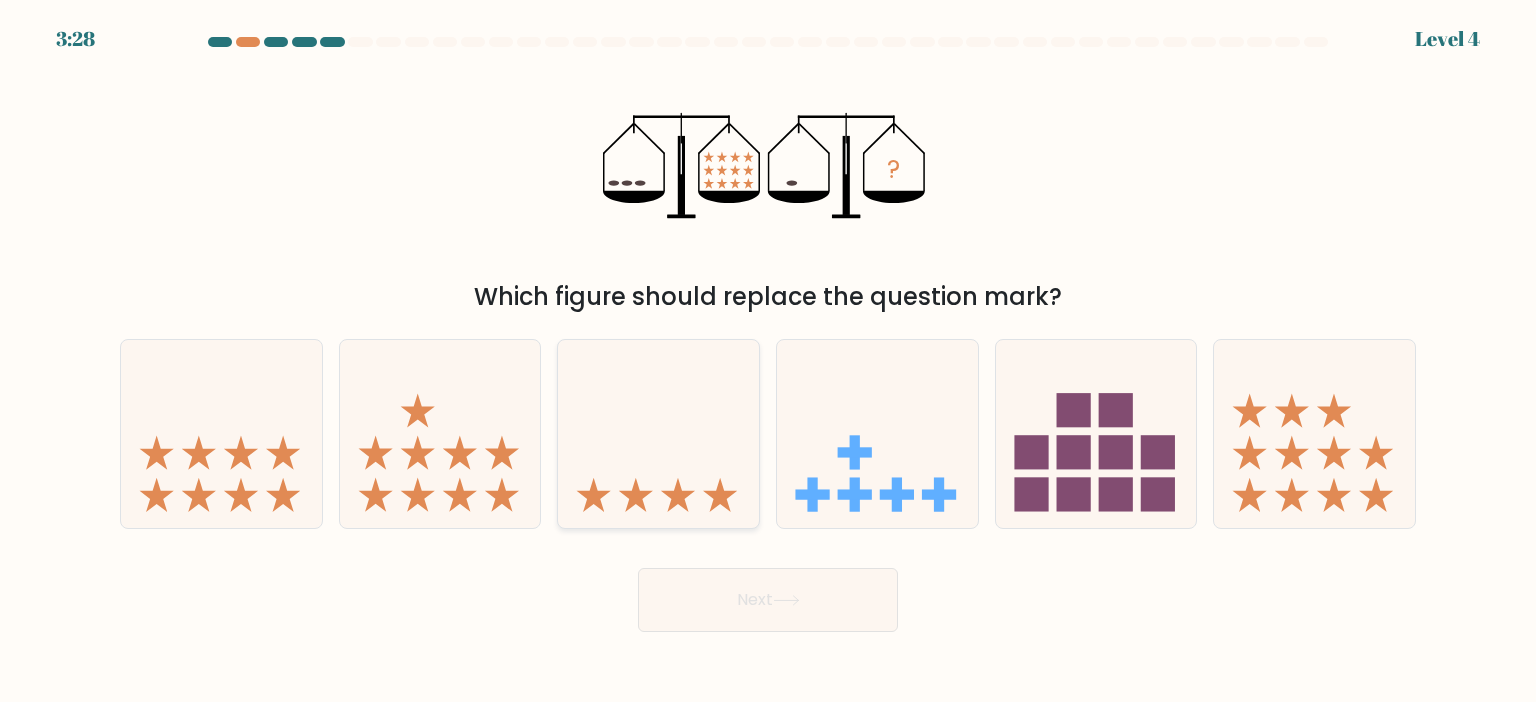 click at bounding box center (658, 434) 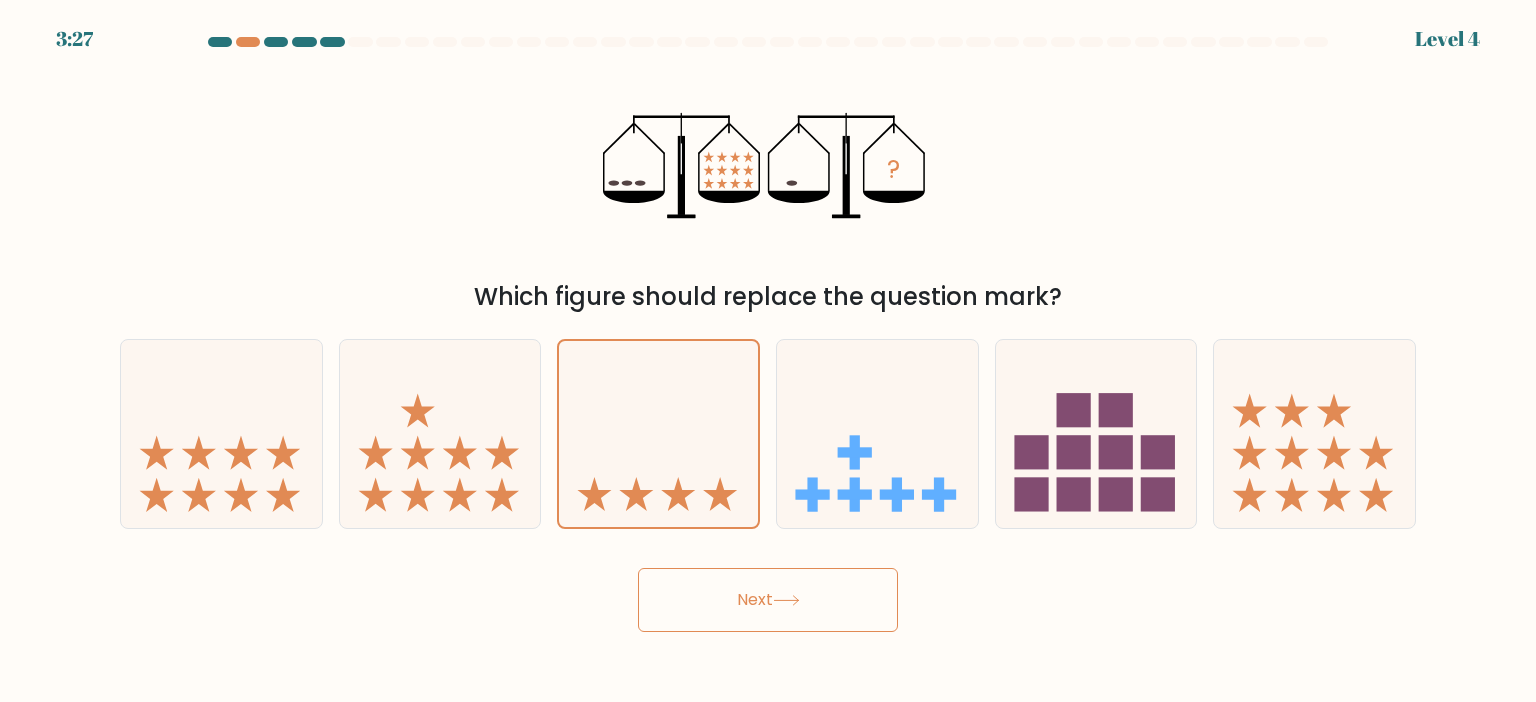 click on "Next" at bounding box center [768, 600] 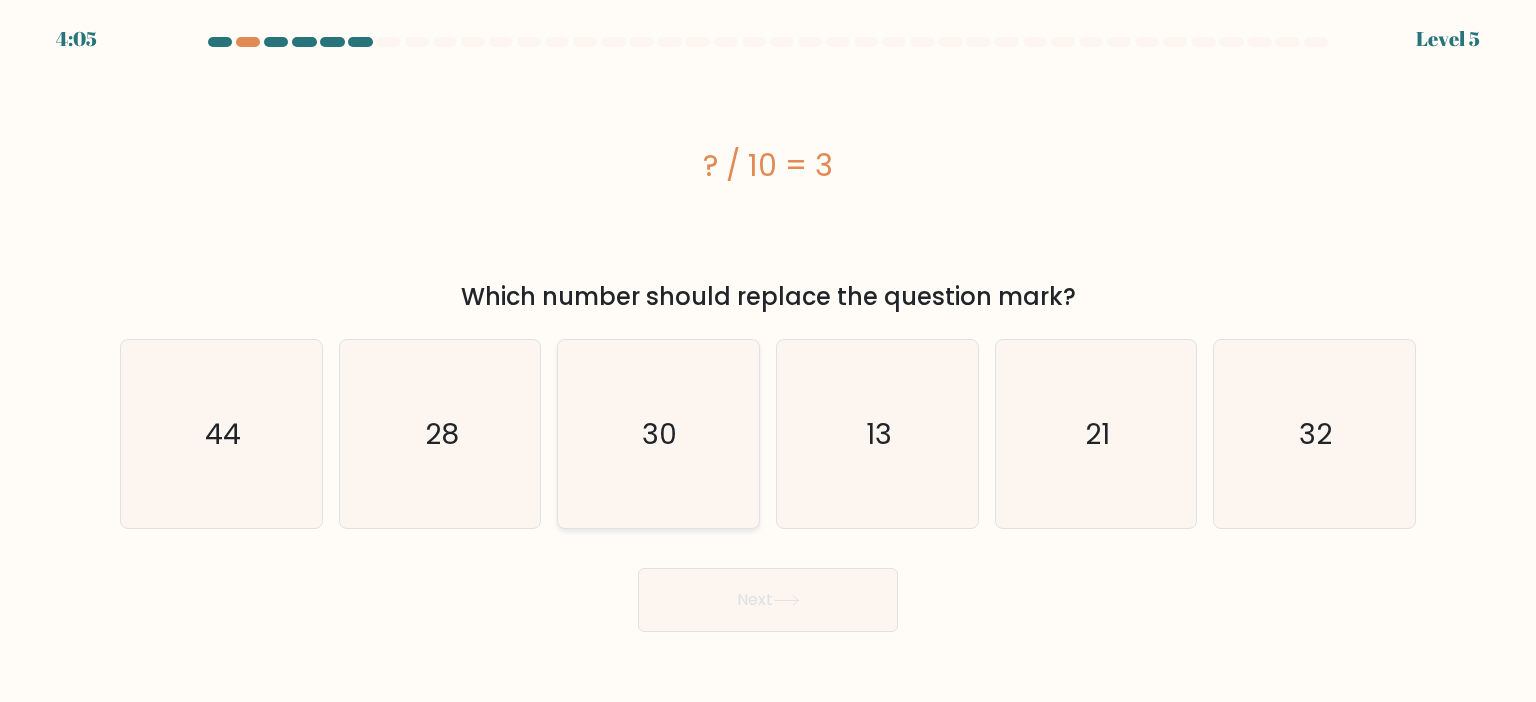 click on "30" at bounding box center (658, 434) 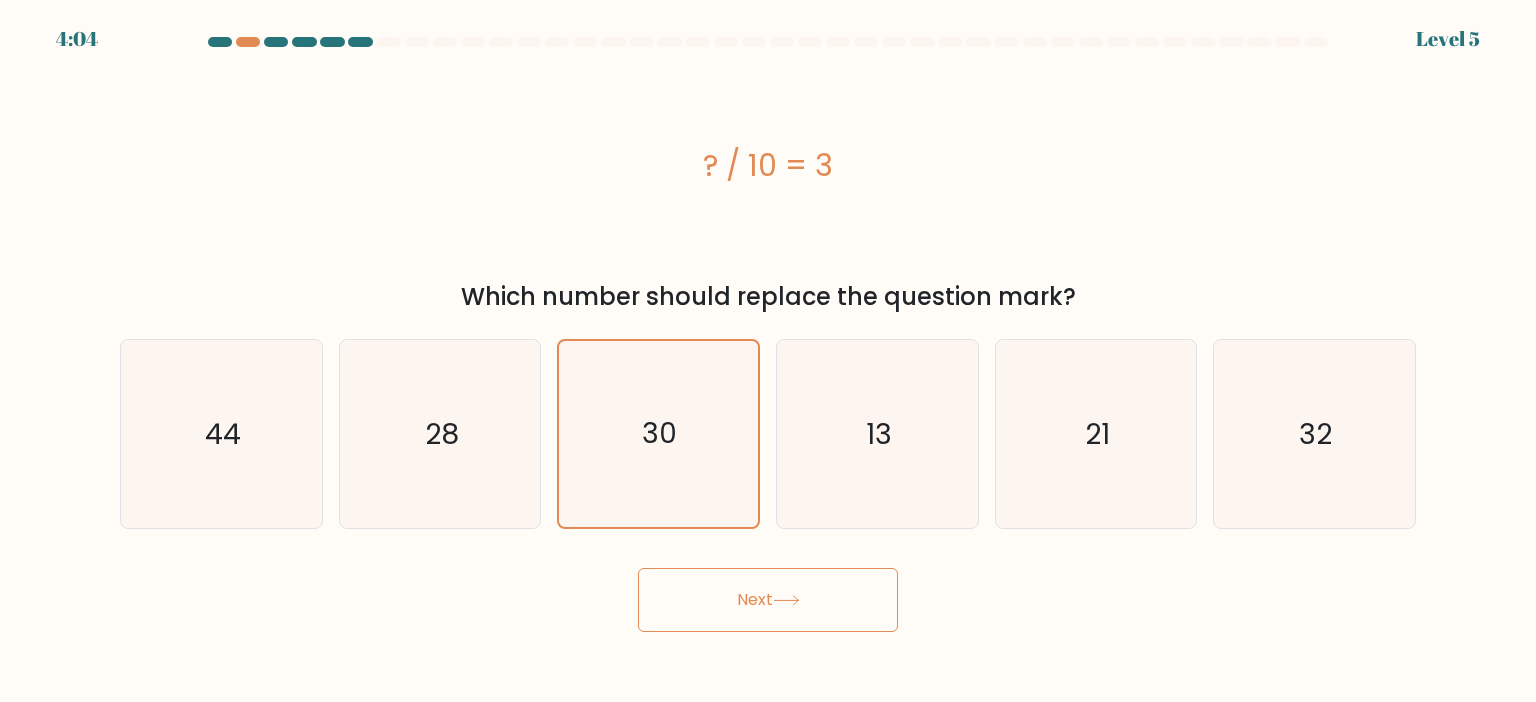click on "Next" at bounding box center [768, 600] 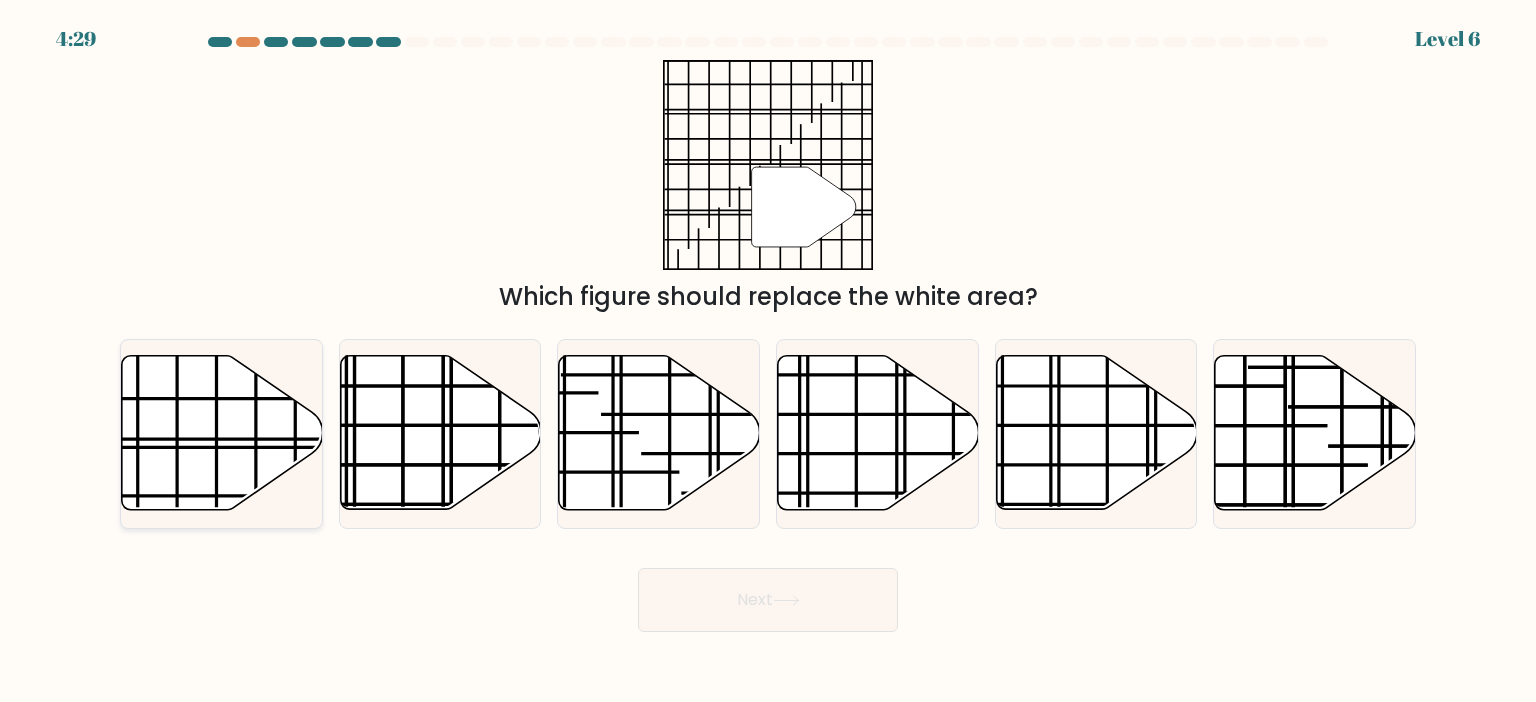 click at bounding box center [177, 434] 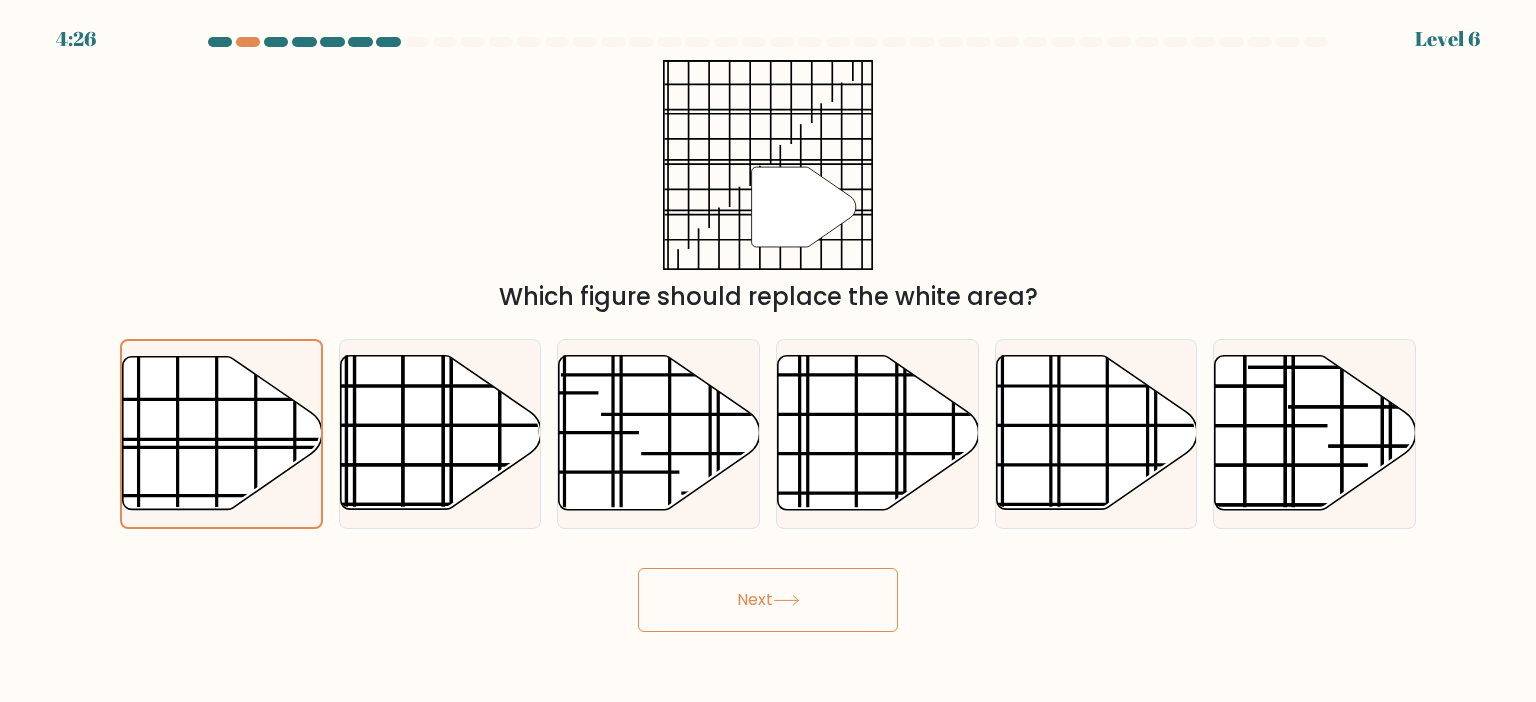 click on "Next" at bounding box center [768, 600] 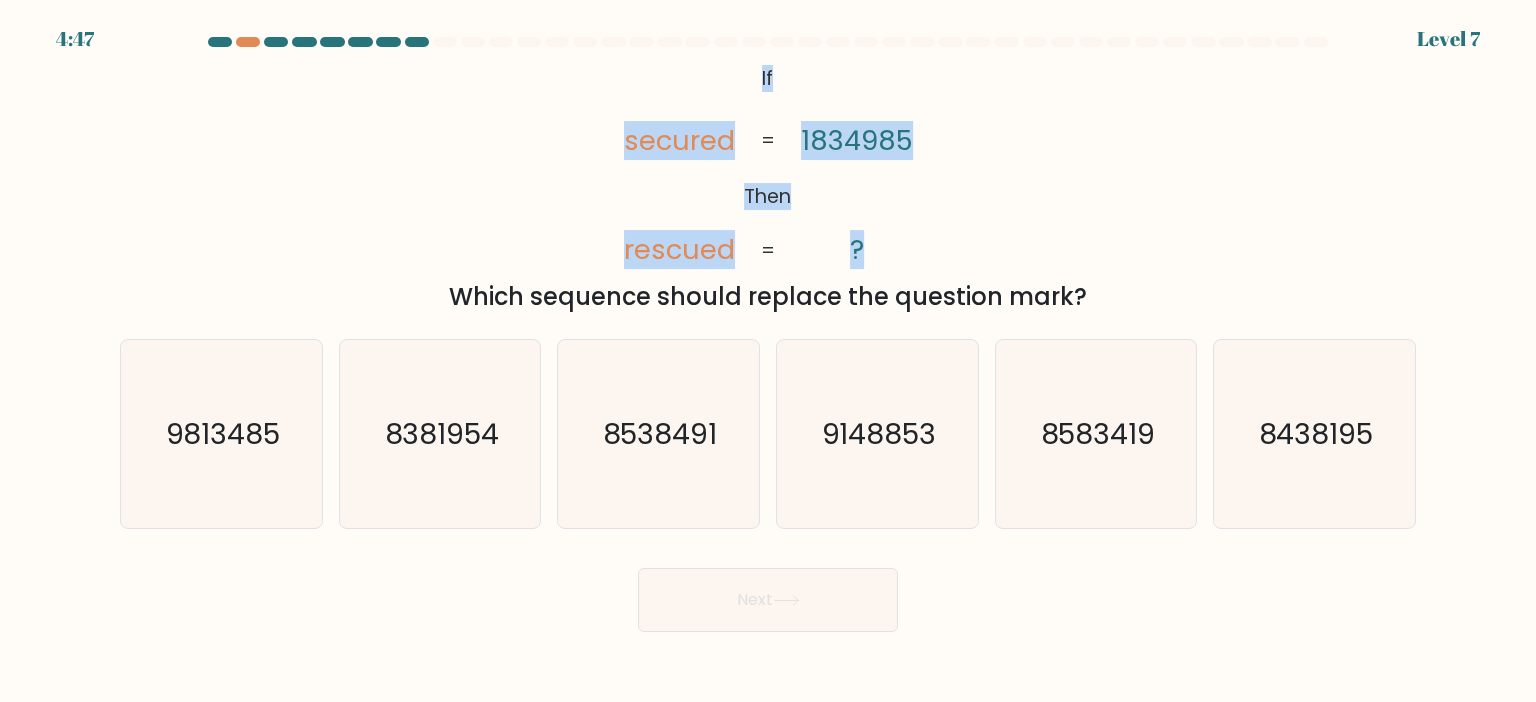 drag, startPoint x: 762, startPoint y: 77, endPoint x: 871, endPoint y: 238, distance: 194.42737 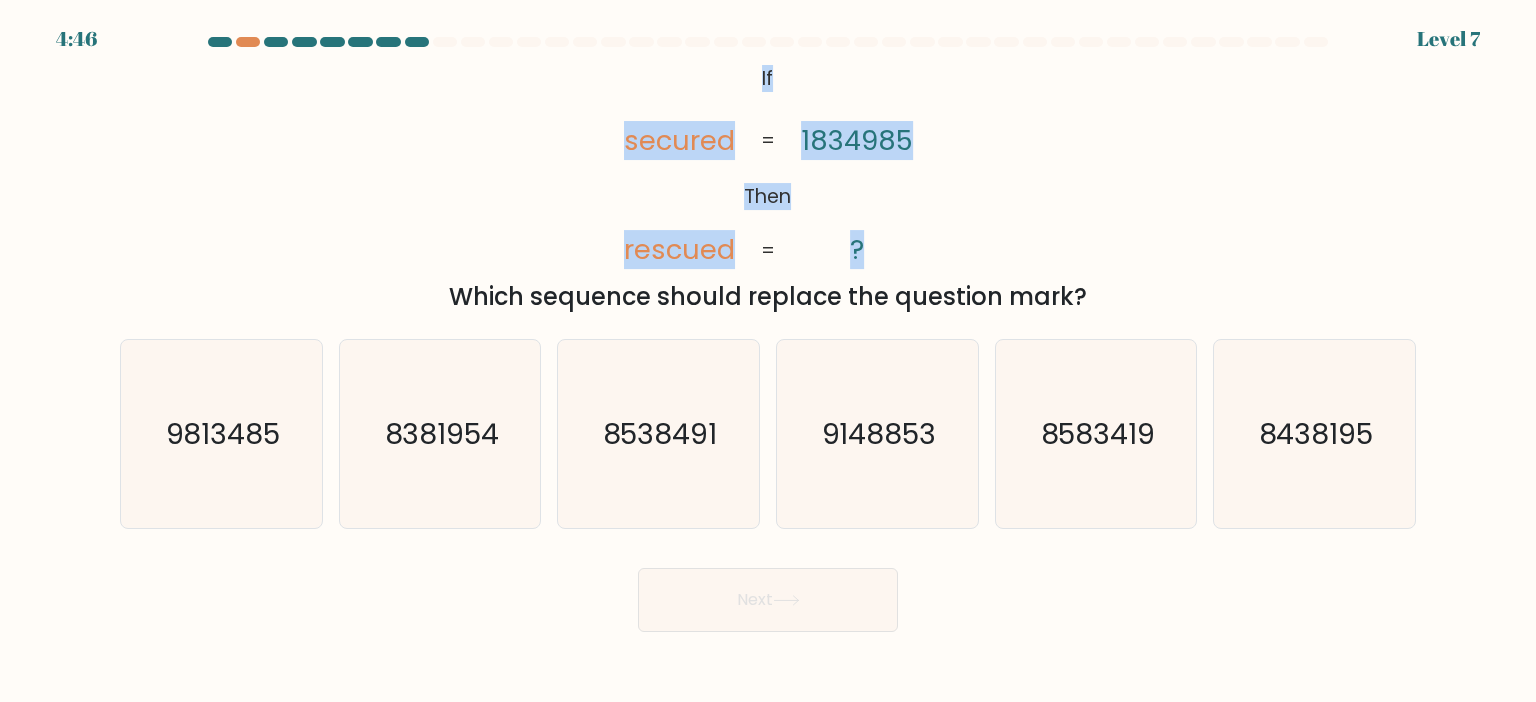 copy on "If       Then       secured       rescued       1834985       ?" 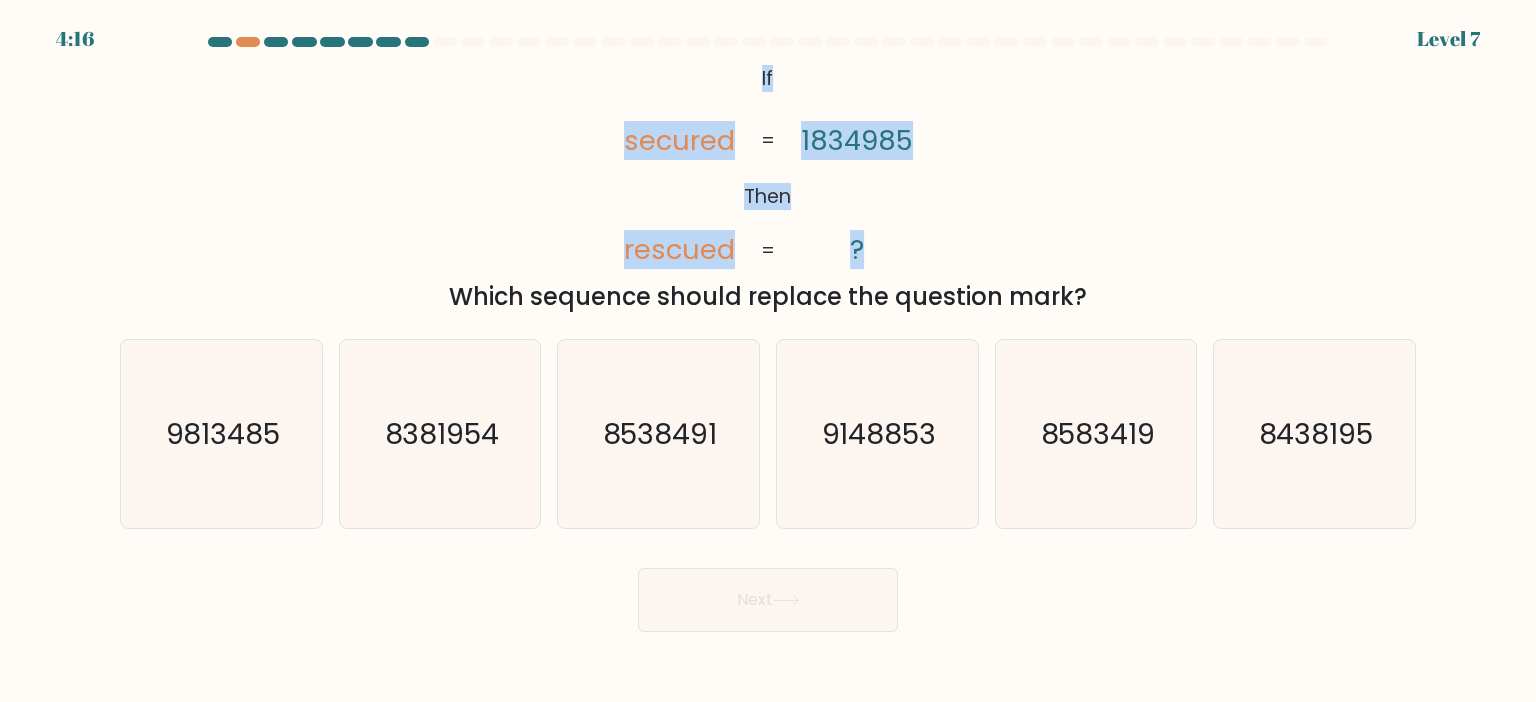 click on "If" at bounding box center [767, 78] 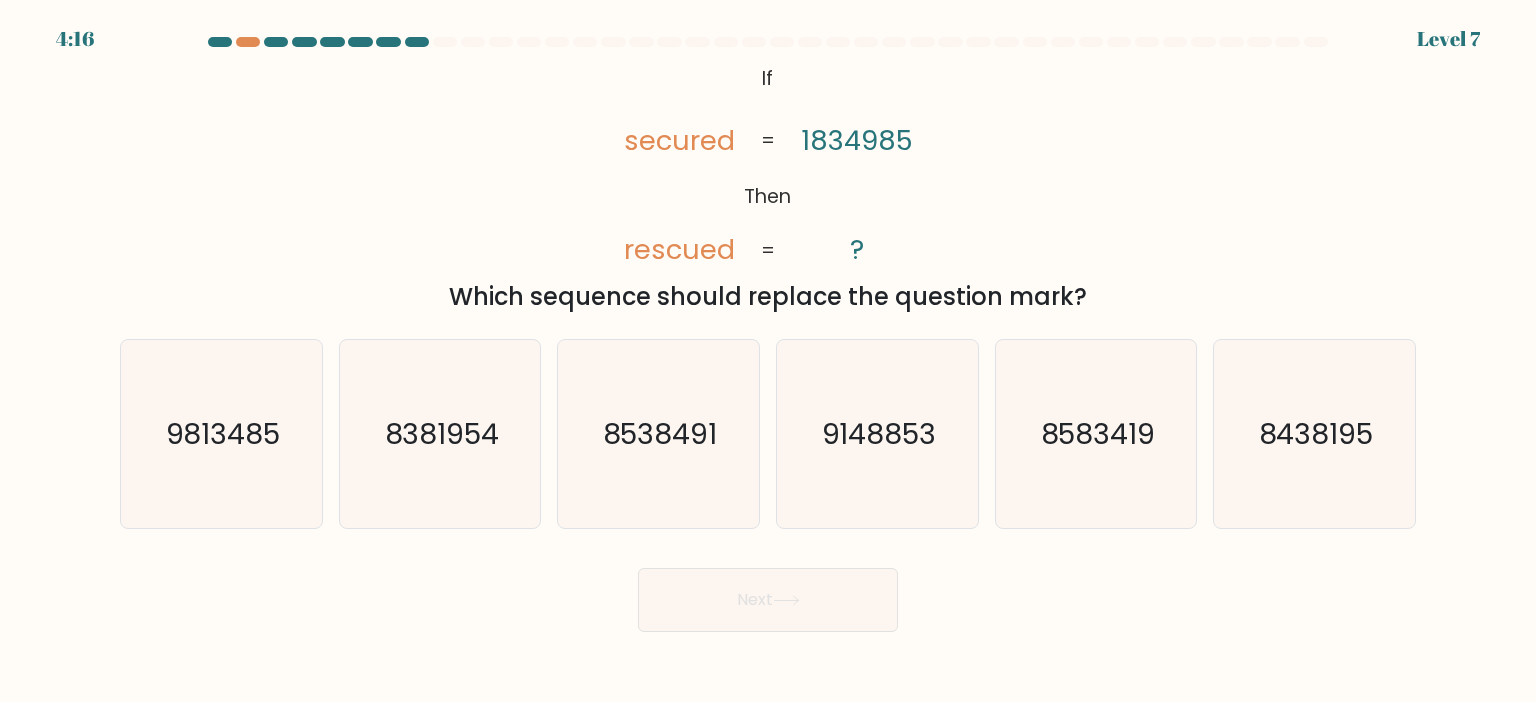click on "If" at bounding box center [767, 78] 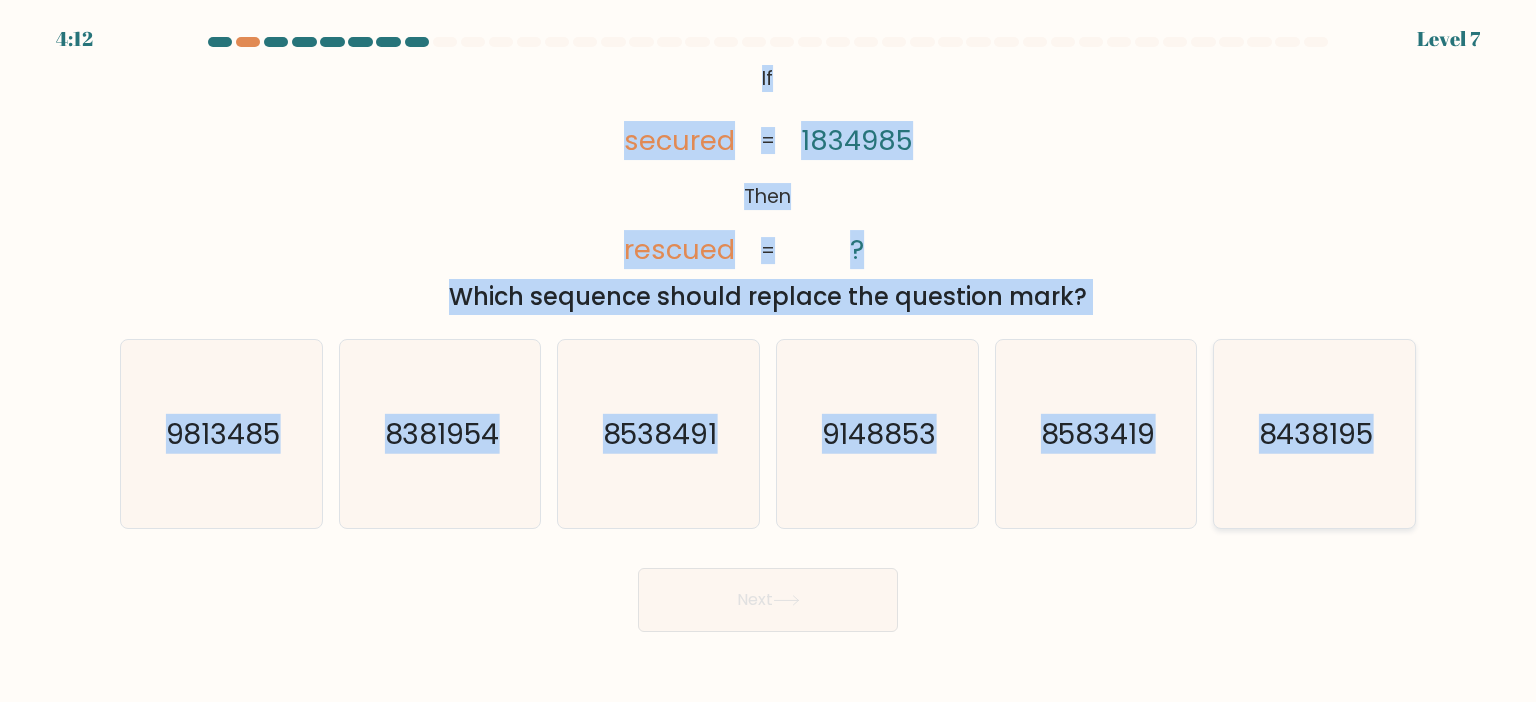 drag, startPoint x: 762, startPoint y: 73, endPoint x: 1377, endPoint y: 443, distance: 717.7221 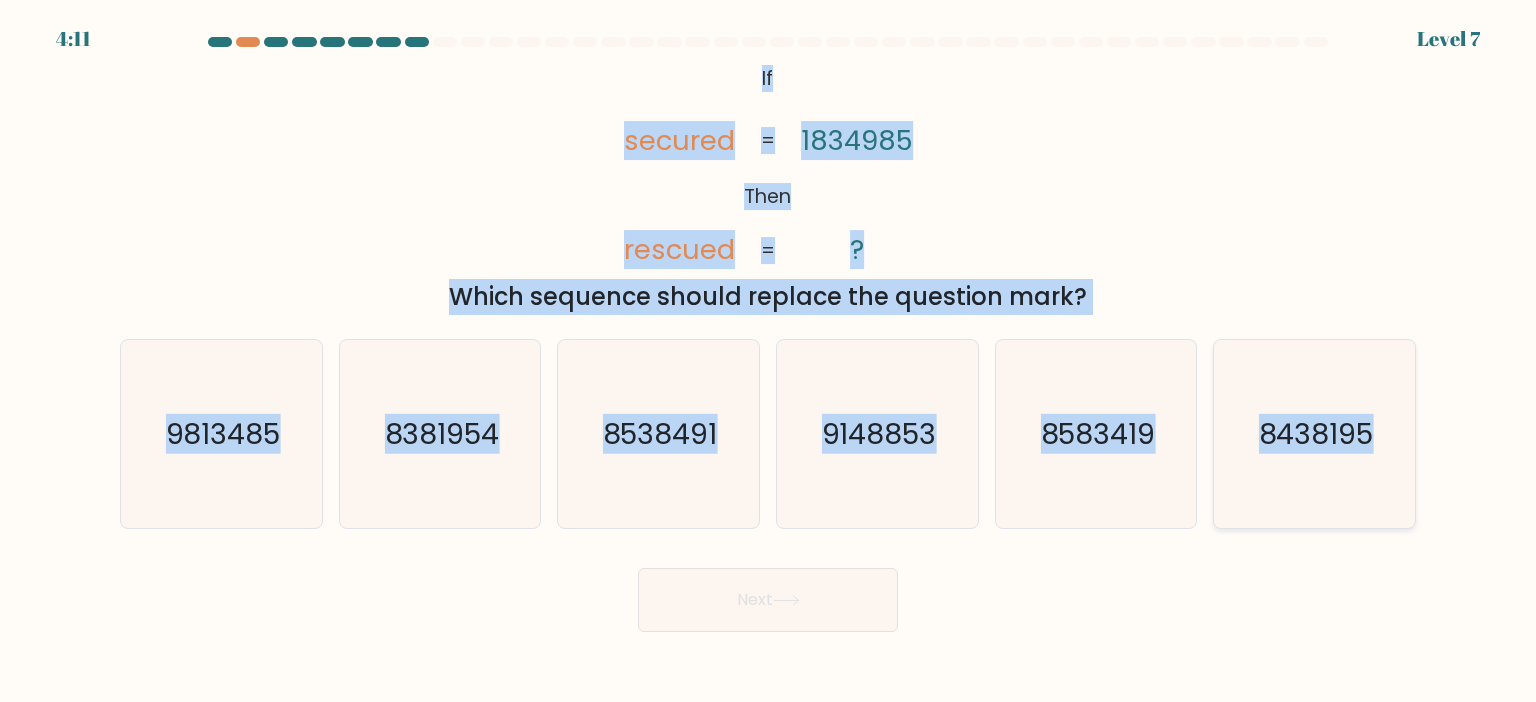 copy on "If       Then       secured       rescued       1834985       ?       =       =
Which sequence should replace the question mark?
a.
9813485
b.
8381954
c.
8538491
d.
9148853
e.
8583419
f.
8438195" 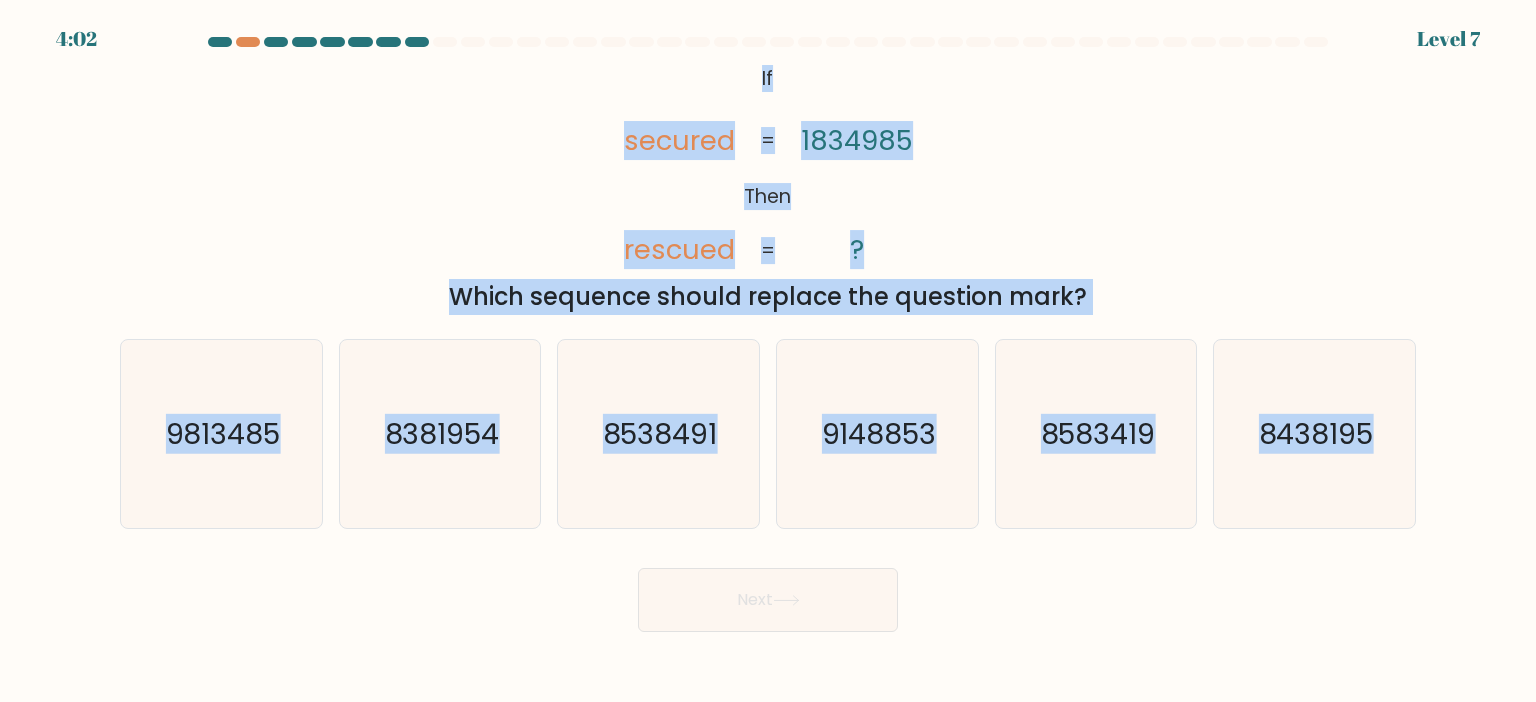 click on "@import url('https://fonts.googleapis.com/css?family=Abril+Fatface:400,100,100italic,300,300italic,400italic,500,500italic,700,700italic,900,900italic');           If       Then       secured       rescued       1834985       ?       =       =
Which sequence should replace the question mark?" at bounding box center (768, 187) 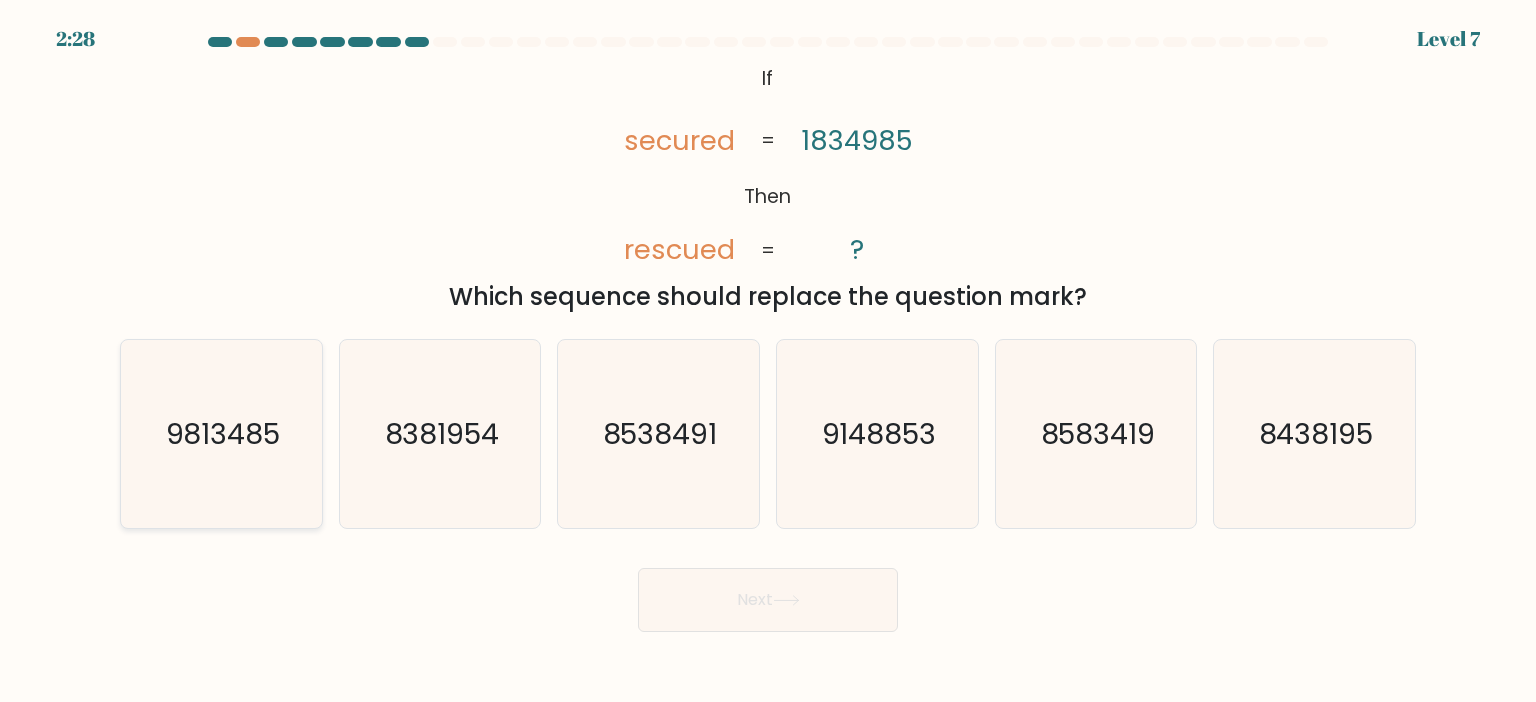click on "9813485" at bounding box center (221, 434) 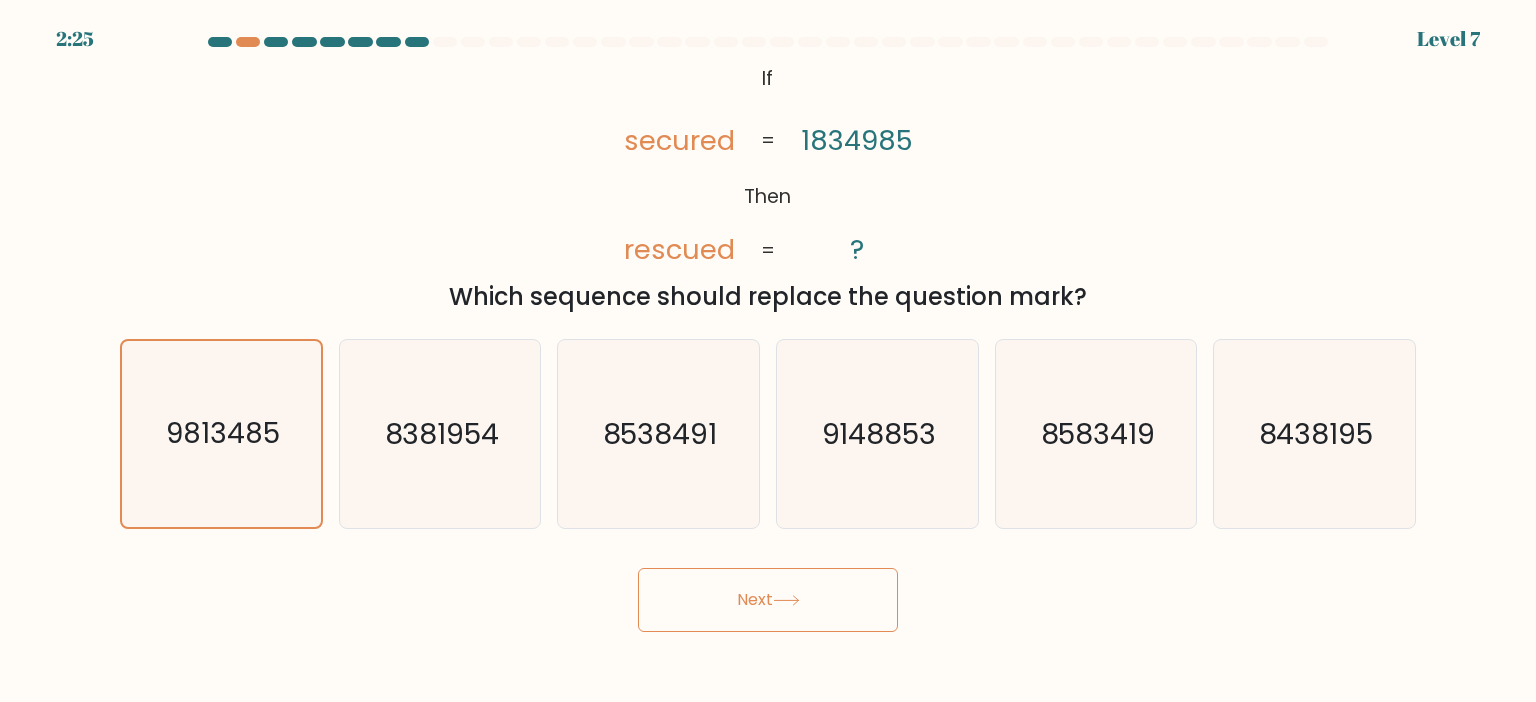 click on "Next" at bounding box center [768, 600] 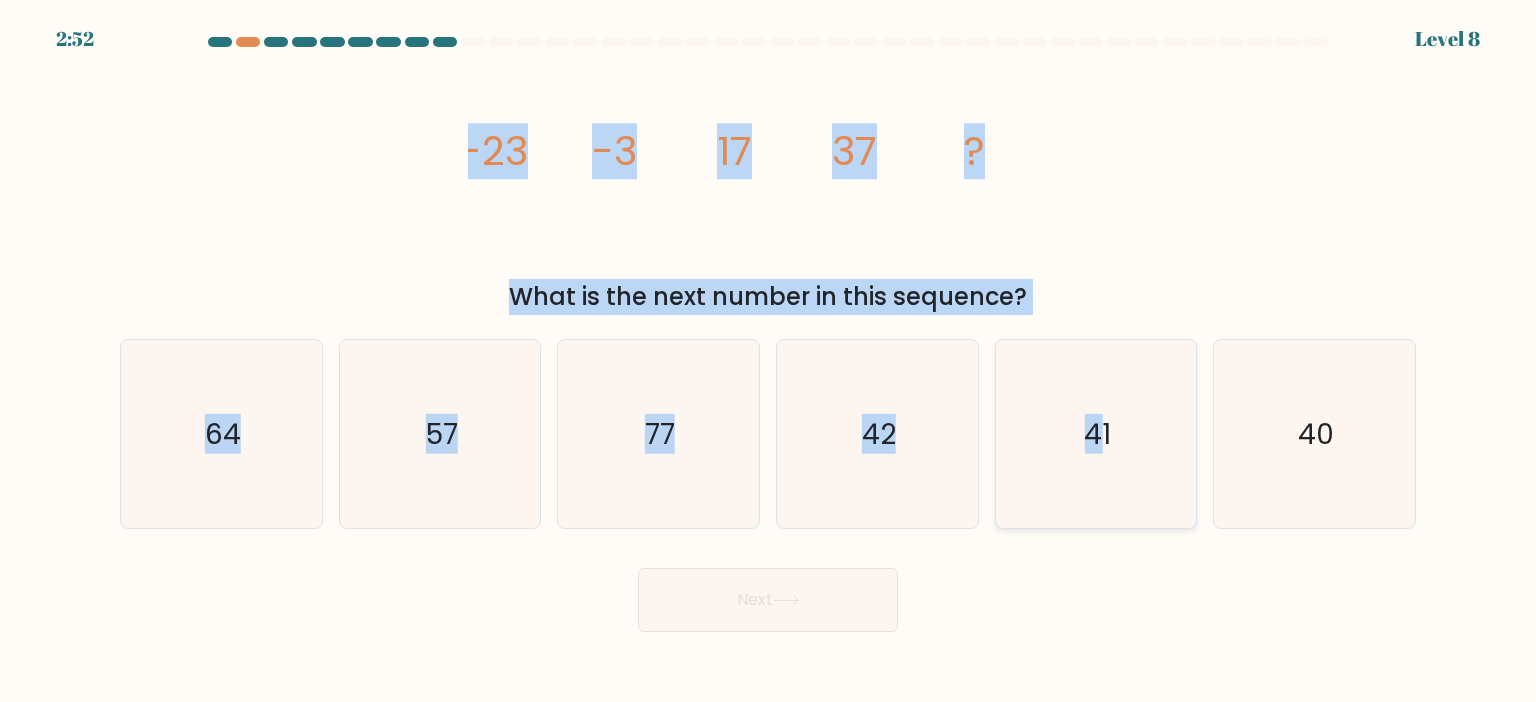 drag, startPoint x: 468, startPoint y: 147, endPoint x: 1102, endPoint y: 412, distance: 687.1543 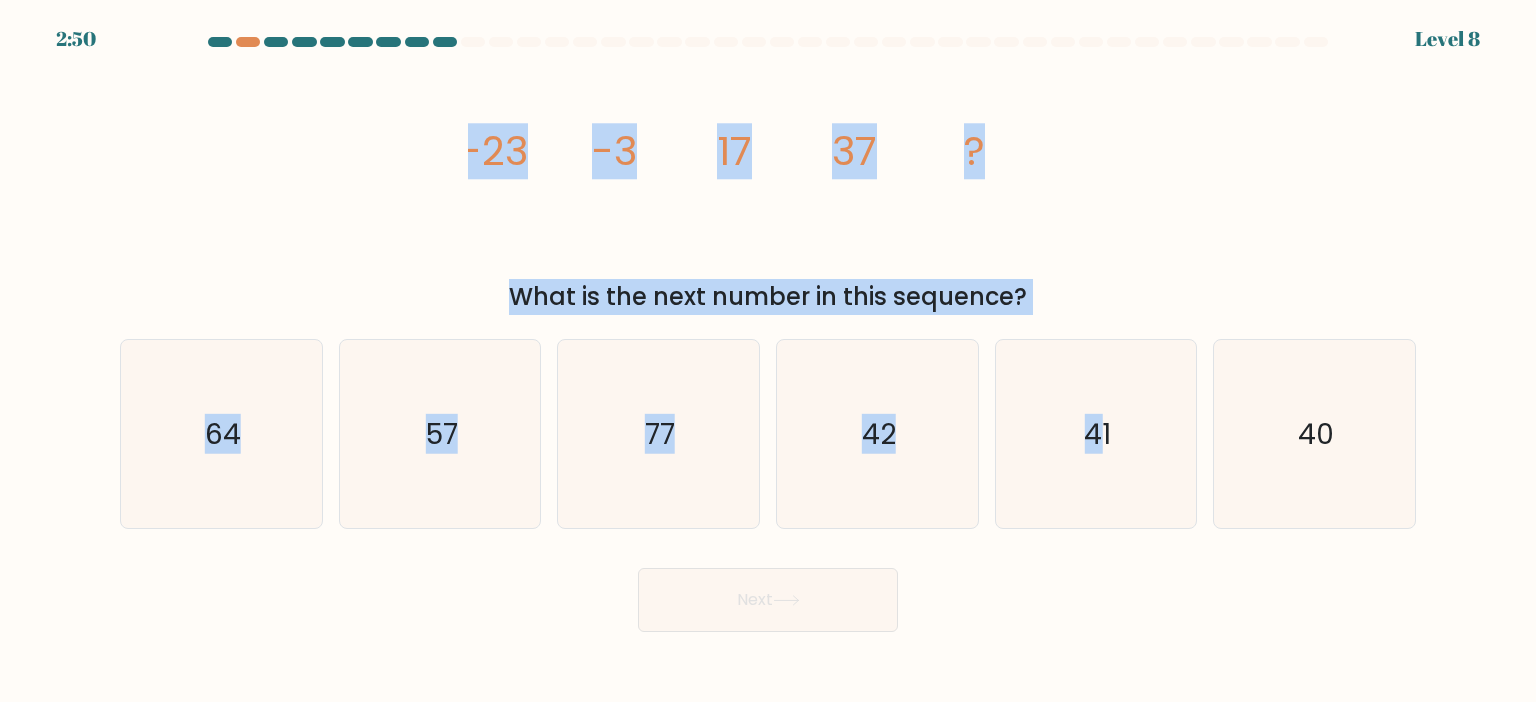 click on "image/svg+xml
-23
-3
17
37
?
What is the next number in this sequence?" at bounding box center [768, 187] 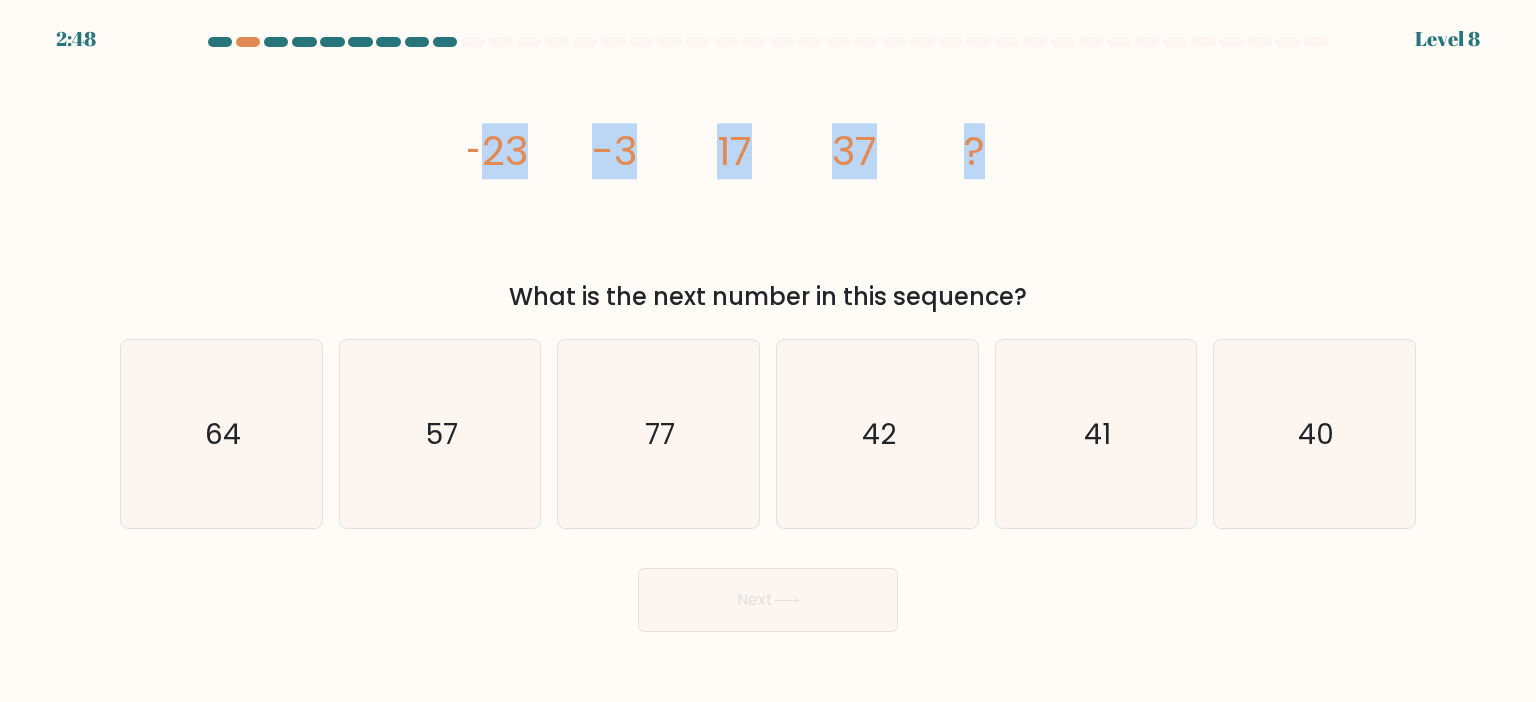 drag, startPoint x: 472, startPoint y: 145, endPoint x: 1040, endPoint y: 234, distance: 574.9304 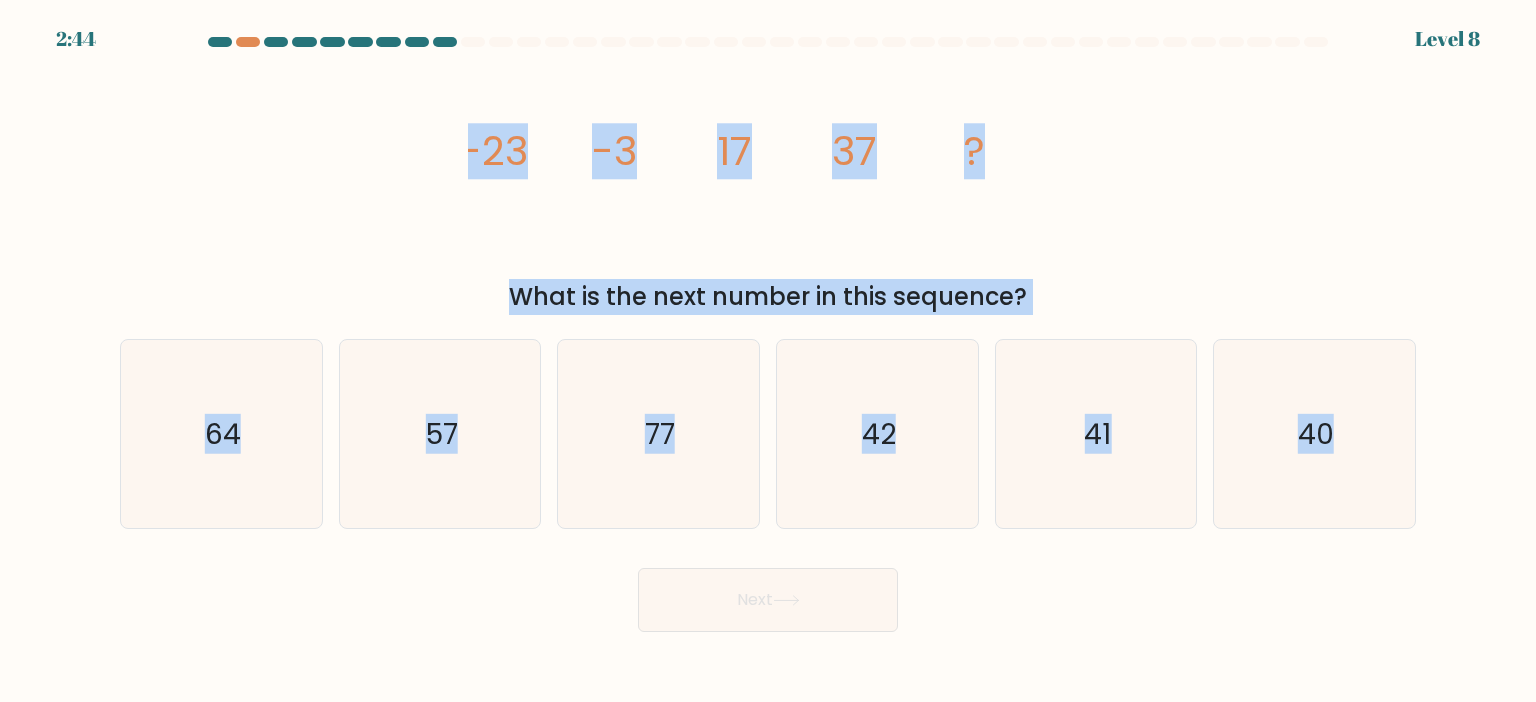 drag, startPoint x: 469, startPoint y: 150, endPoint x: 1513, endPoint y: 400, distance: 1073.5157 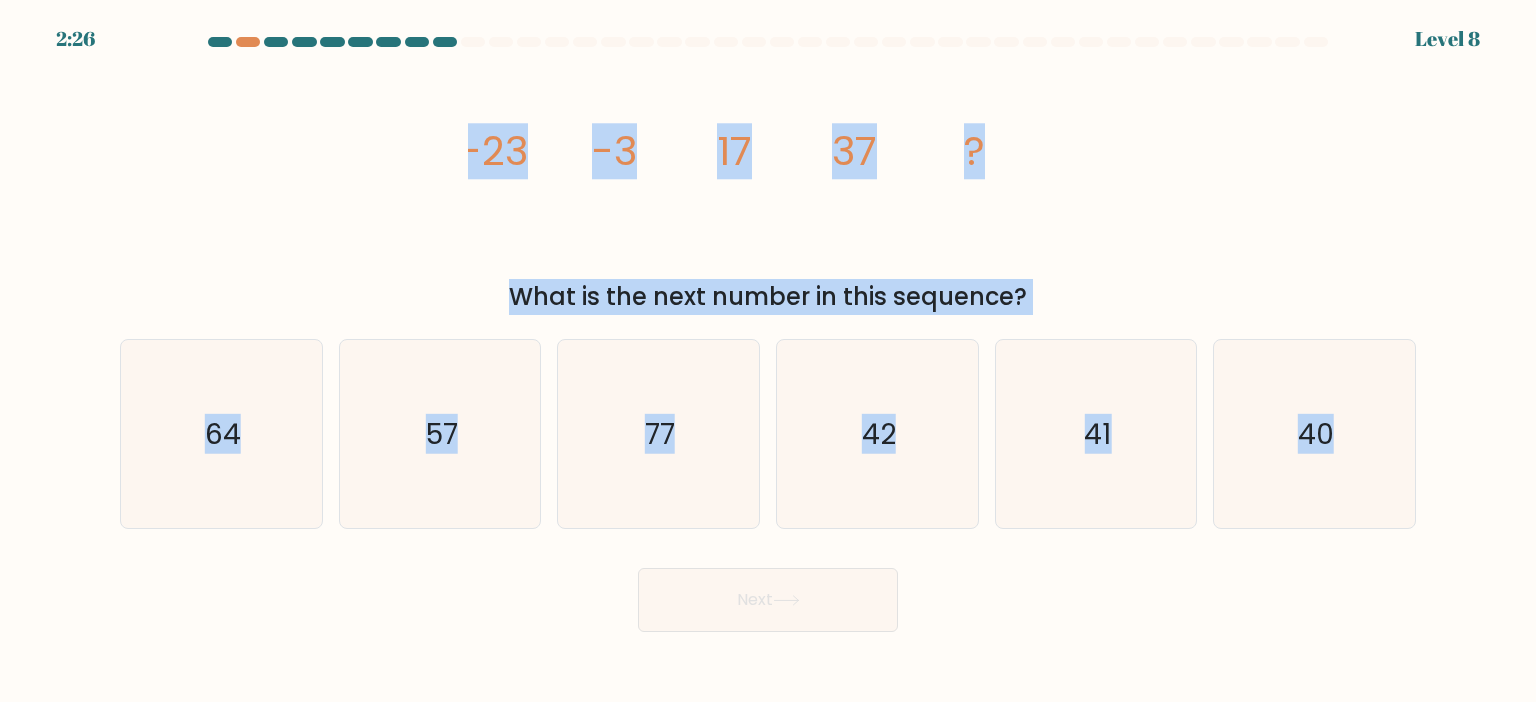 click on "image/svg+xml
-23
-3
17
37
?
What is the next number in this sequence?" at bounding box center [768, 187] 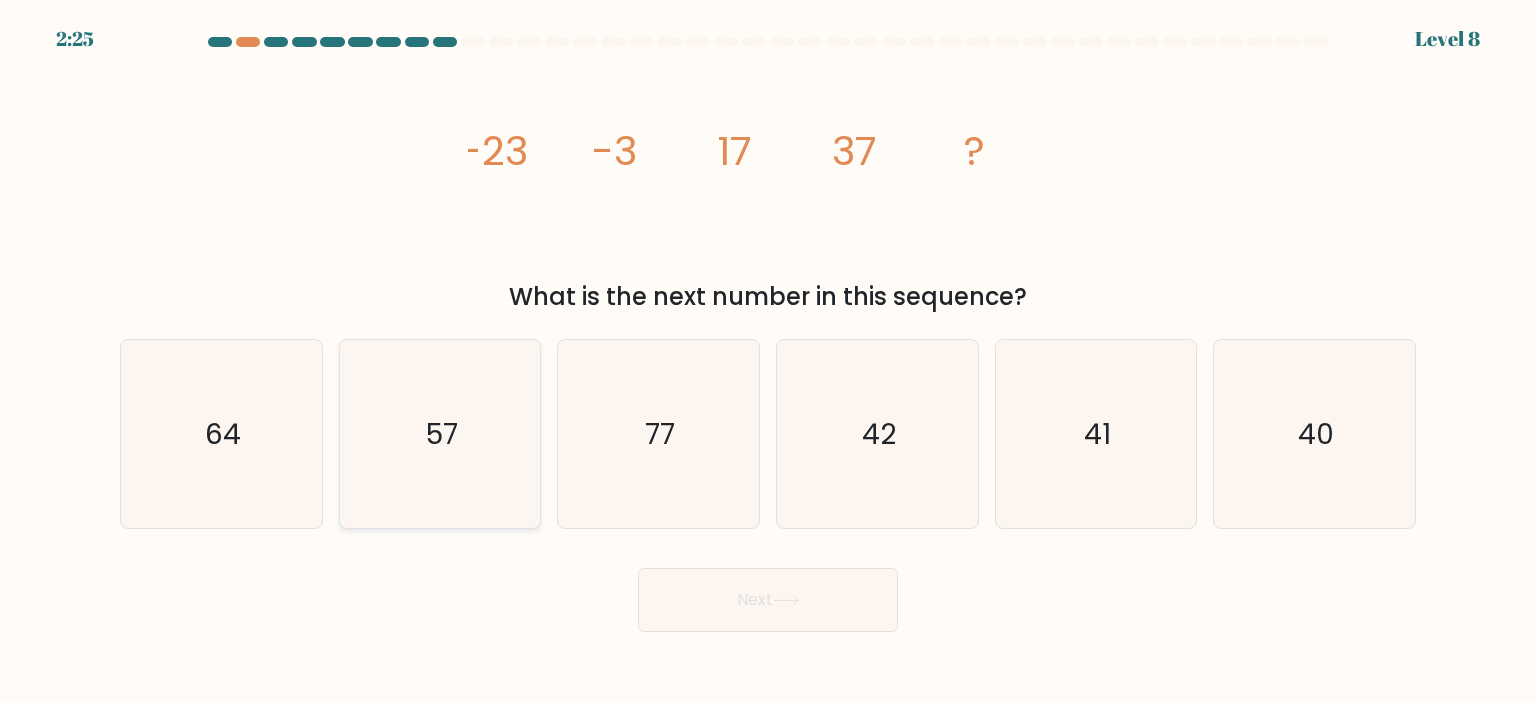 click on "57" at bounding box center [440, 434] 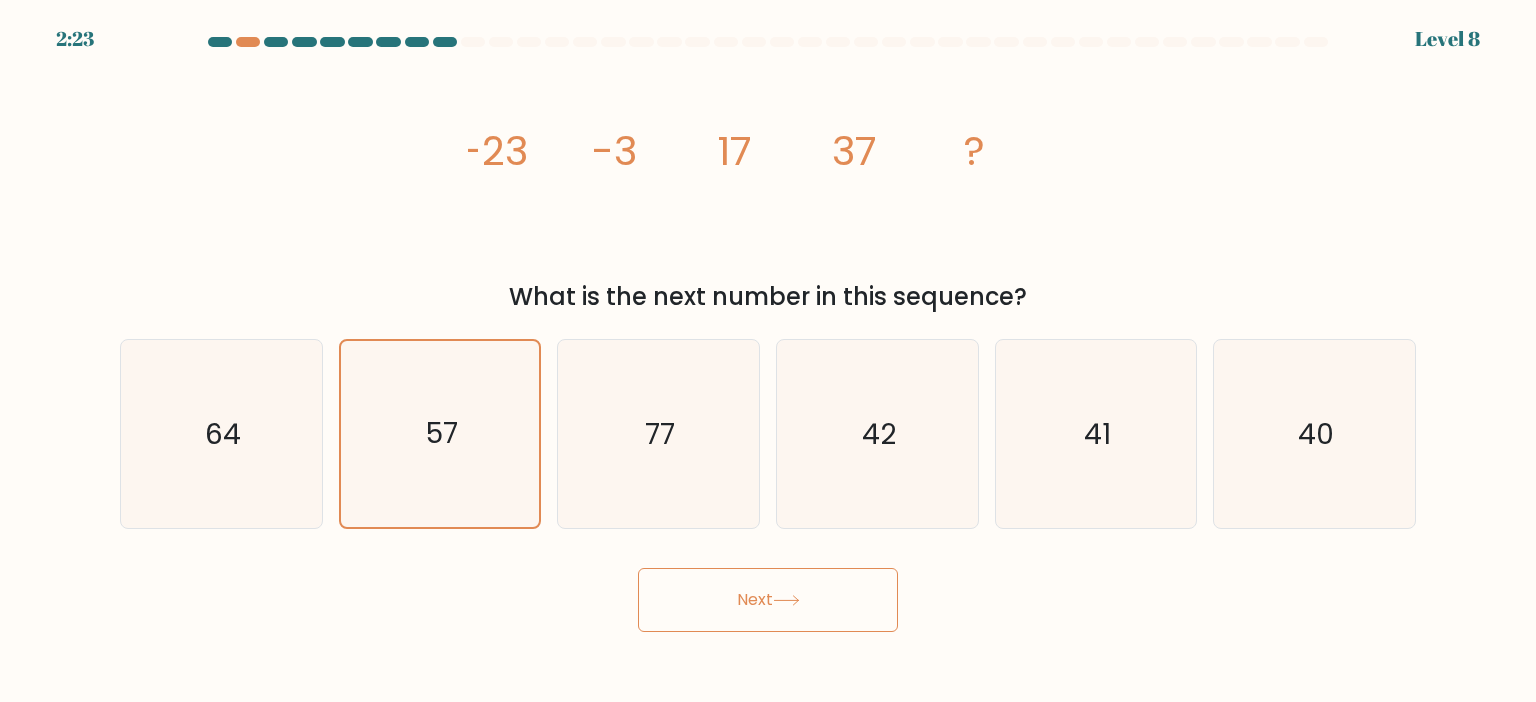 click on "Next" at bounding box center [768, 600] 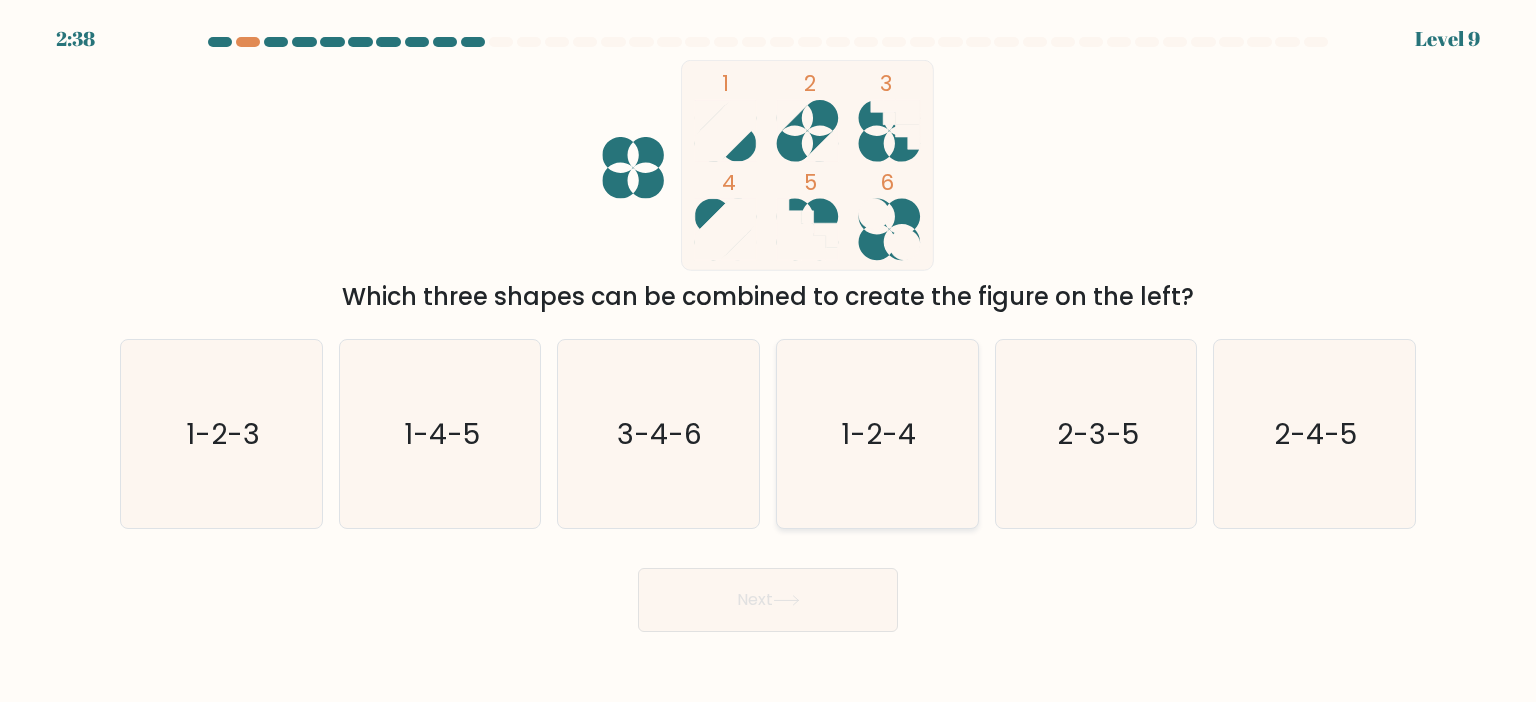 click on "1-2-4" at bounding box center (877, 434) 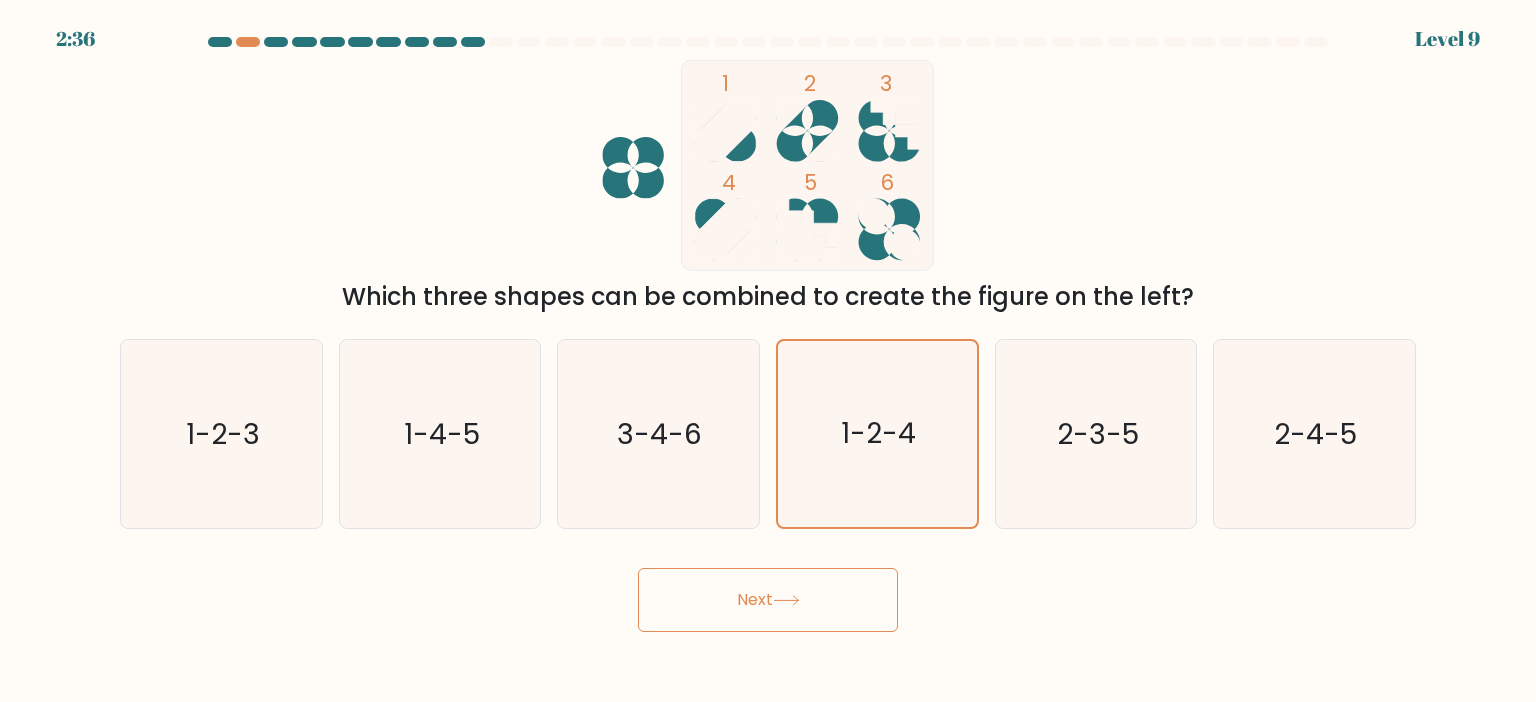 click at bounding box center (786, 600) 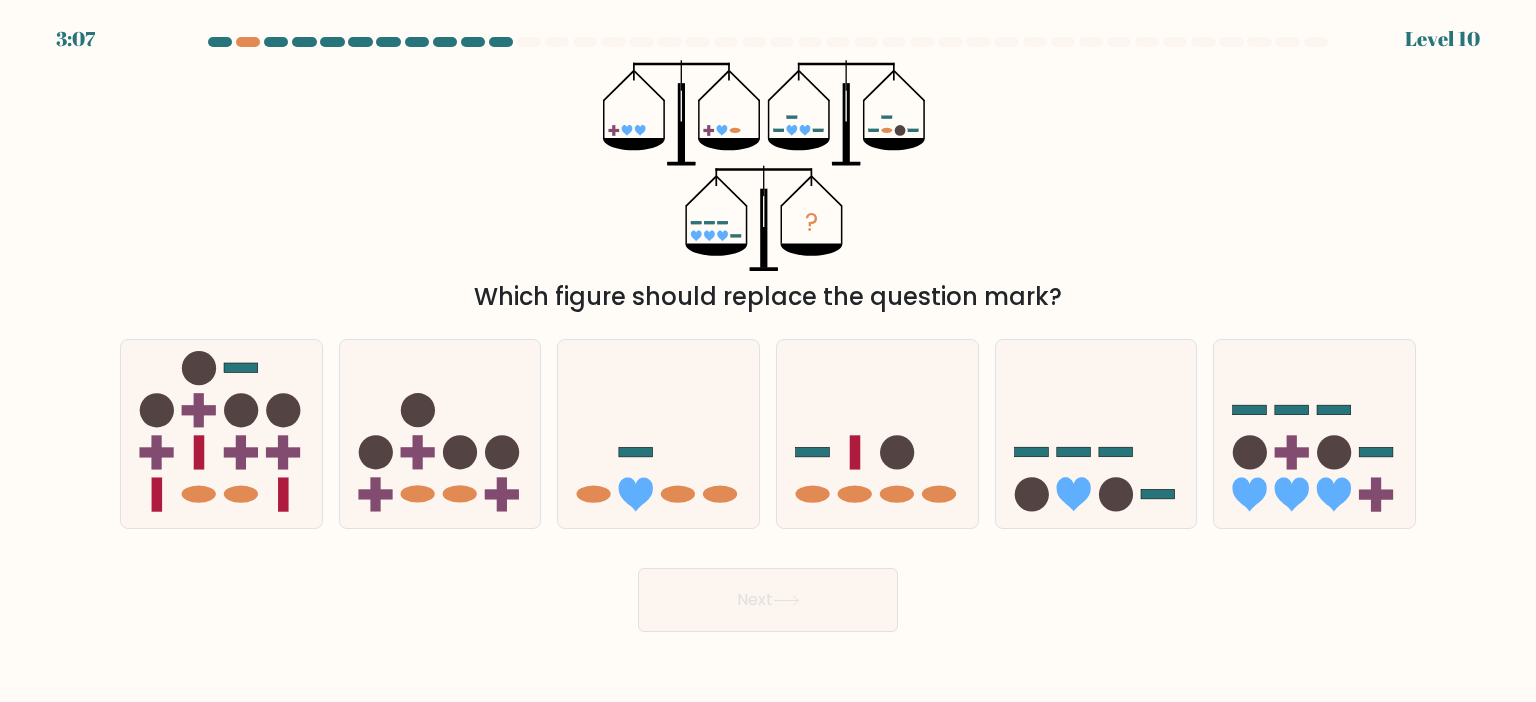 click on "?" at bounding box center (767, 165) 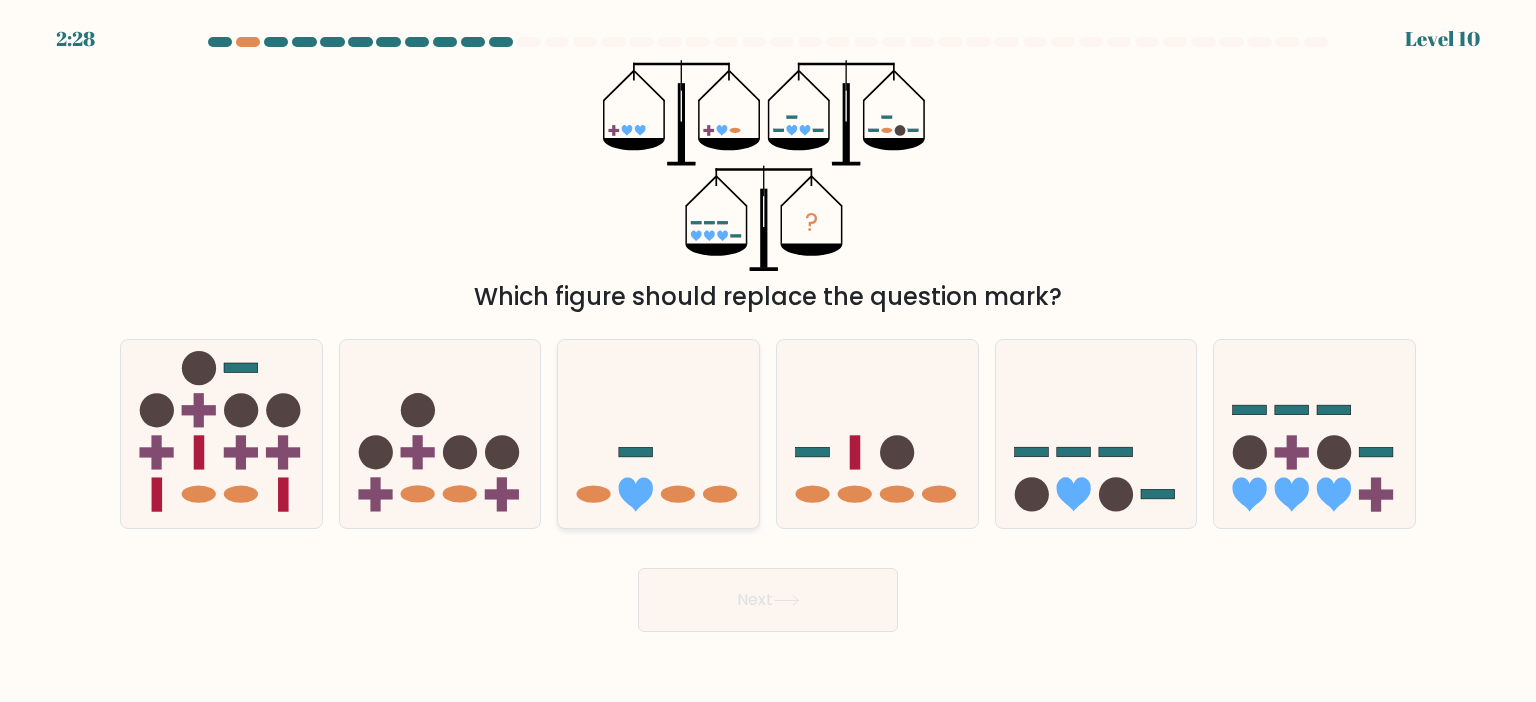 click at bounding box center [658, 434] 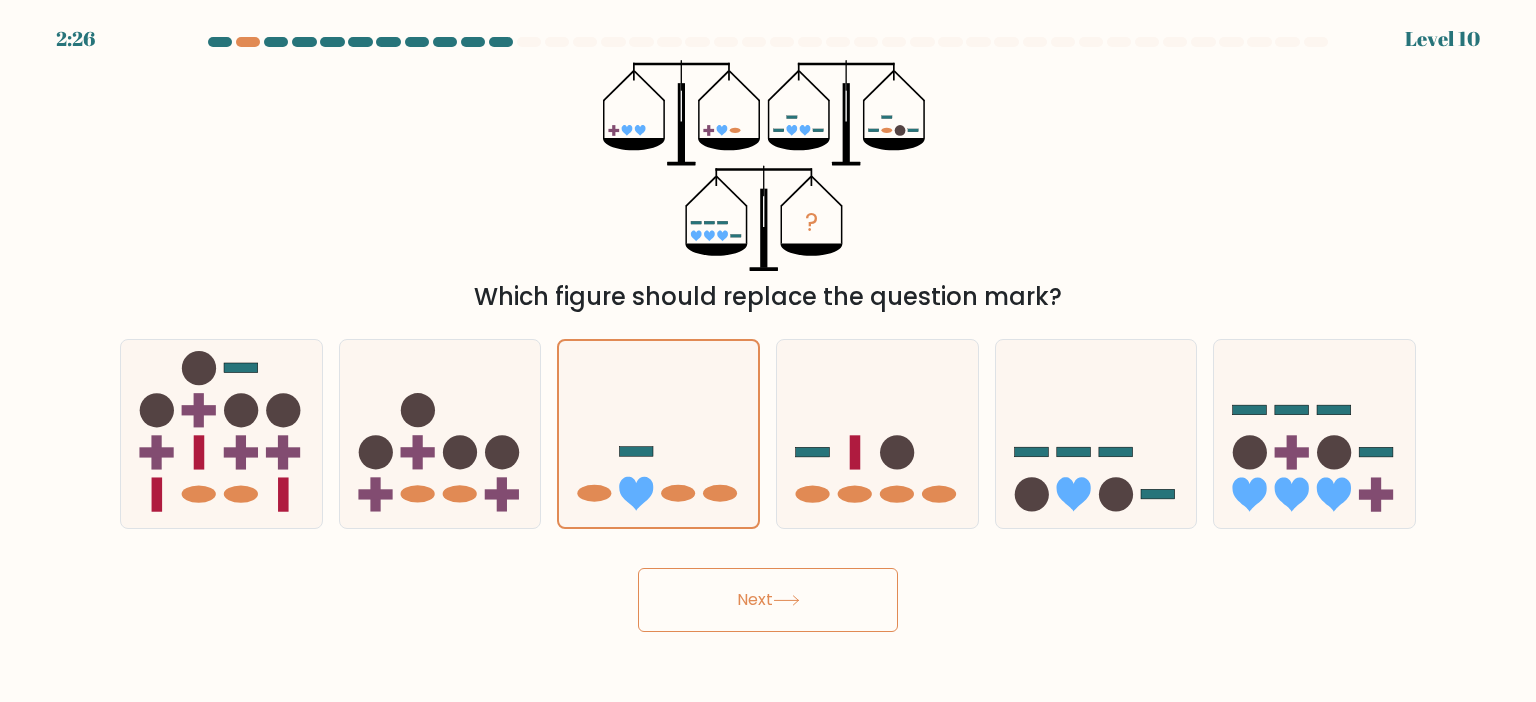click on "Next" at bounding box center [768, 600] 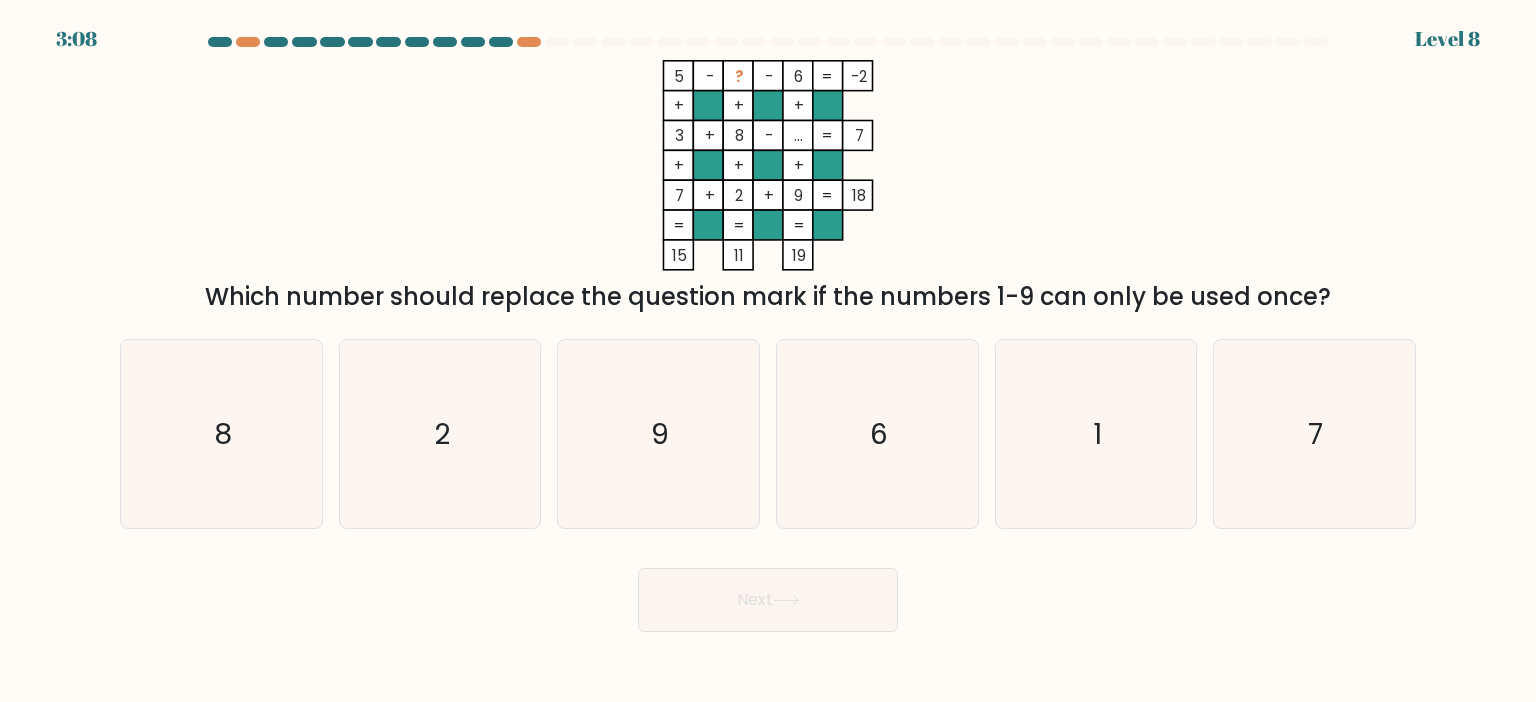 type 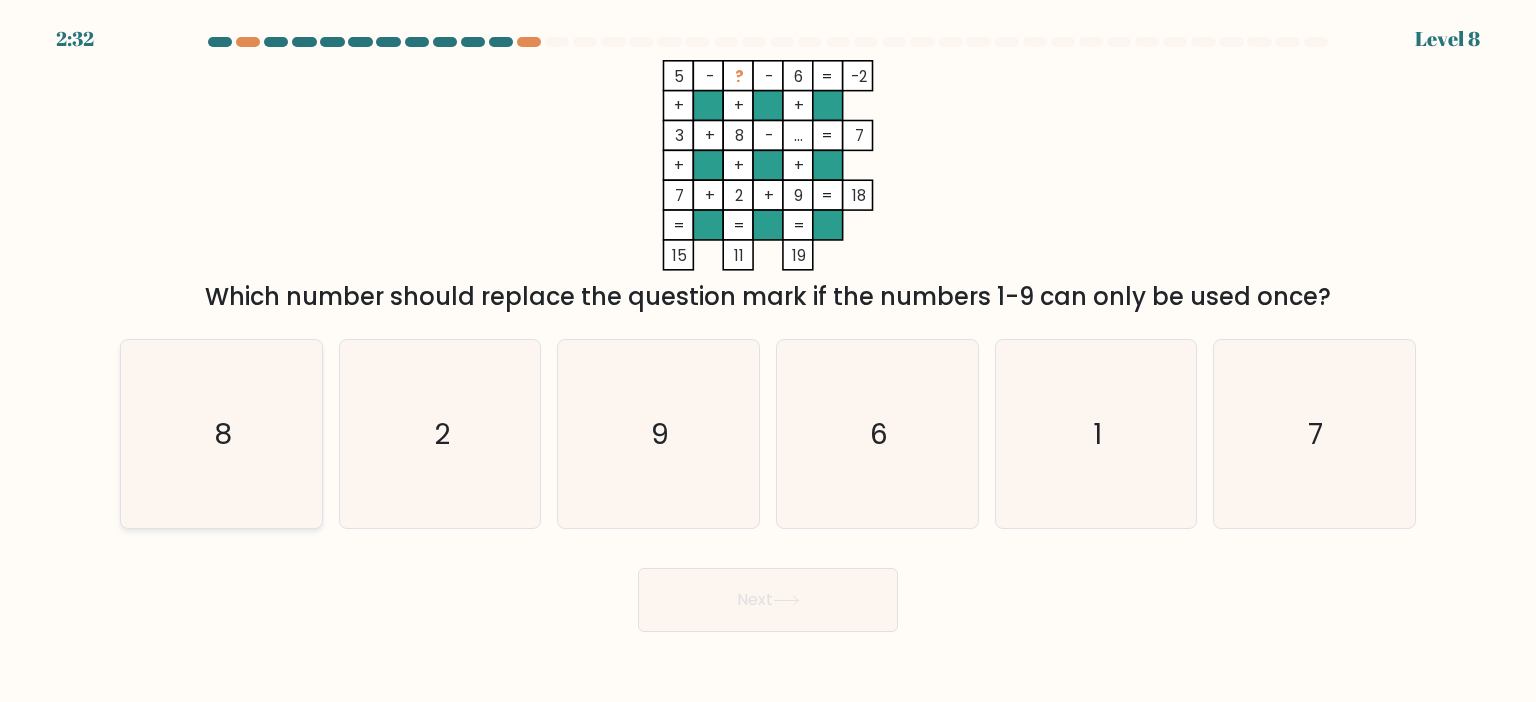 click on "8" at bounding box center [221, 434] 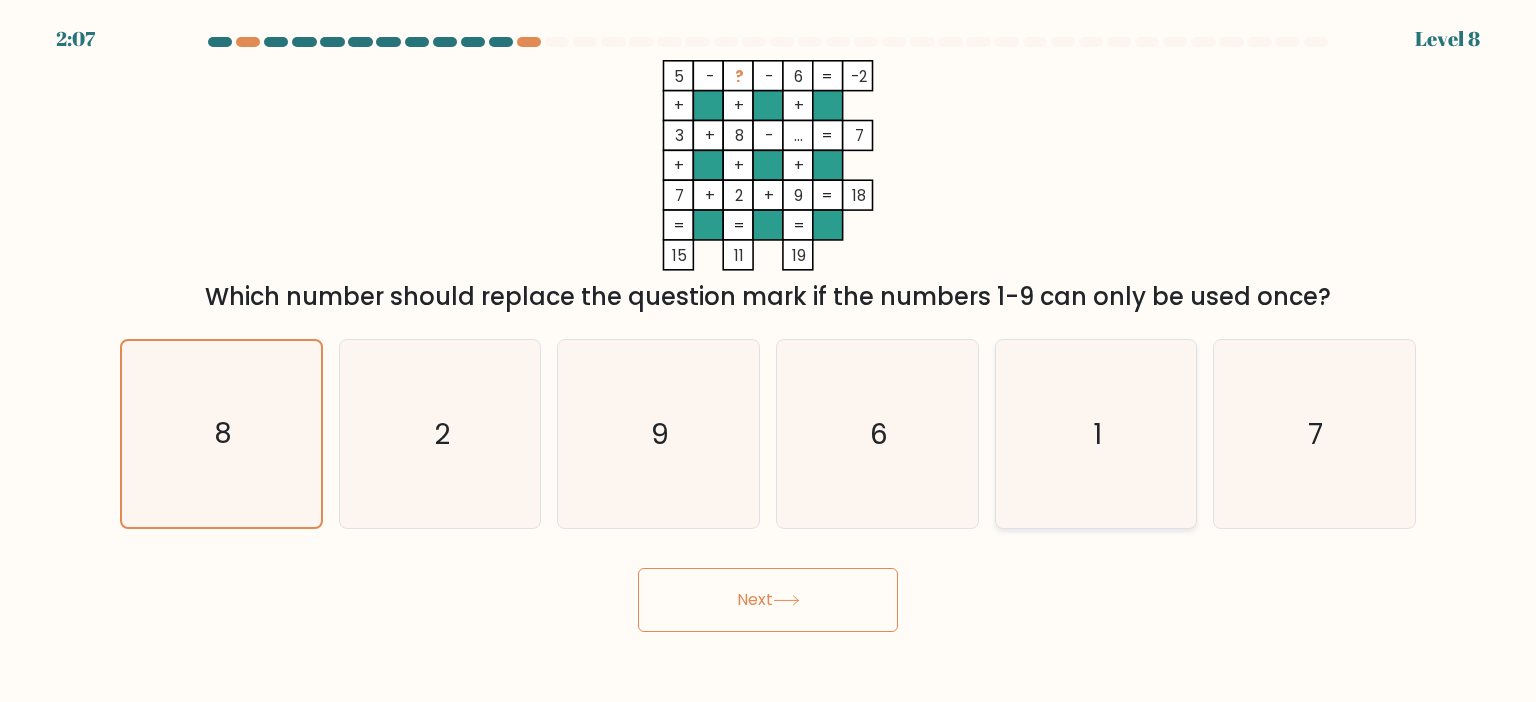 click on "1" at bounding box center [1096, 434] 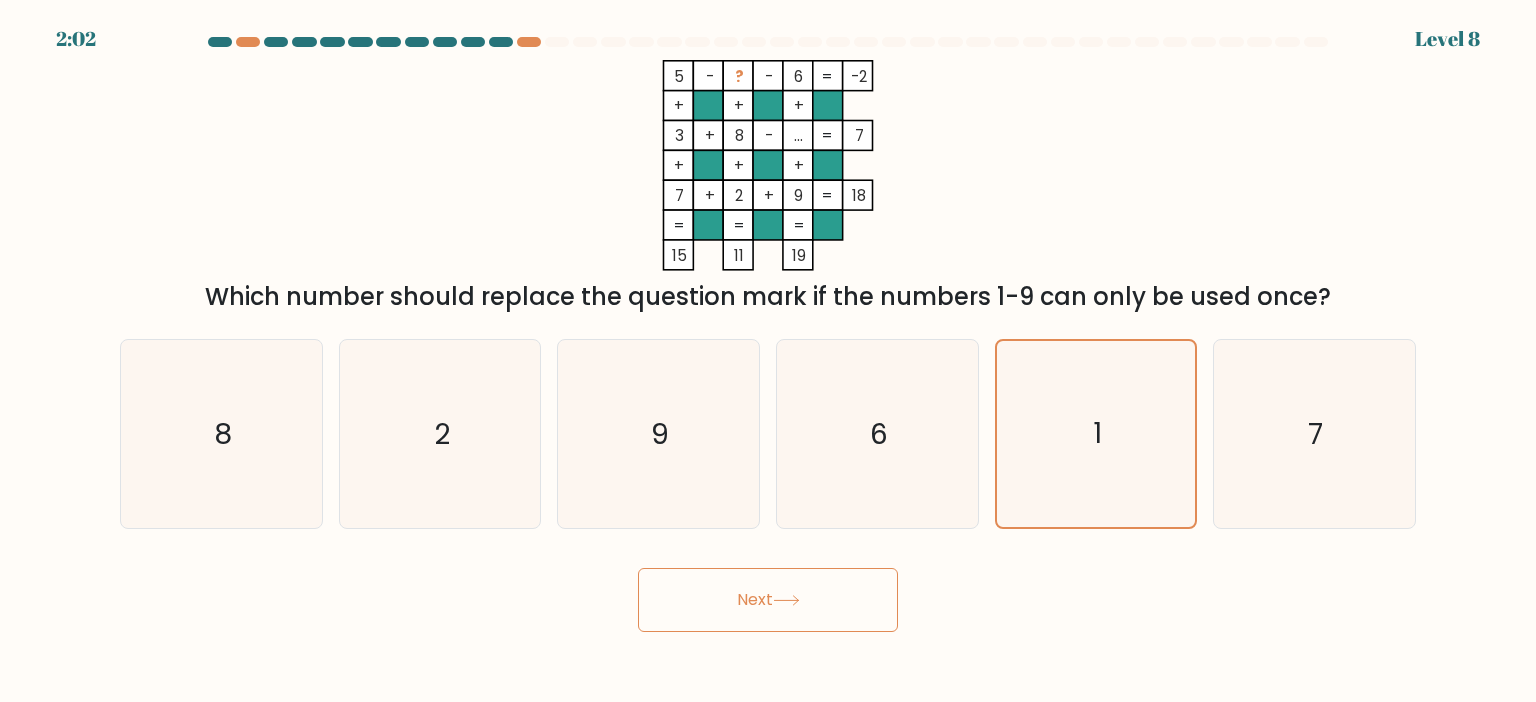 click on "Next" at bounding box center [768, 600] 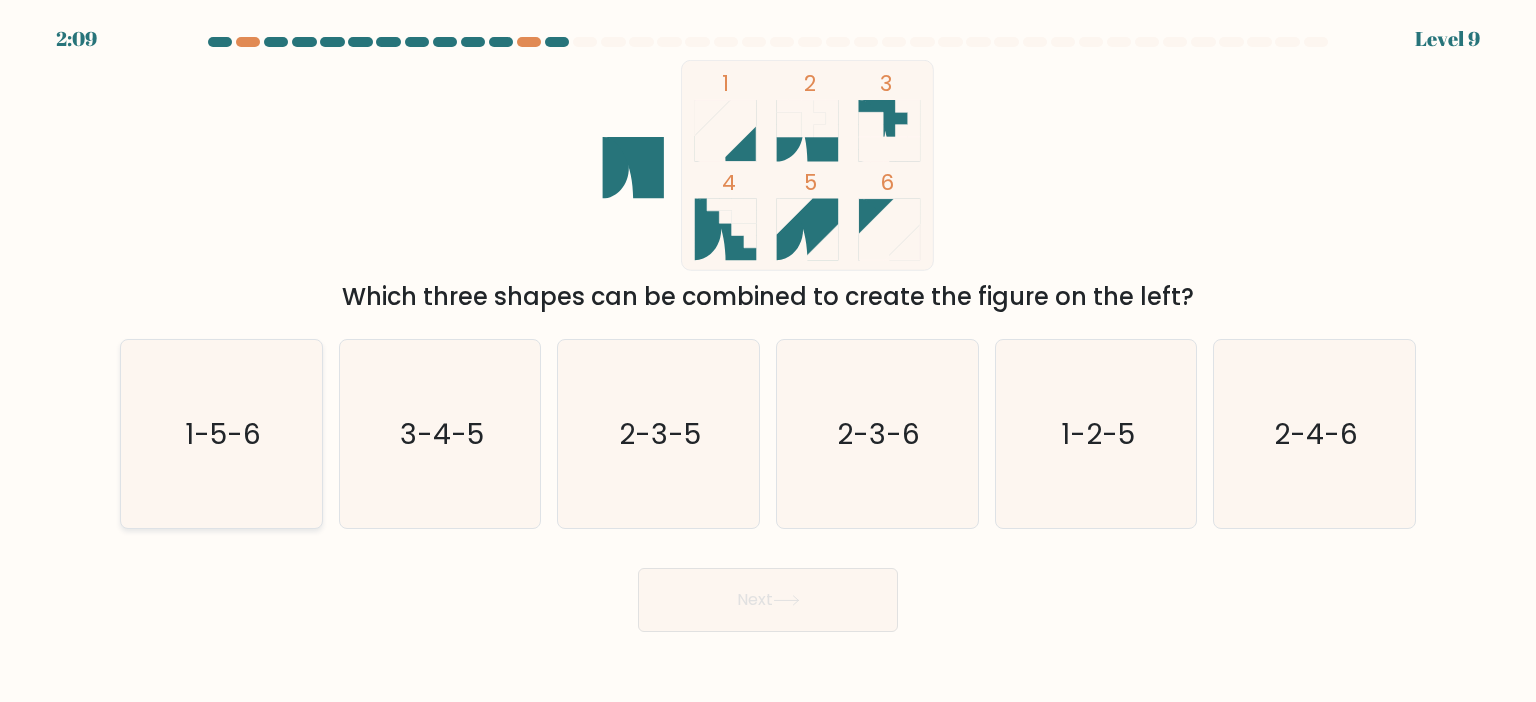 click on "1-5-6" at bounding box center (221, 434) 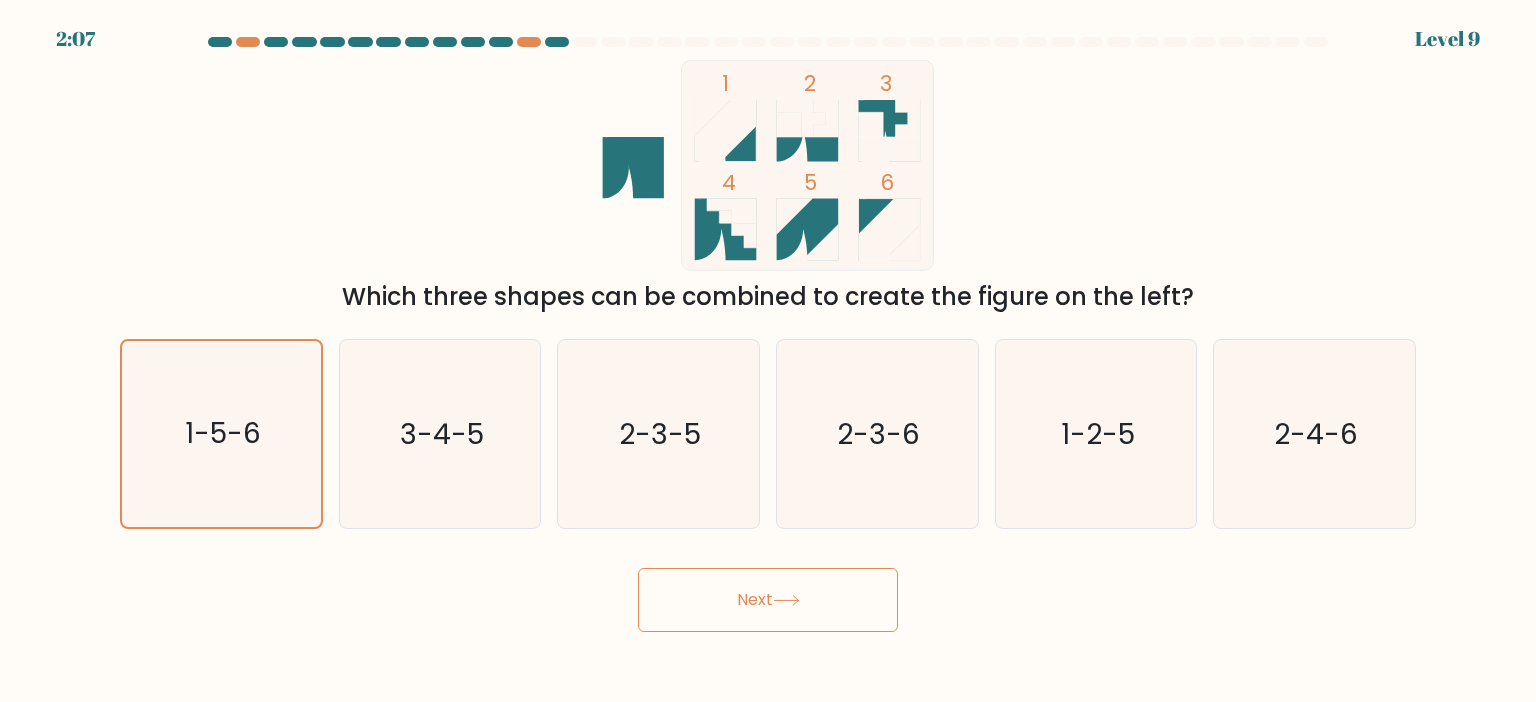click on "Next" at bounding box center (768, 600) 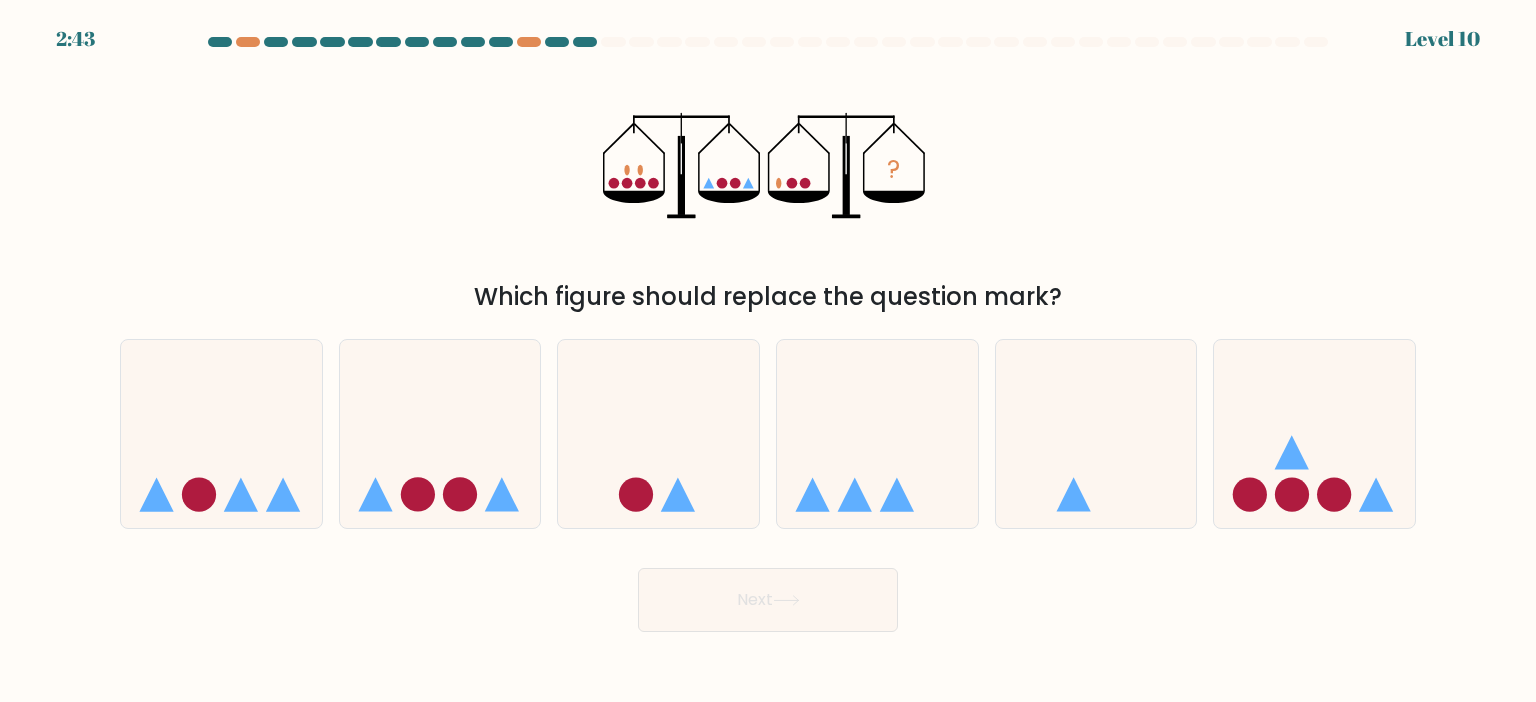 type 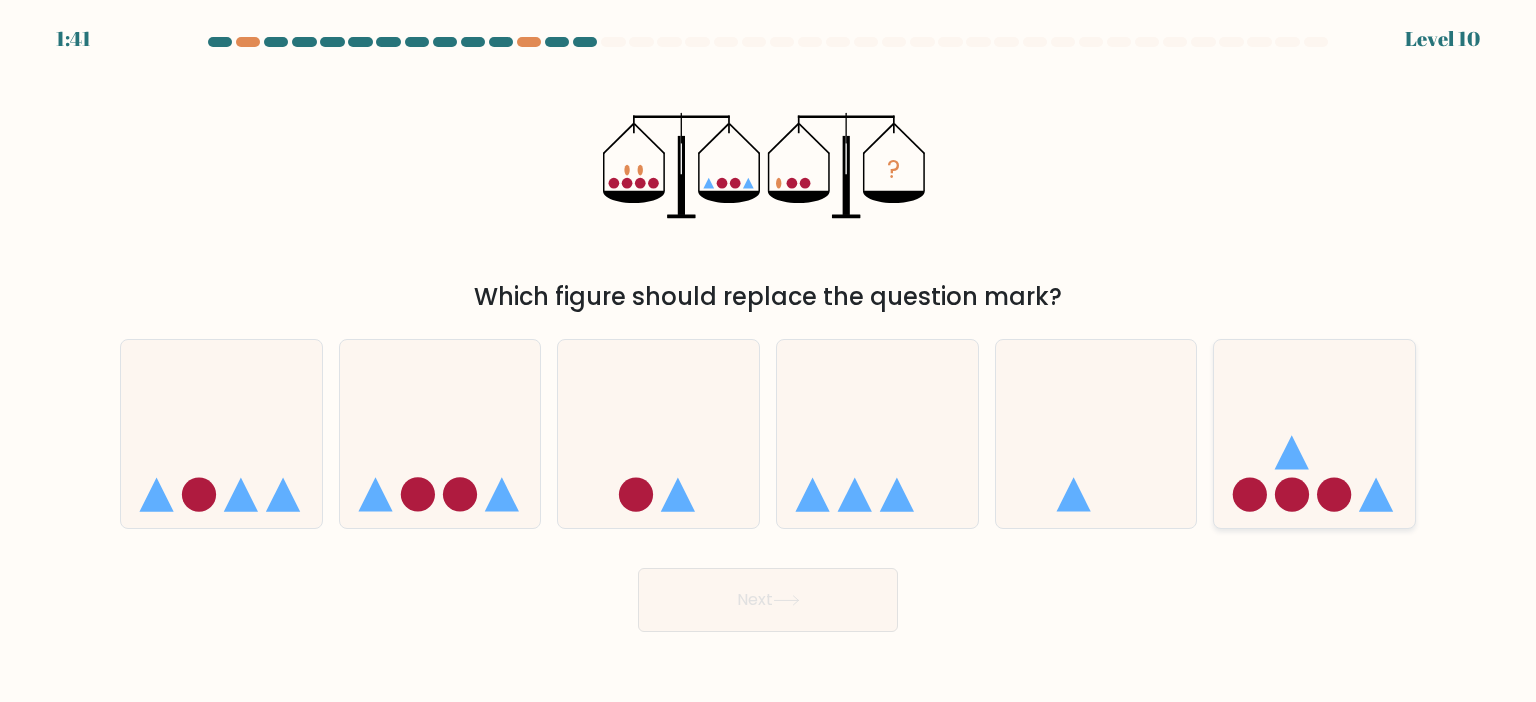 click at bounding box center [1314, 434] 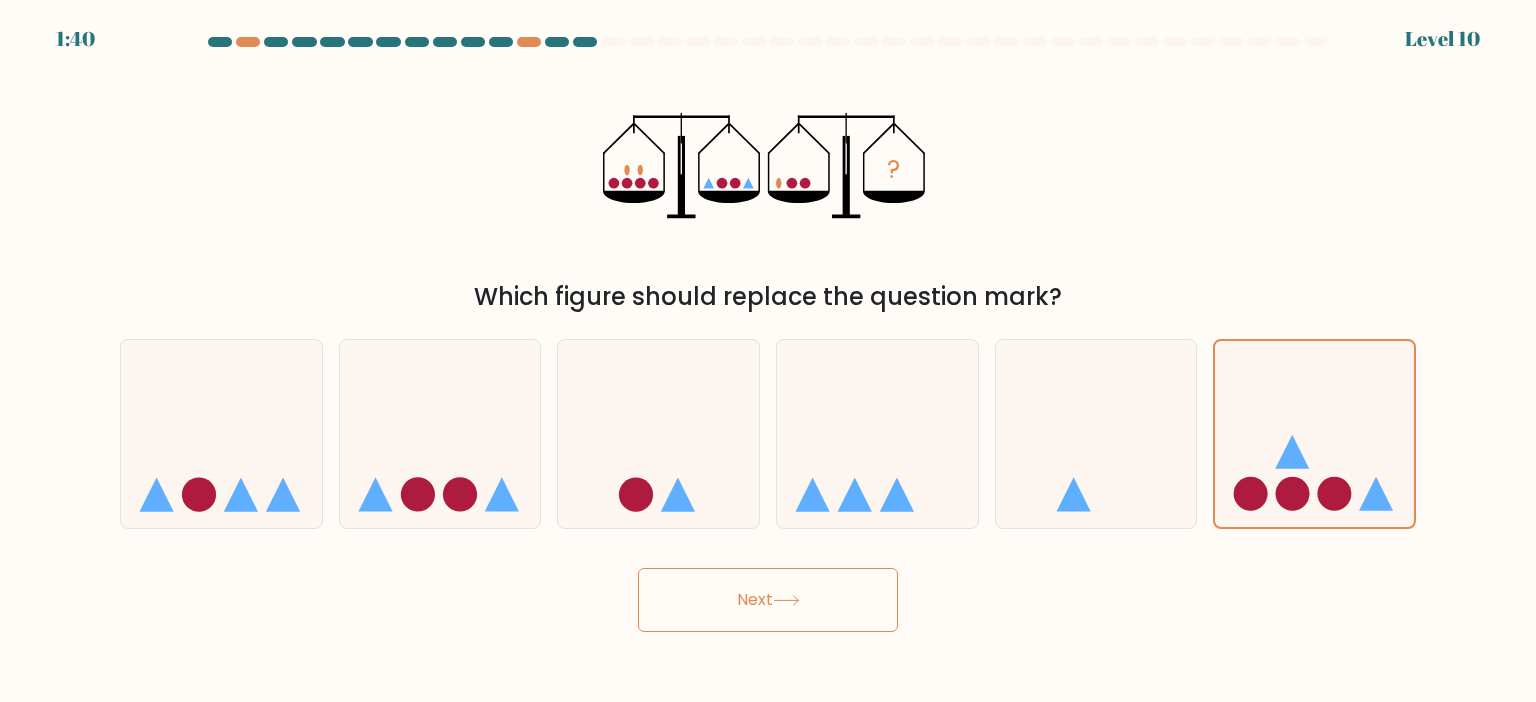 click on "Next" at bounding box center (768, 600) 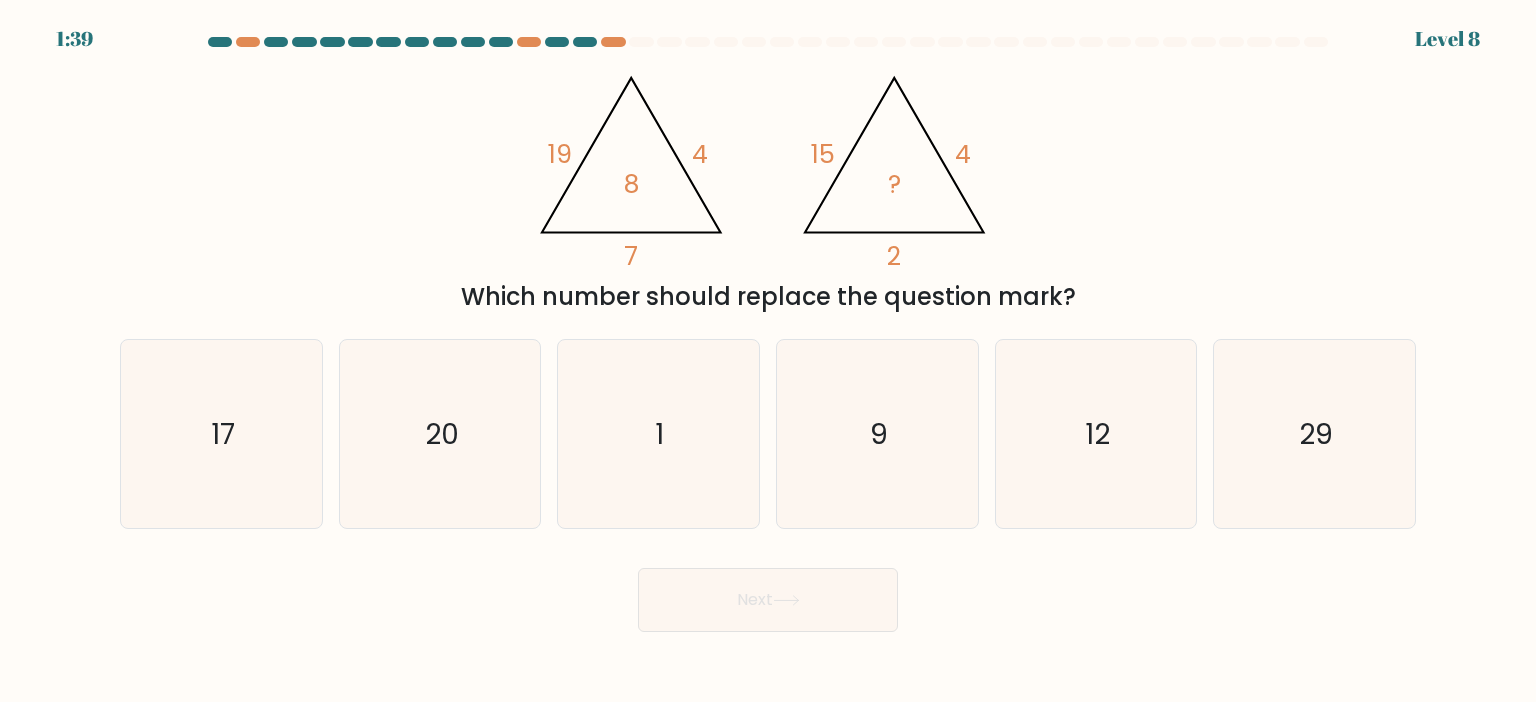 type 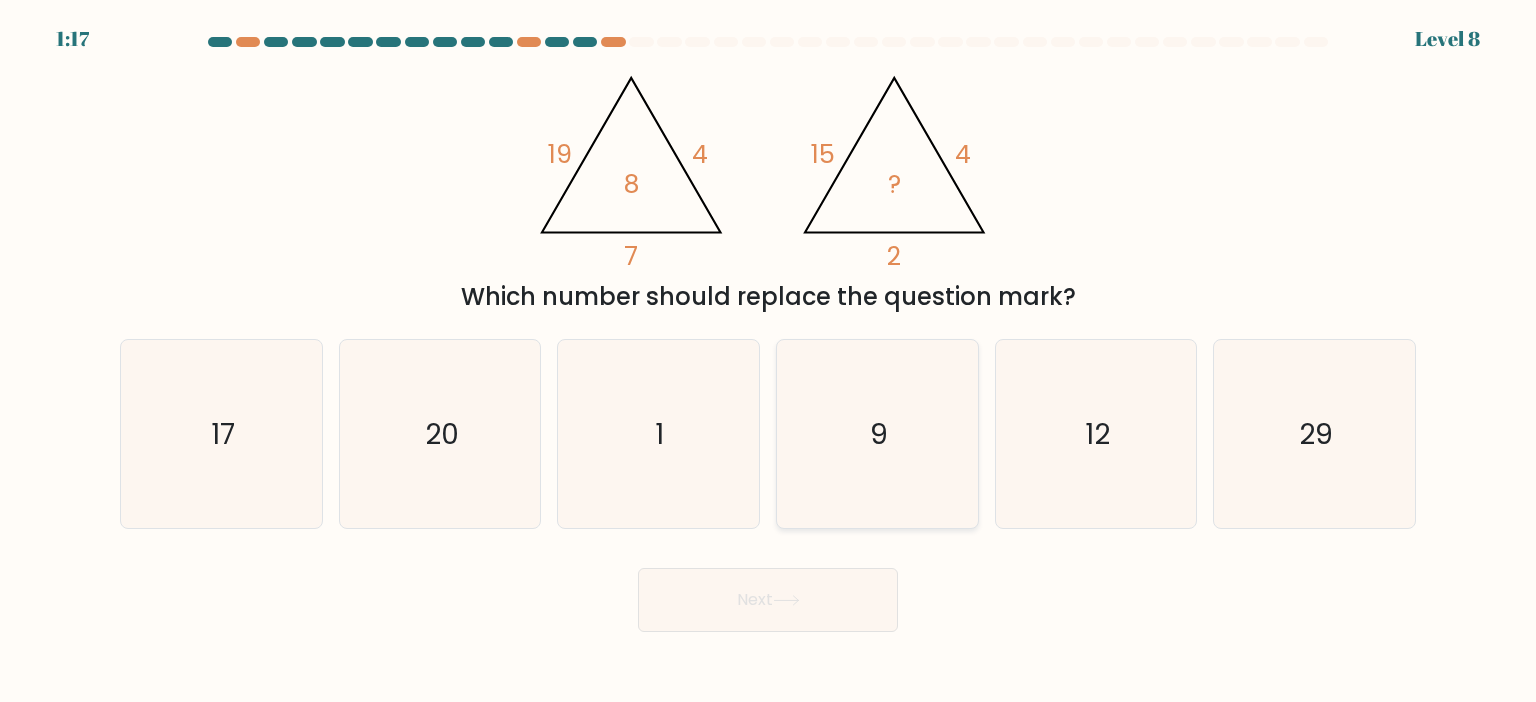 click on "9" at bounding box center (877, 434) 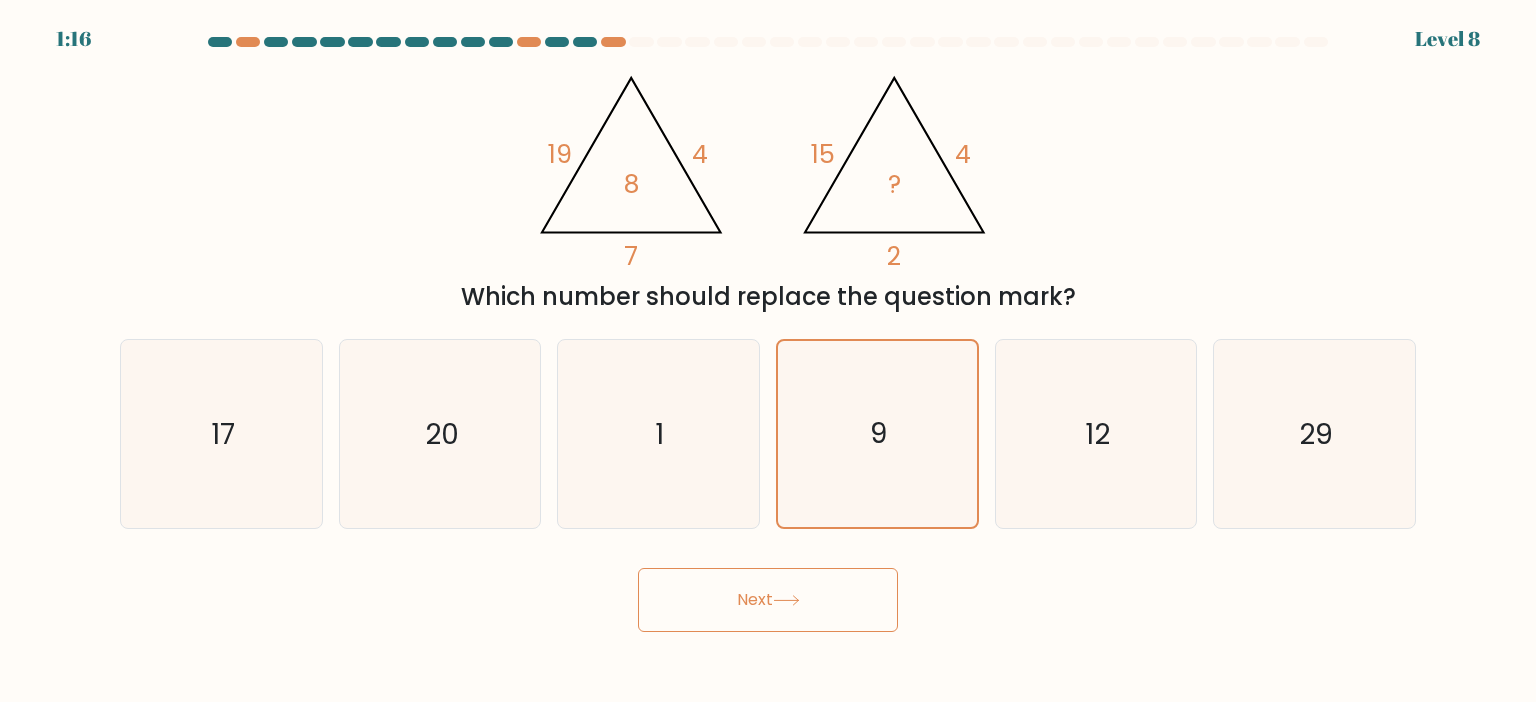 click on "Next" at bounding box center [768, 600] 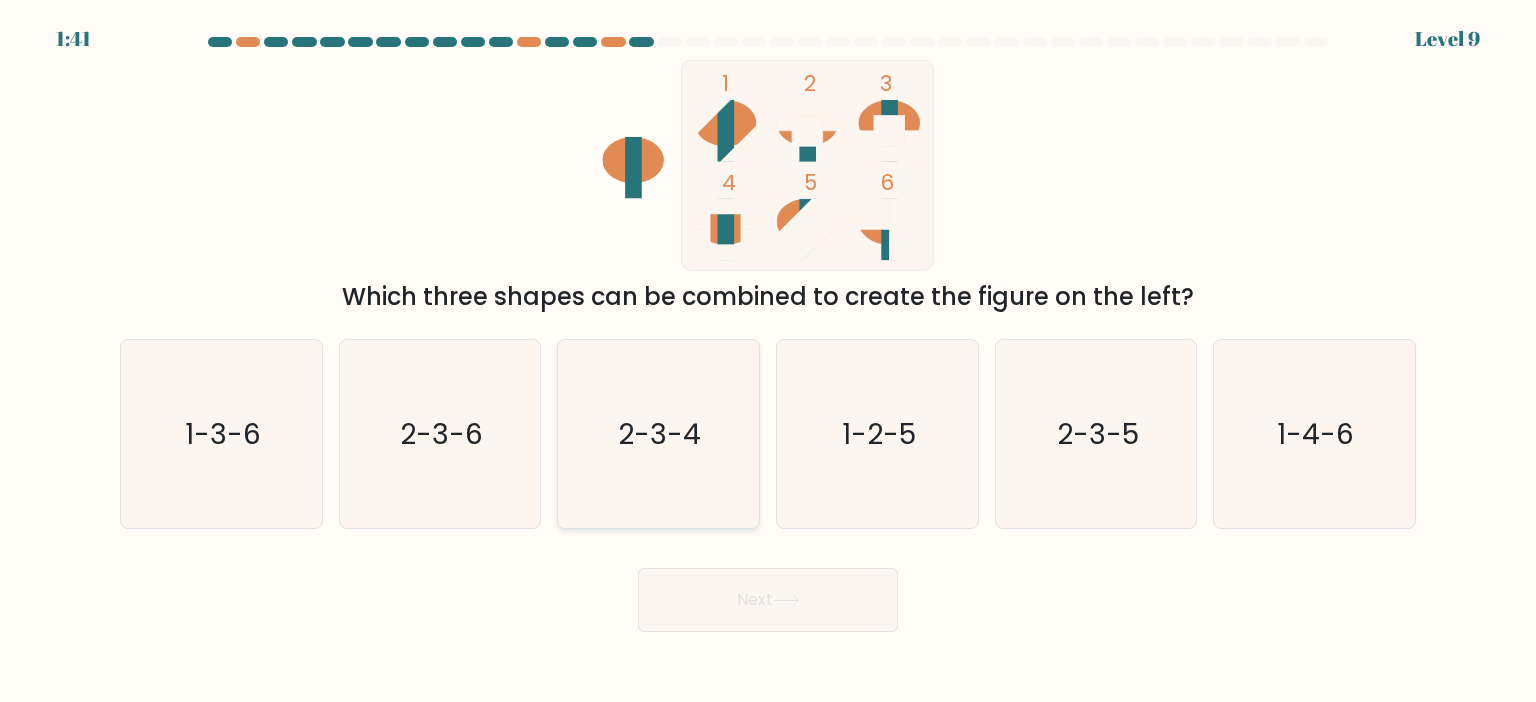 click on "2-3-4" at bounding box center (658, 434) 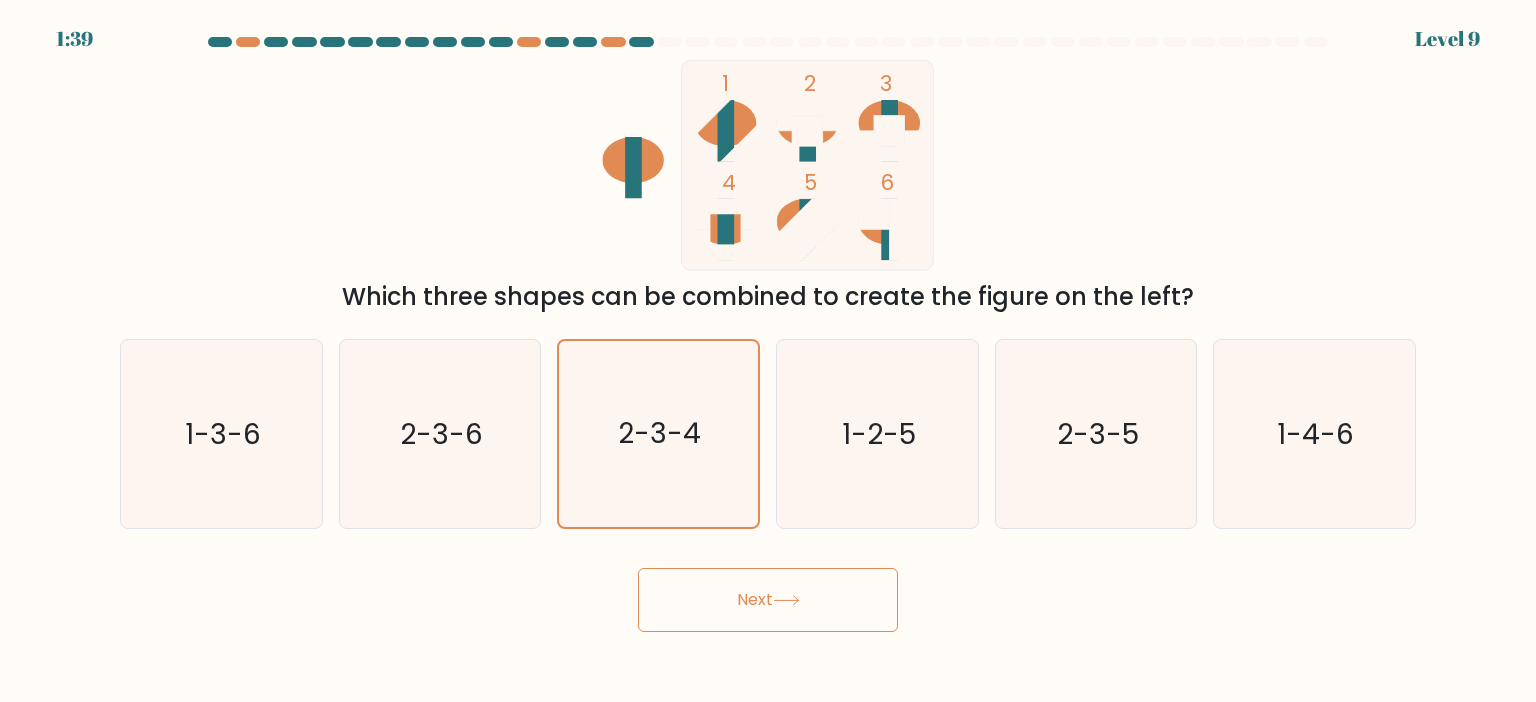 click on "Next" at bounding box center (768, 600) 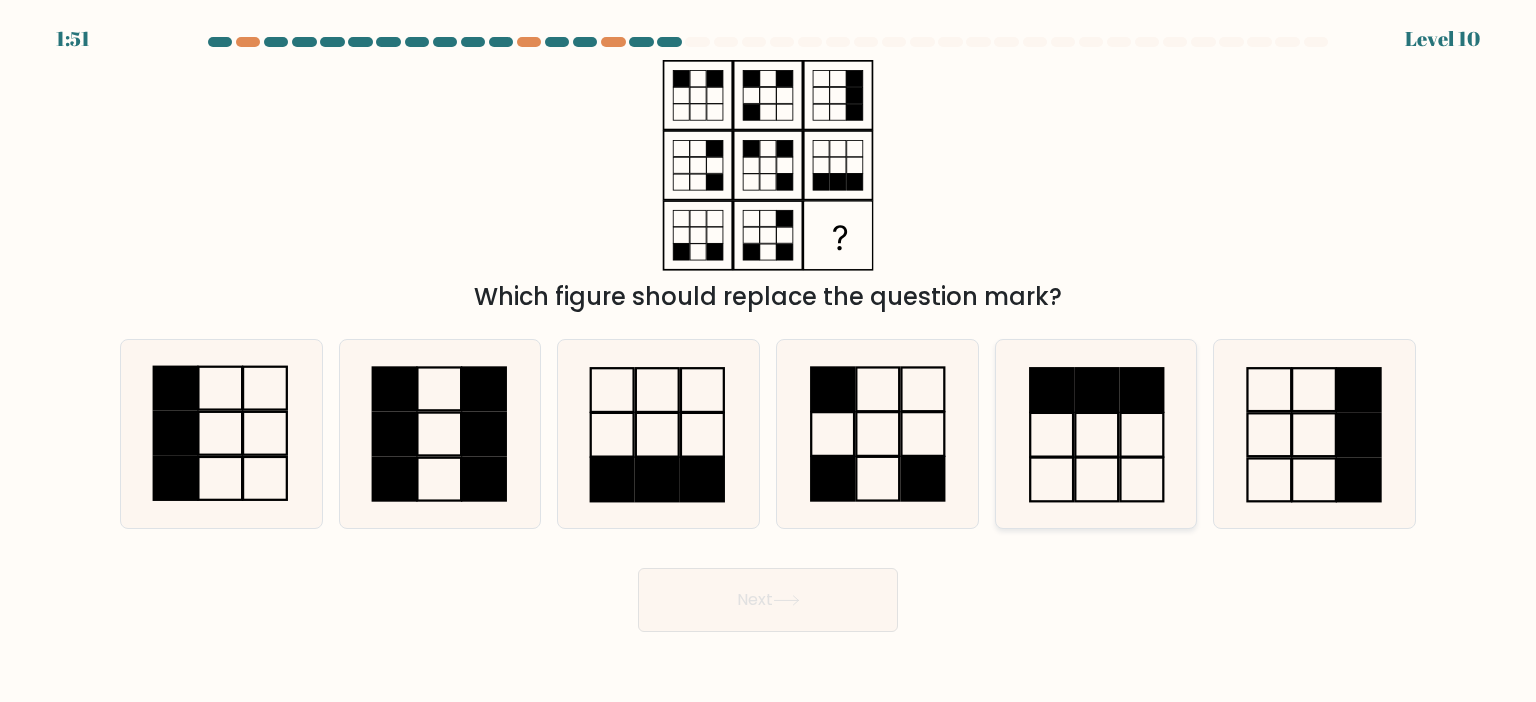 click at bounding box center (1096, 434) 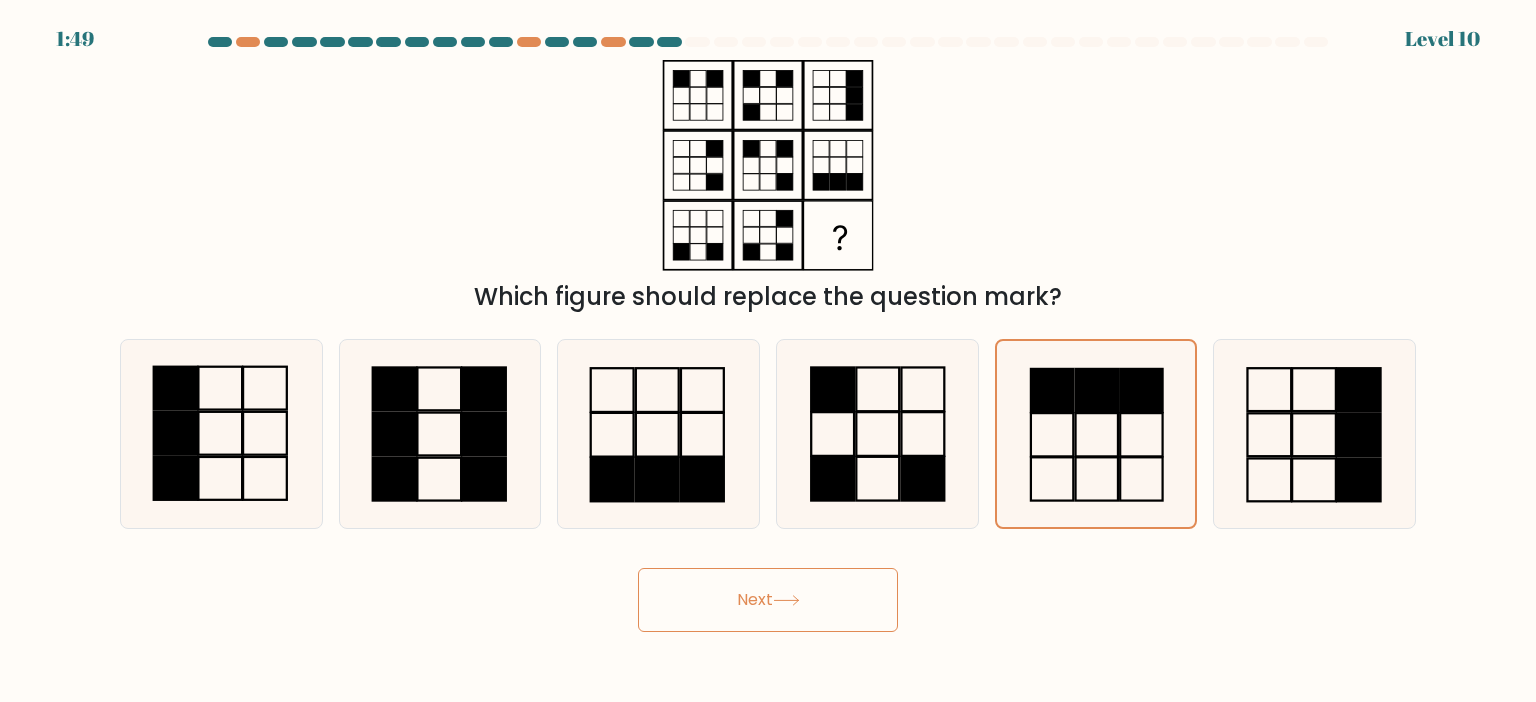 click on "Next" at bounding box center (768, 600) 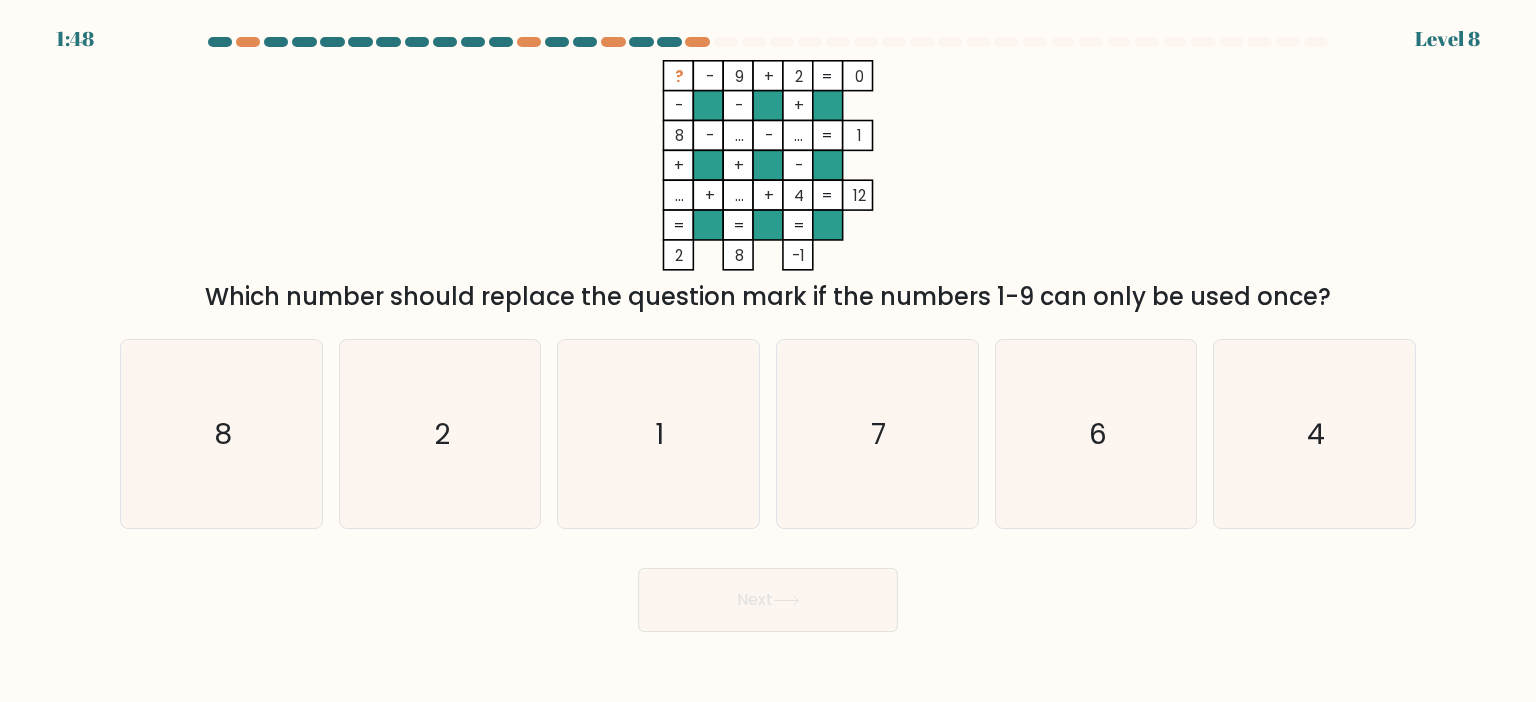 click on "Next" at bounding box center (768, 600) 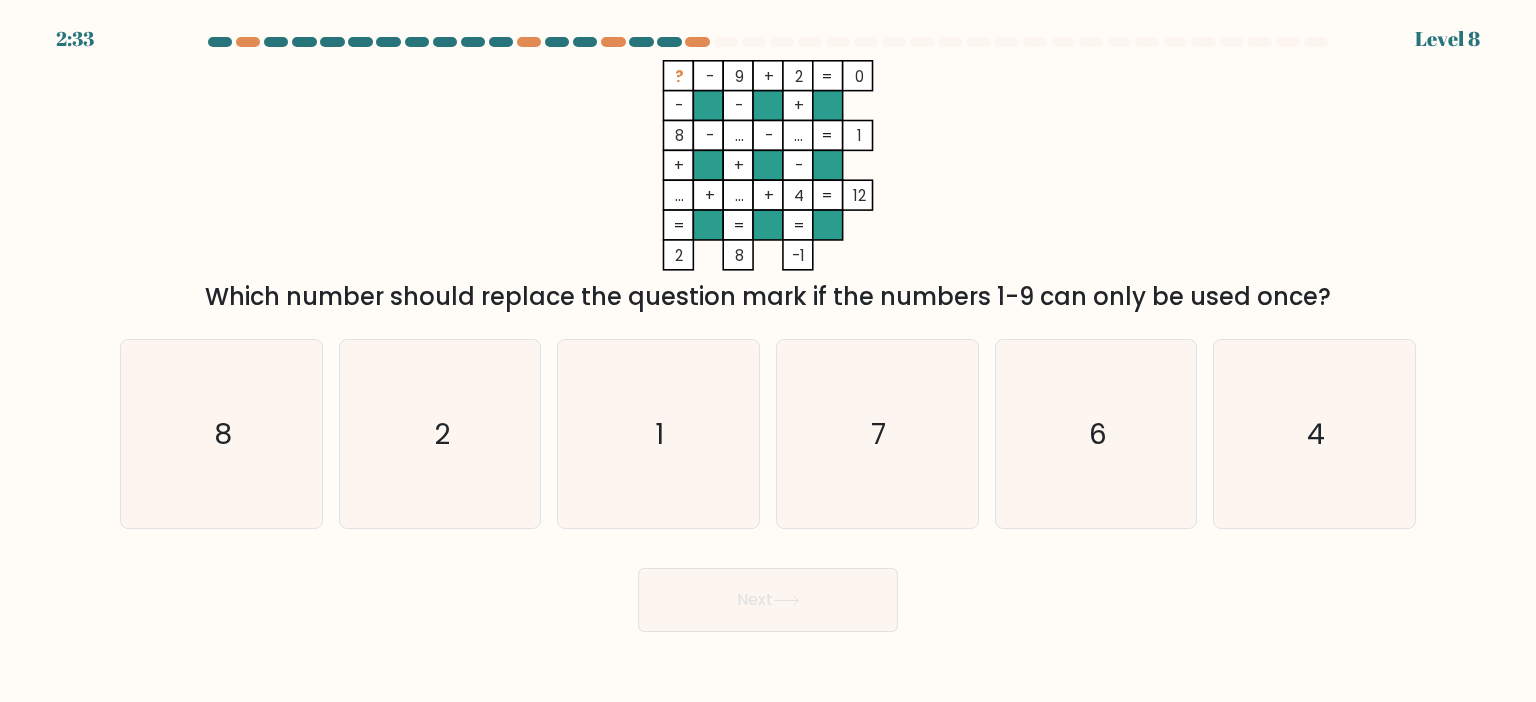 click on "?    -    9    +    2    0    -    -    +    8    -    ...    -    ...    1    +    +    -    ...    +    ...    +    4    =   12    =   =   =   =   2    8    -1    =" at bounding box center (768, 165) 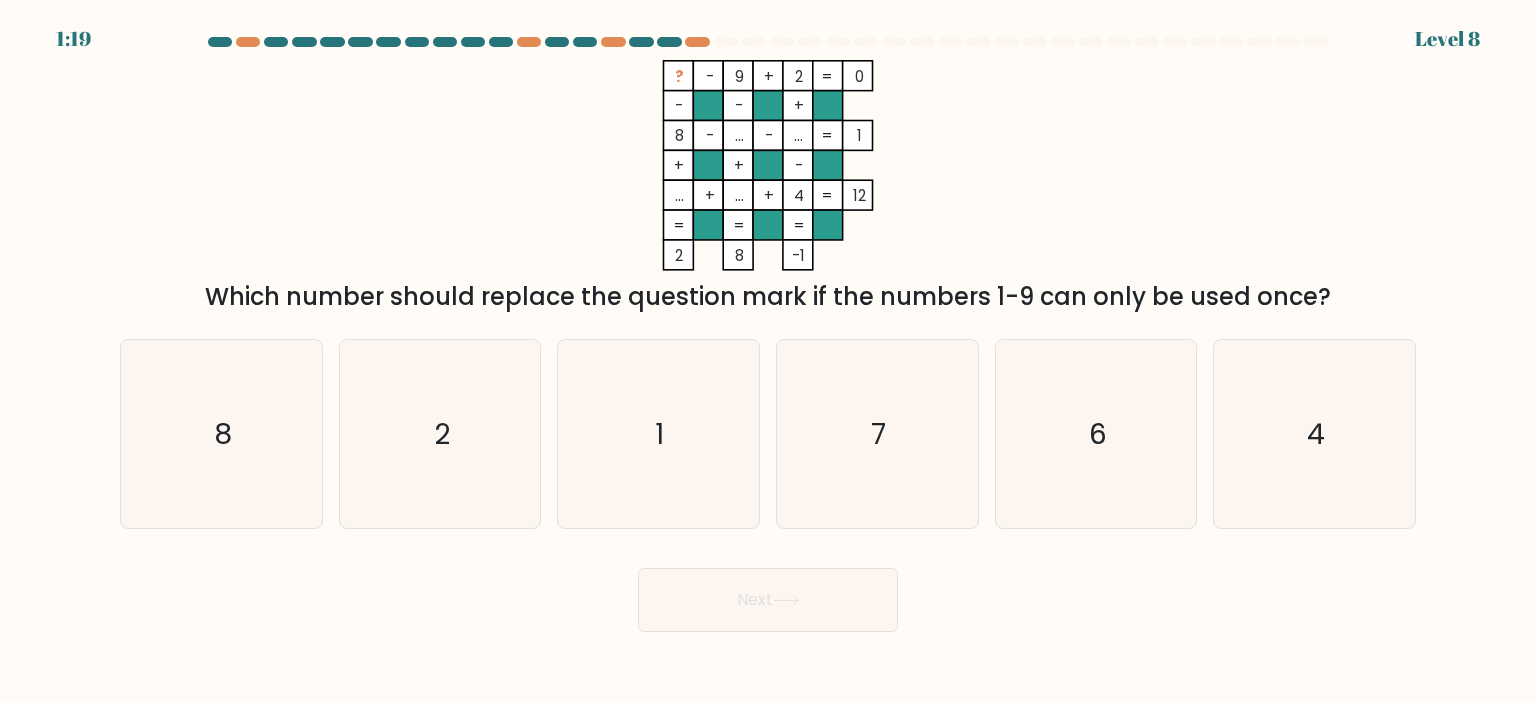 click at bounding box center [768, 334] 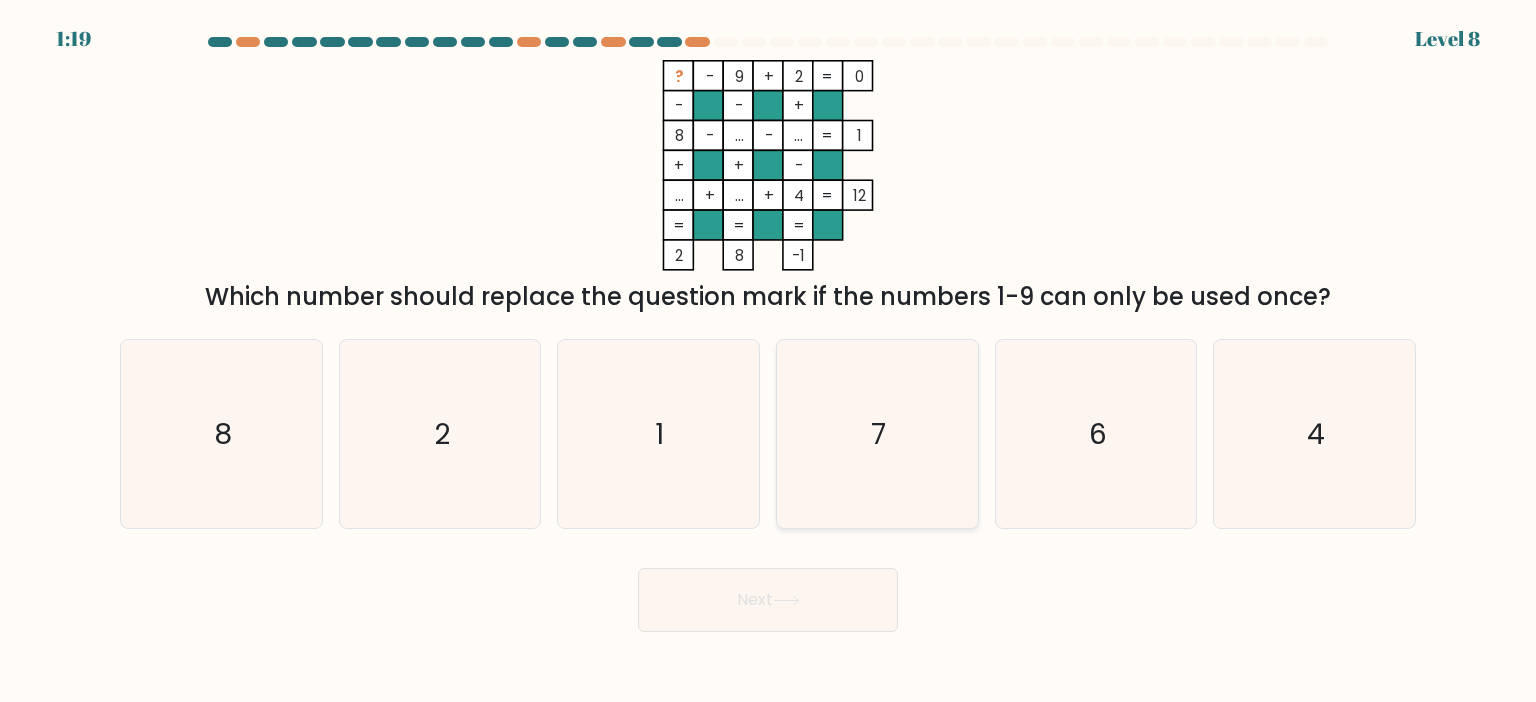 click on "7" at bounding box center (877, 434) 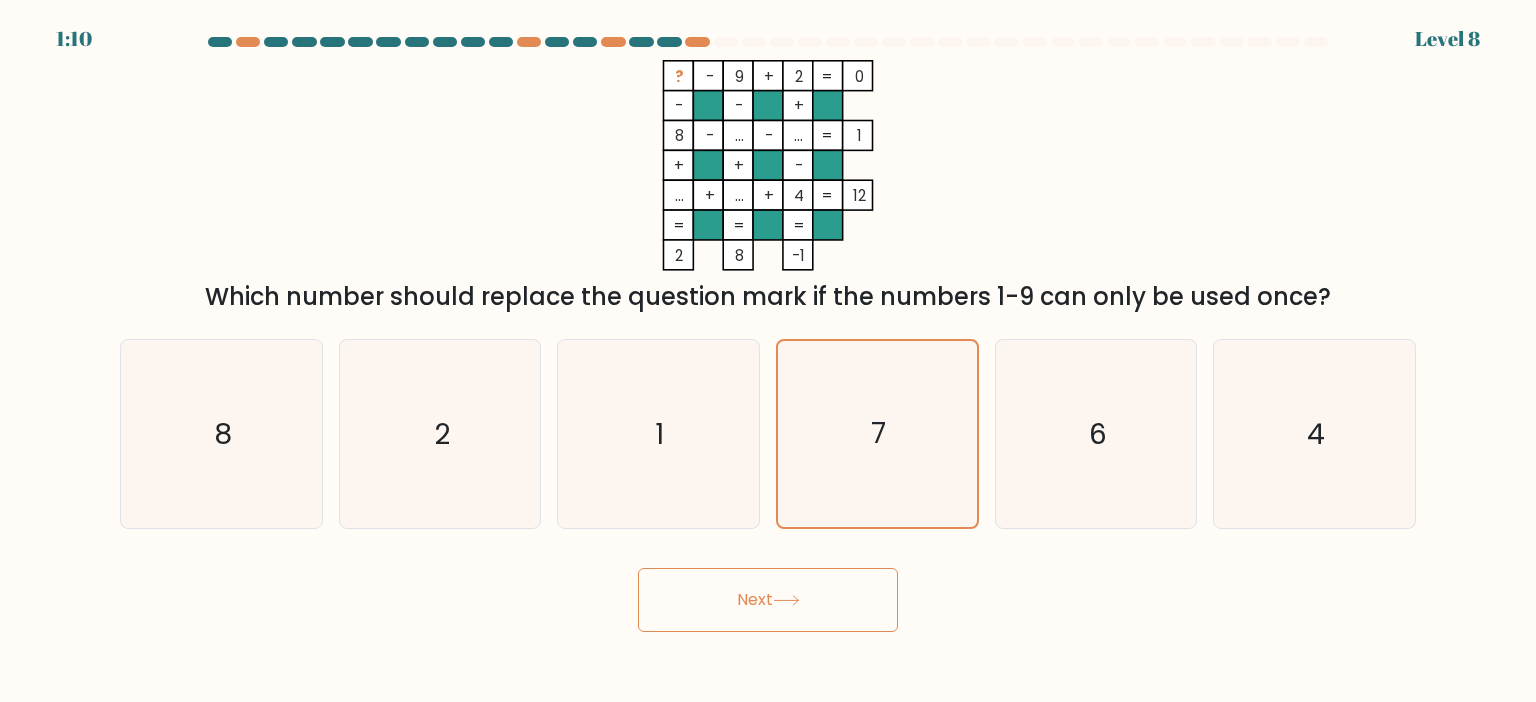 click on "Next" at bounding box center (768, 600) 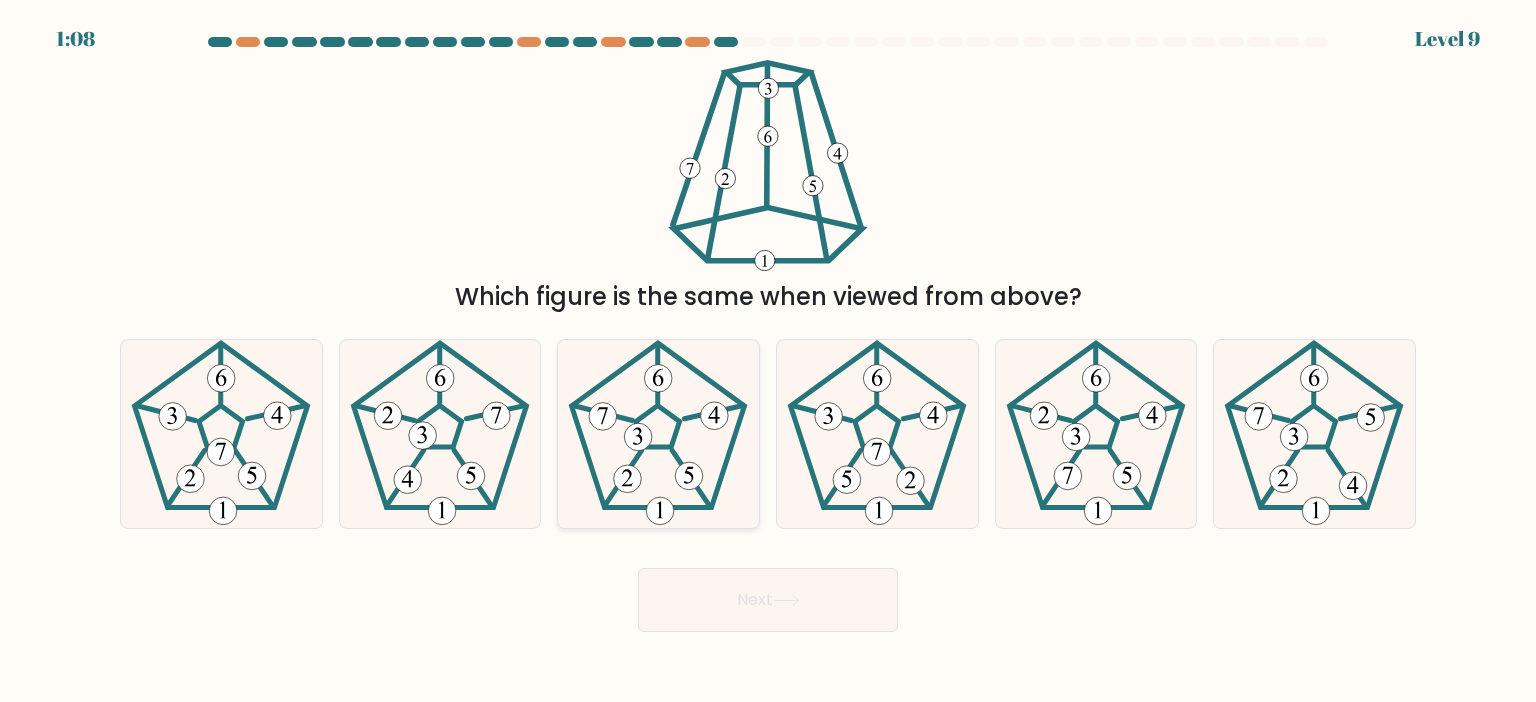 click at bounding box center (639, 437) 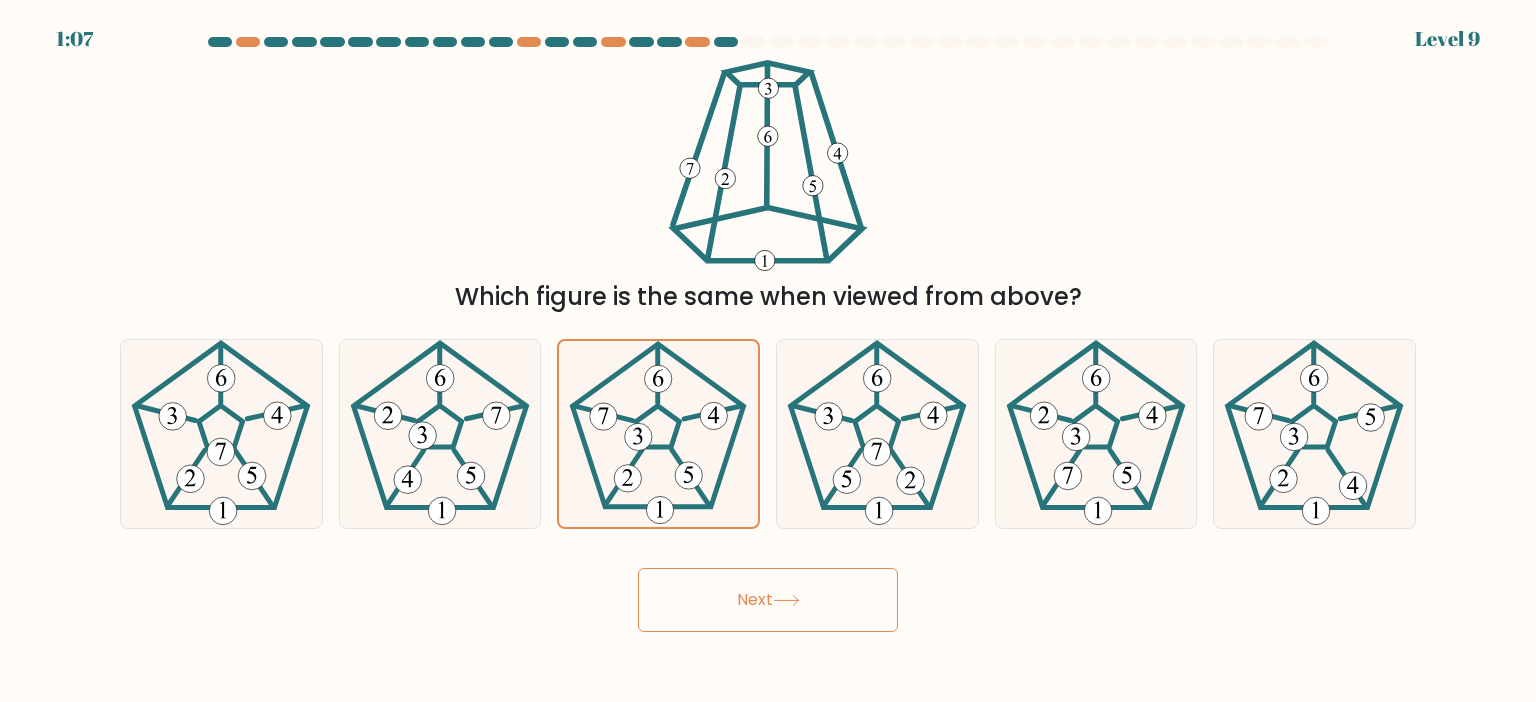 click on "Next" at bounding box center (768, 600) 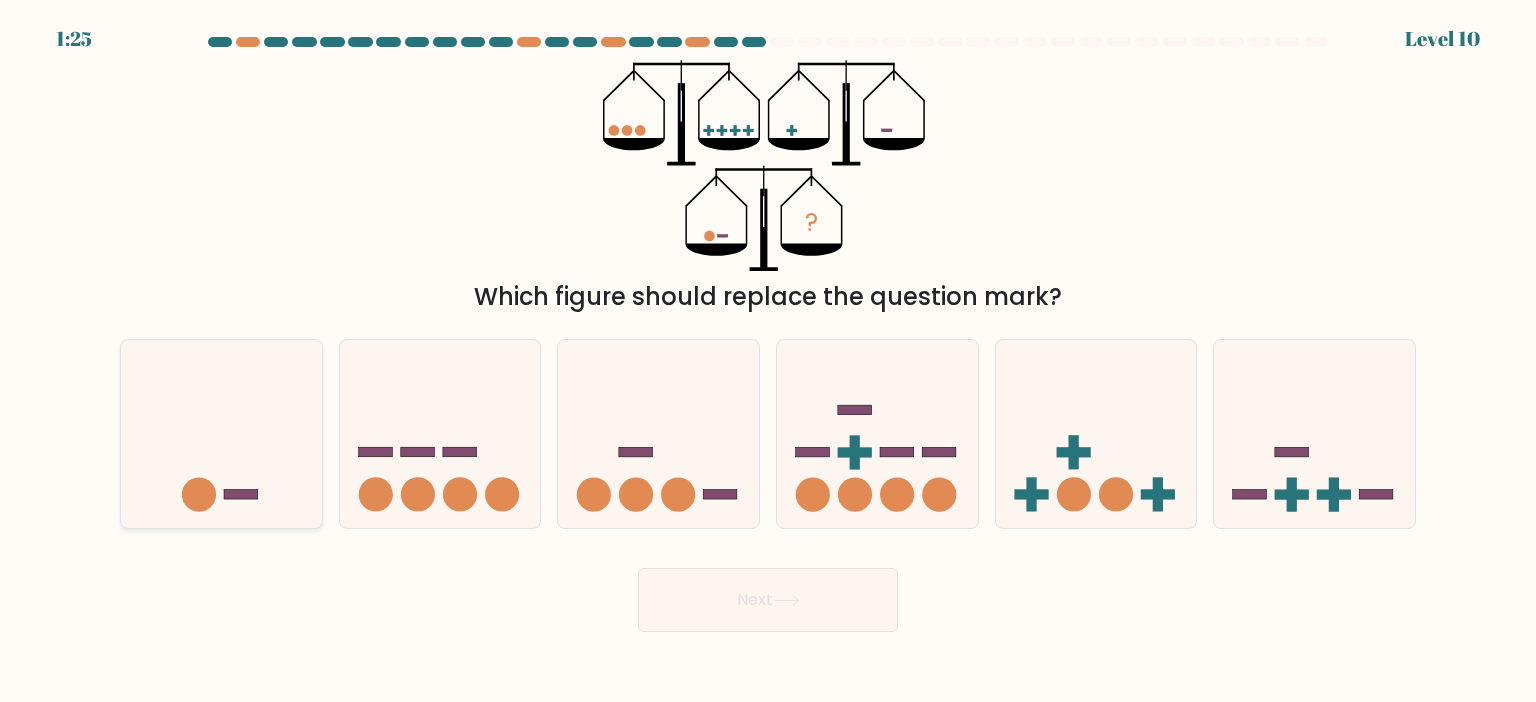 click at bounding box center (221, 434) 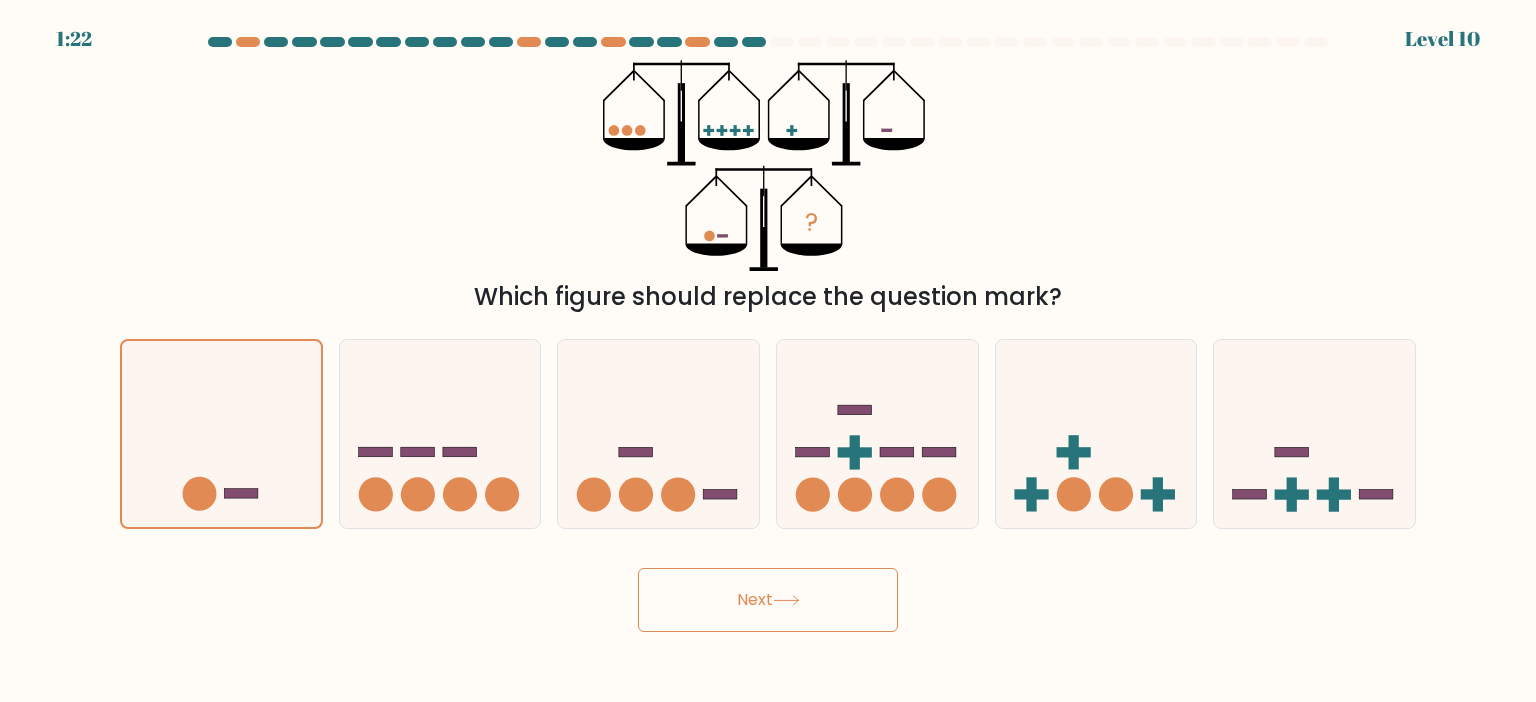 click on "Next" at bounding box center [768, 600] 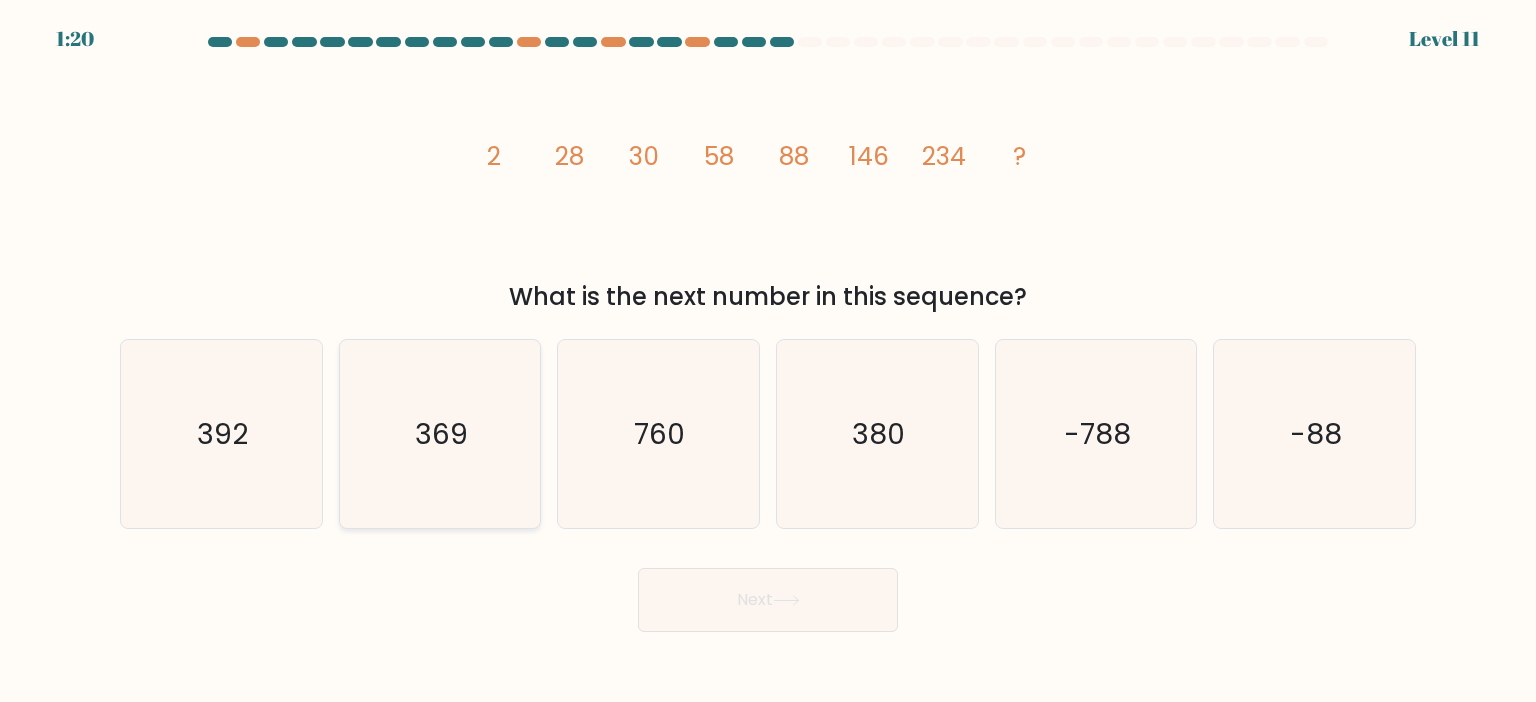 click on "369" at bounding box center [440, 434] 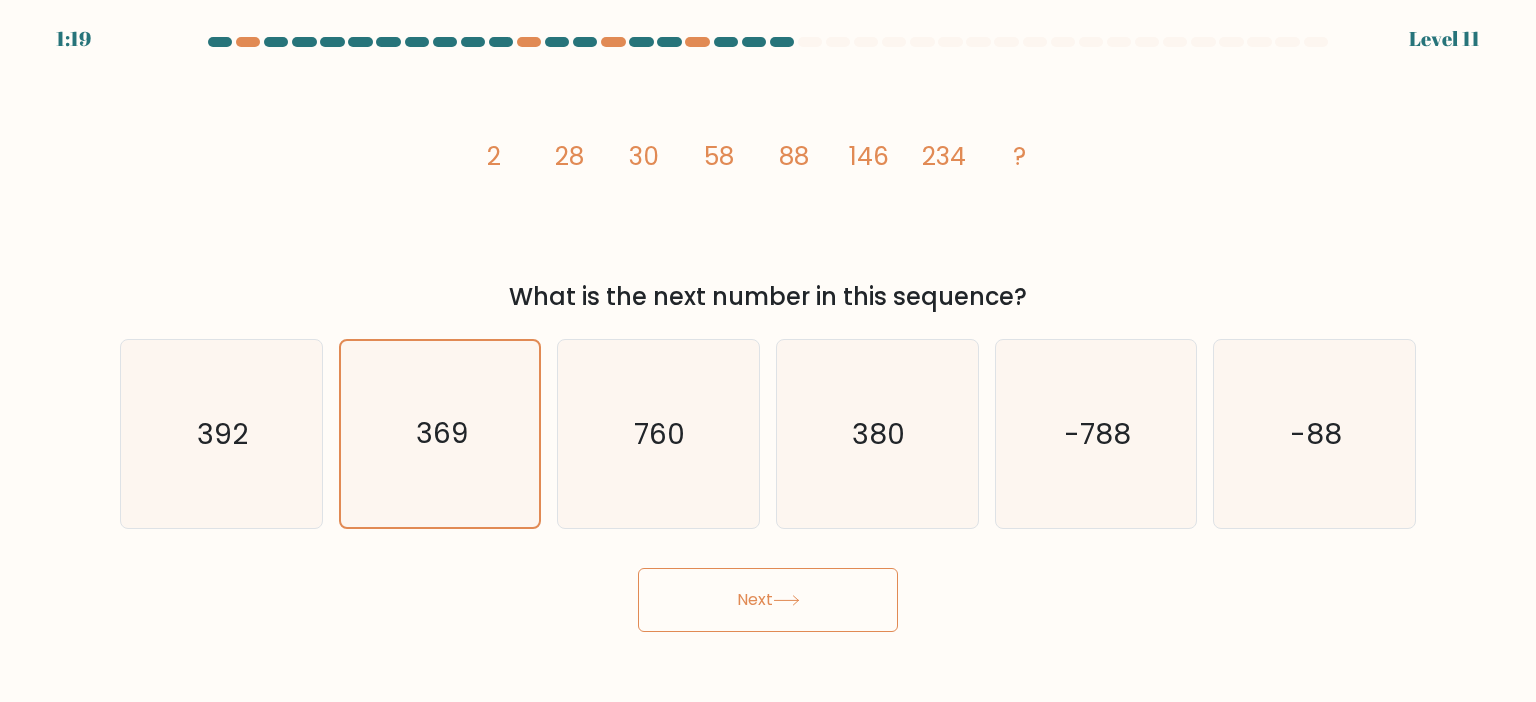 click on "Next" at bounding box center (768, 600) 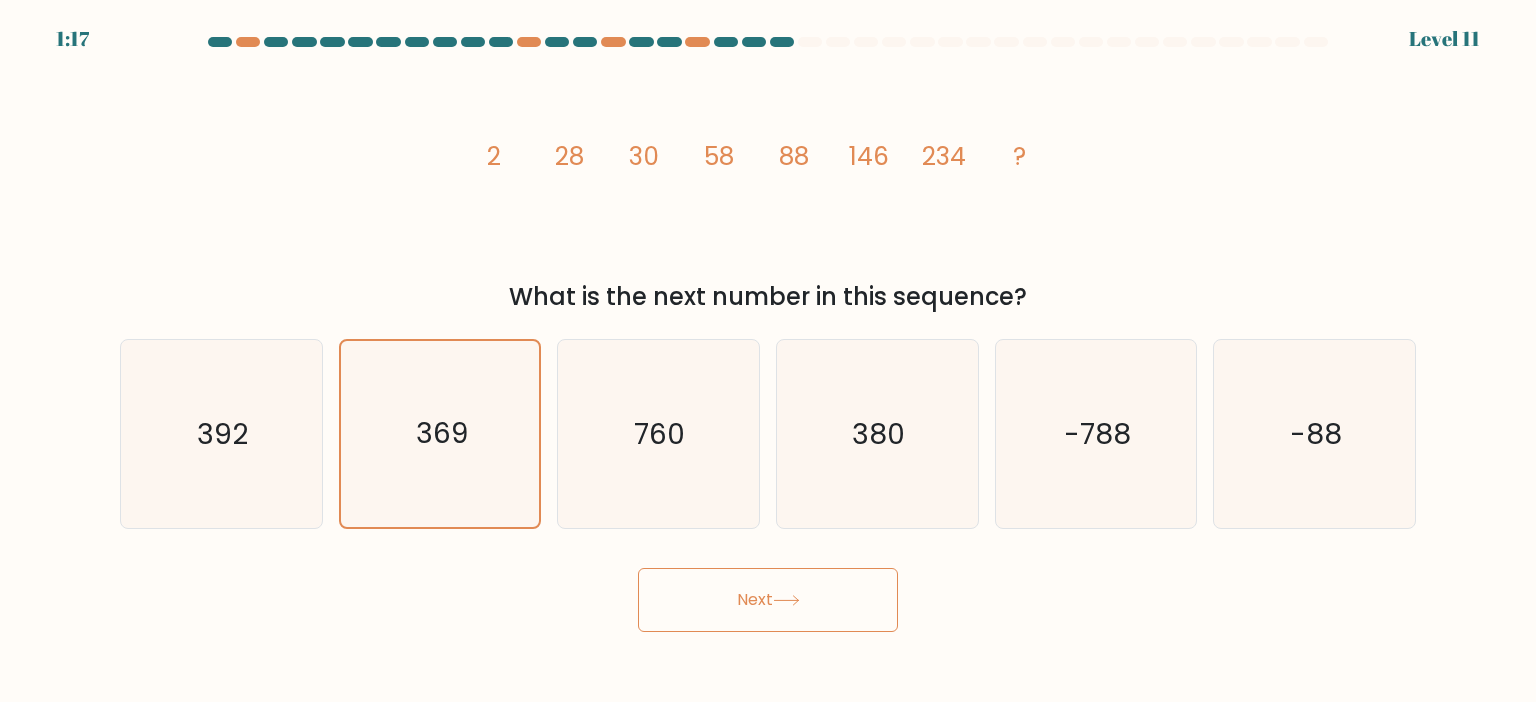 click on "Next" at bounding box center [768, 600] 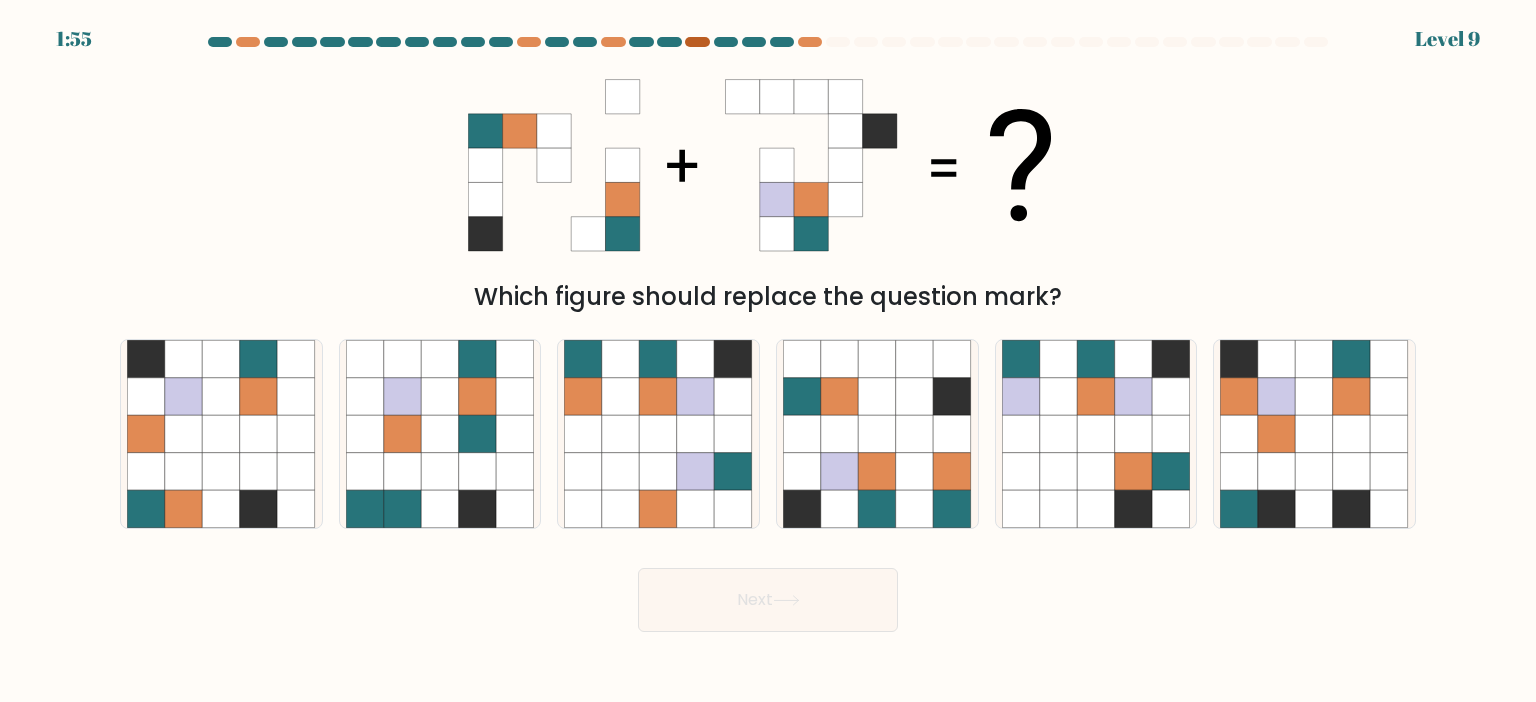 click at bounding box center (697, 42) 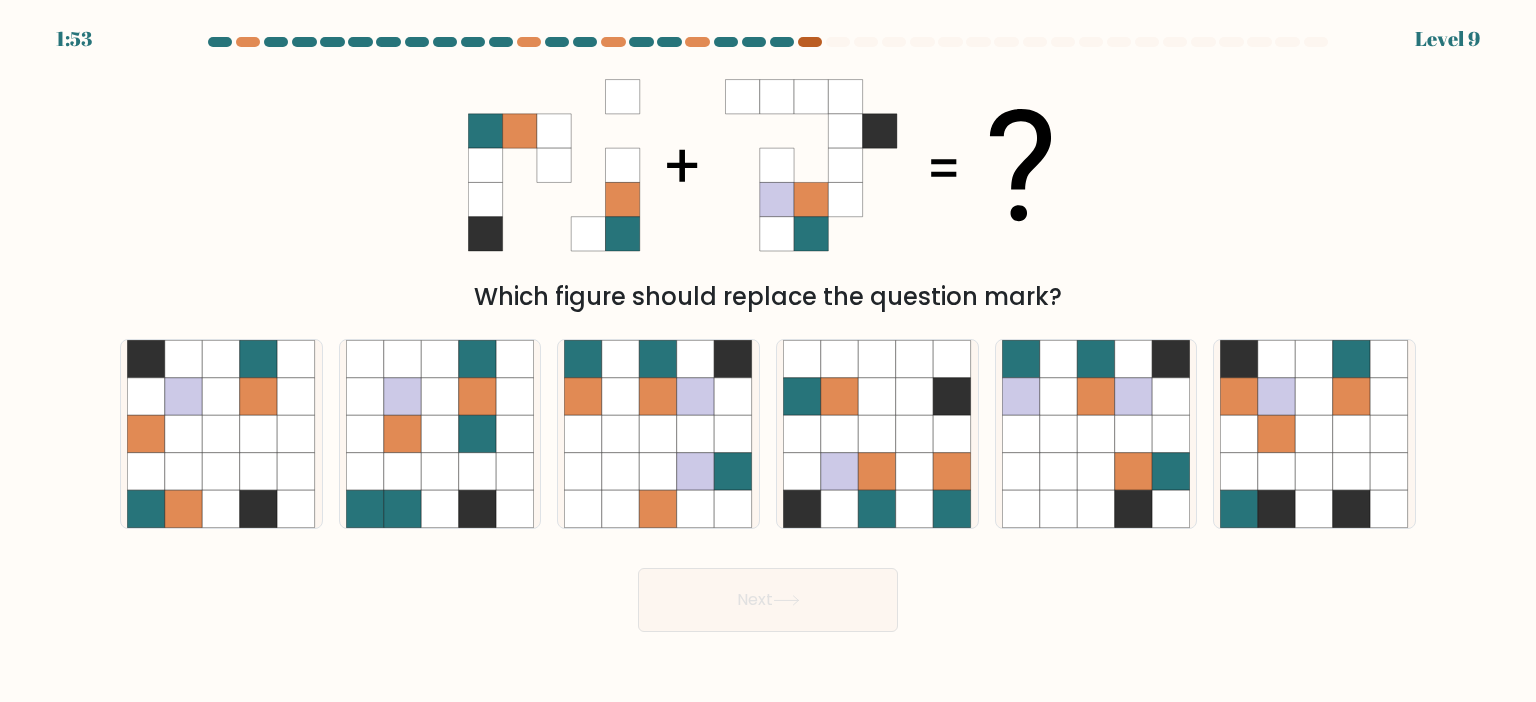 click at bounding box center [810, 42] 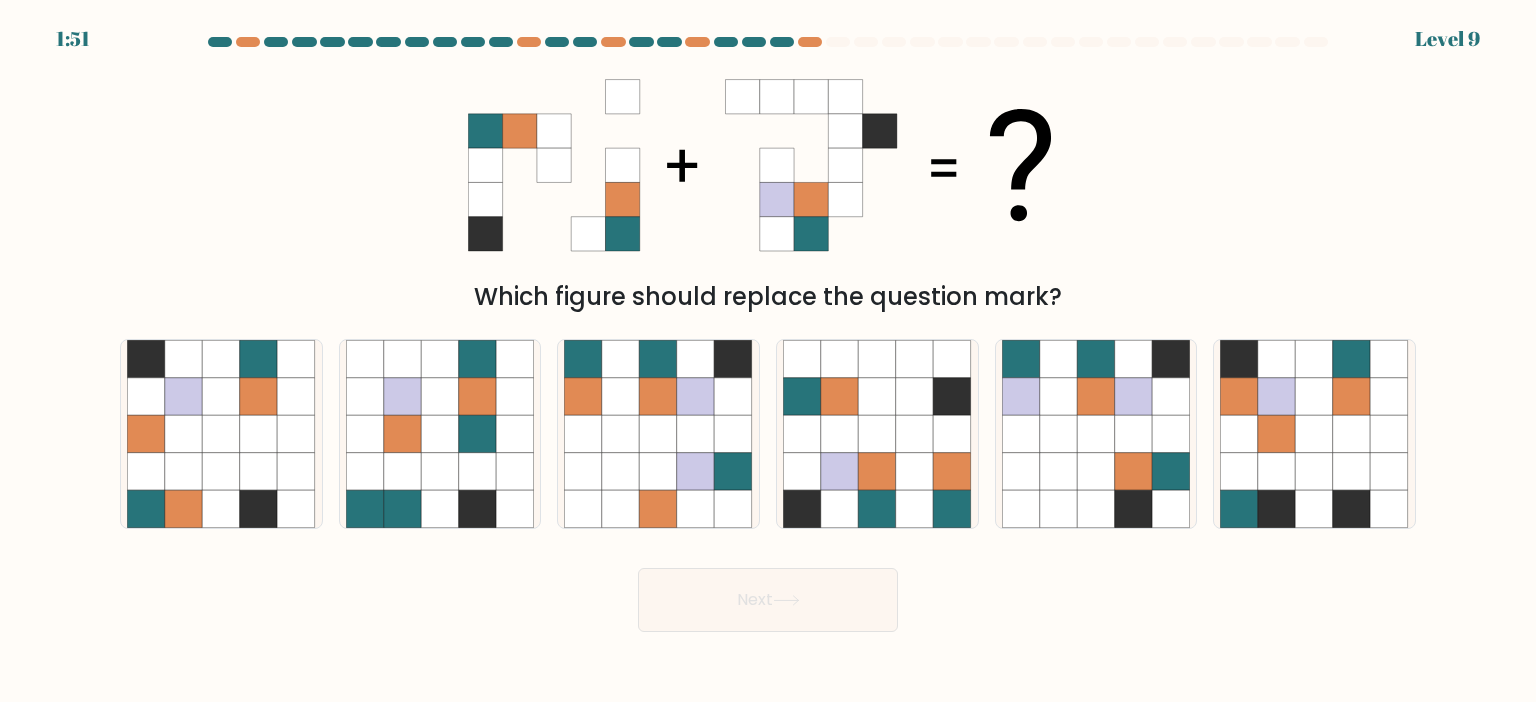 click at bounding box center [782, 42] 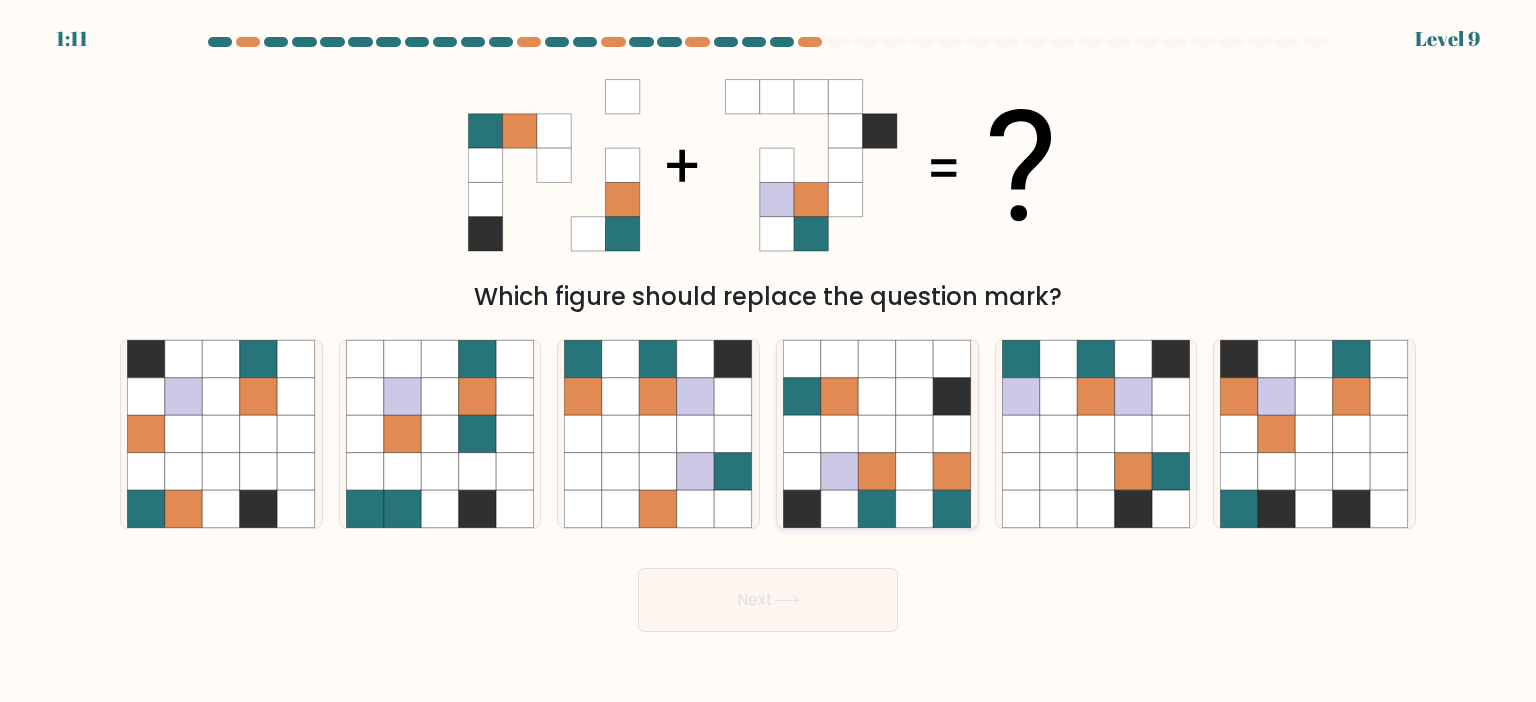 click at bounding box center (877, 434) 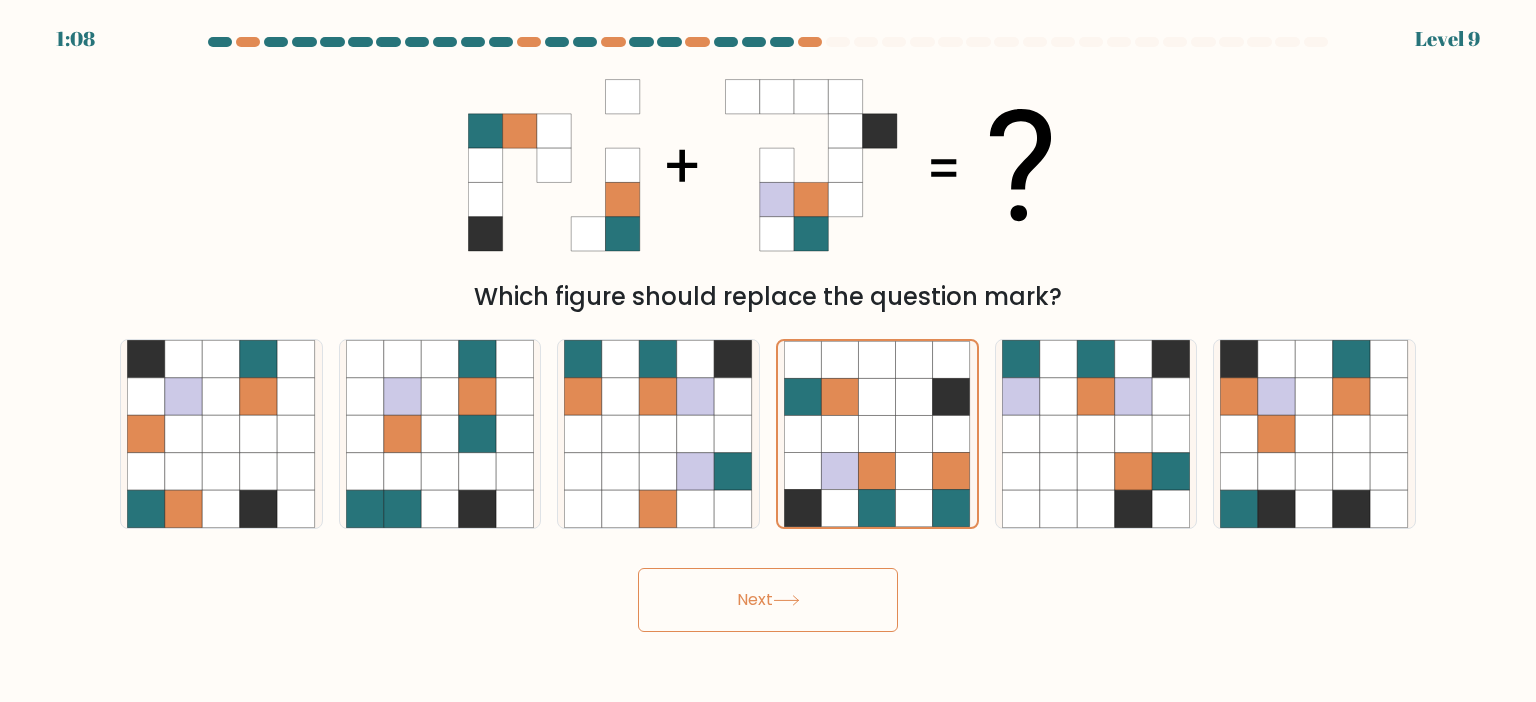 click on "Next" at bounding box center [768, 600] 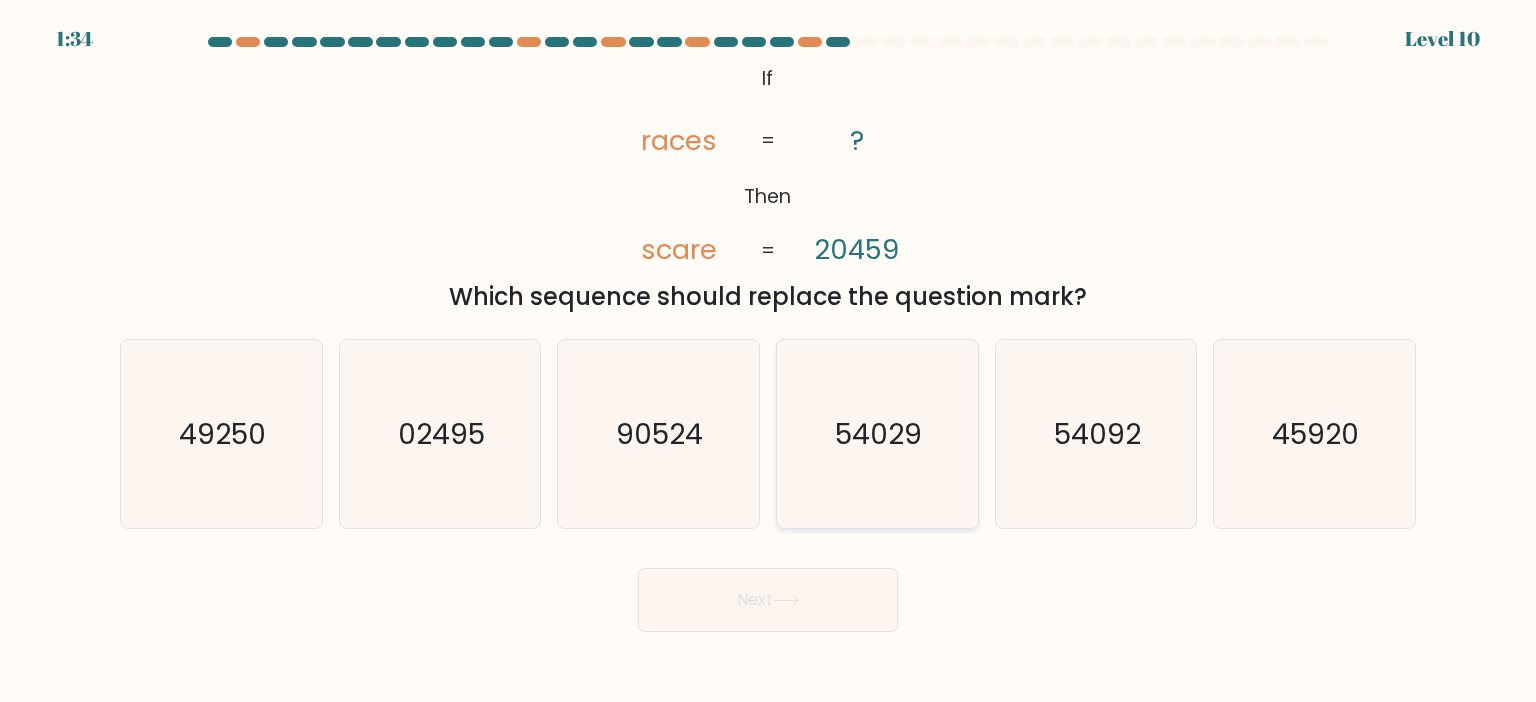 click on "54029" at bounding box center (877, 434) 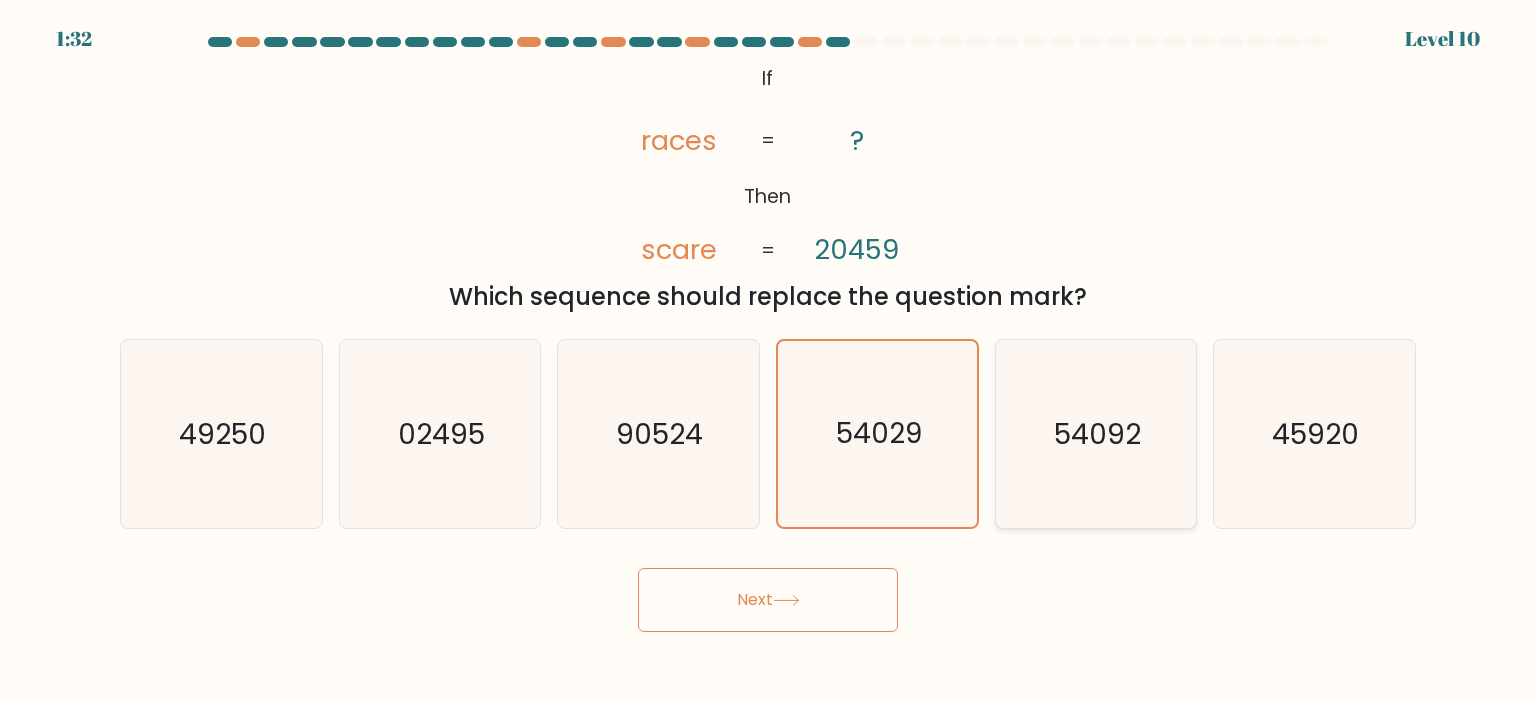 click on "54092" at bounding box center [1096, 434] 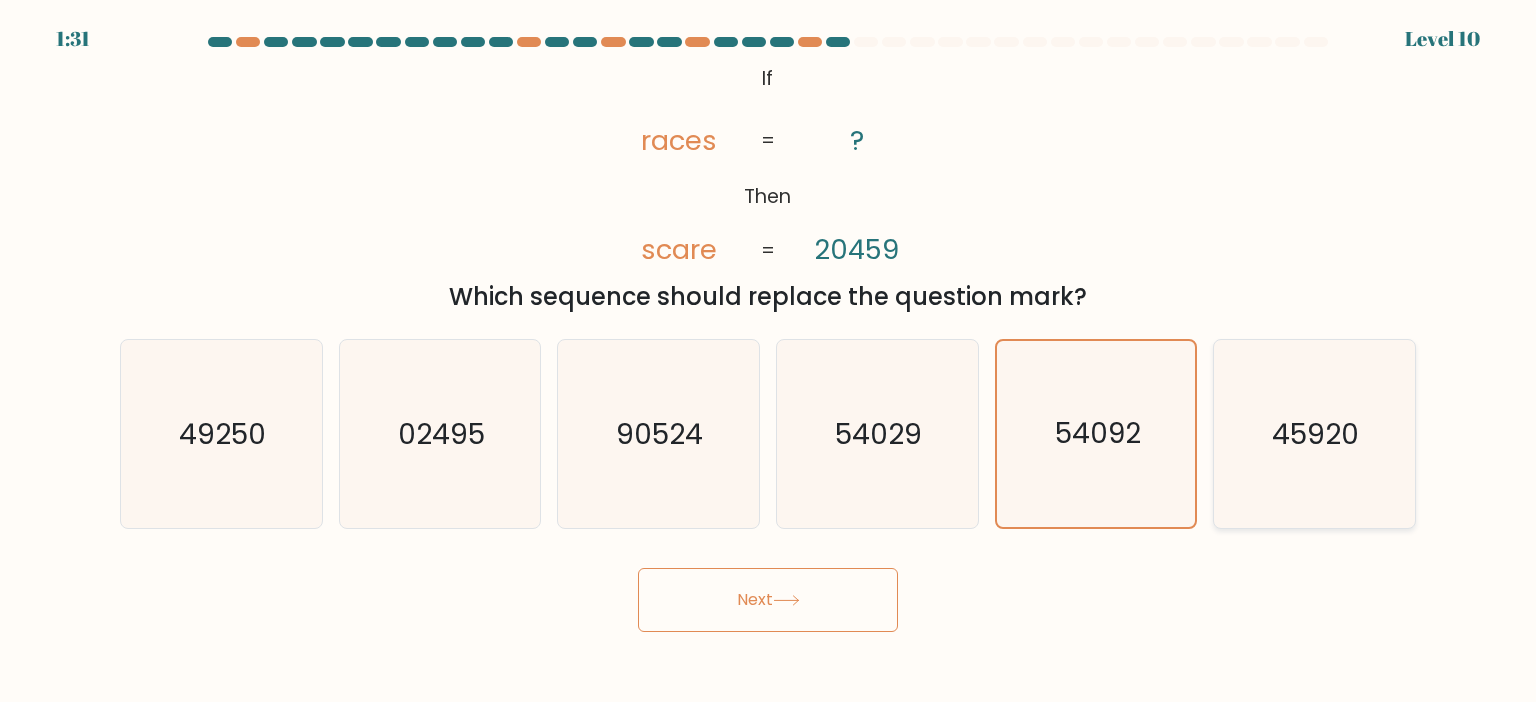 click on "45920" at bounding box center [1314, 434] 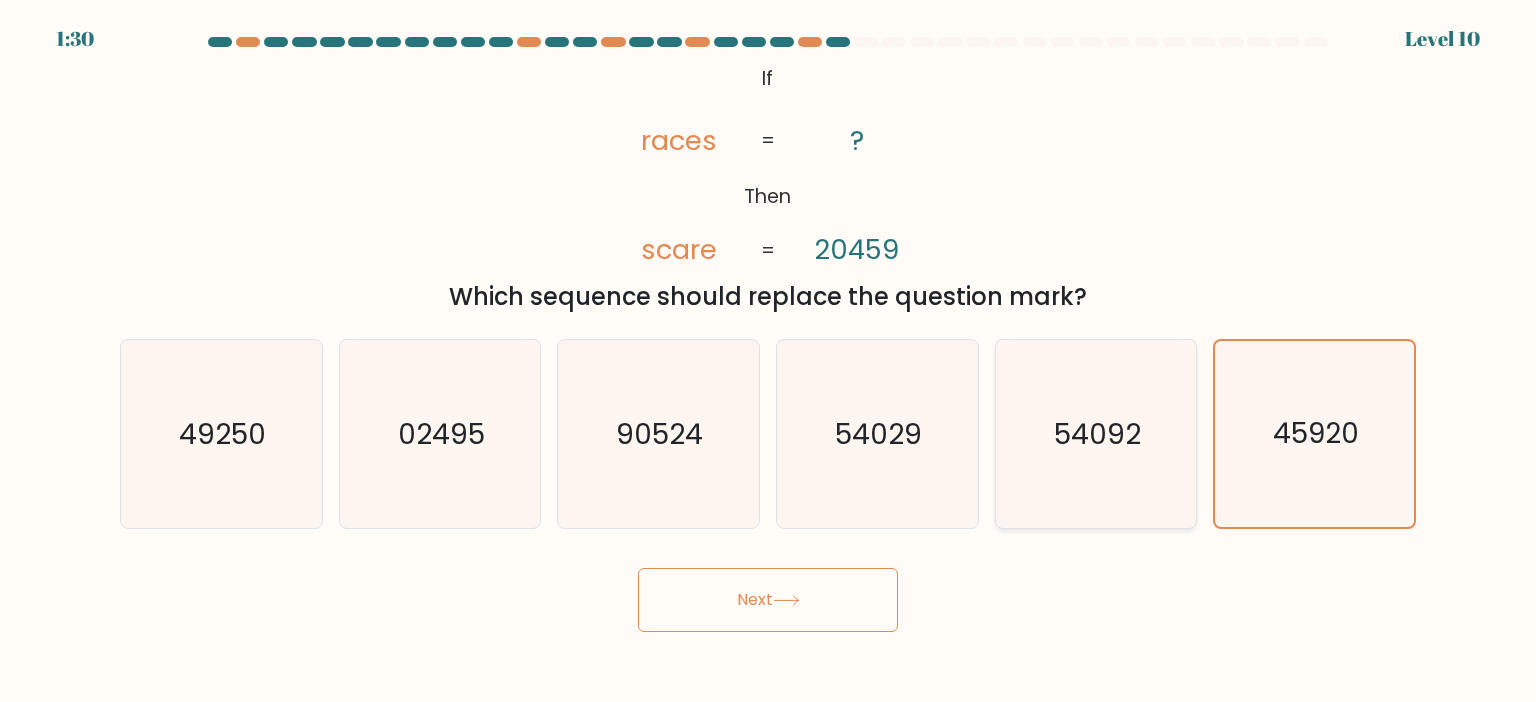 click on "54092" at bounding box center (1096, 434) 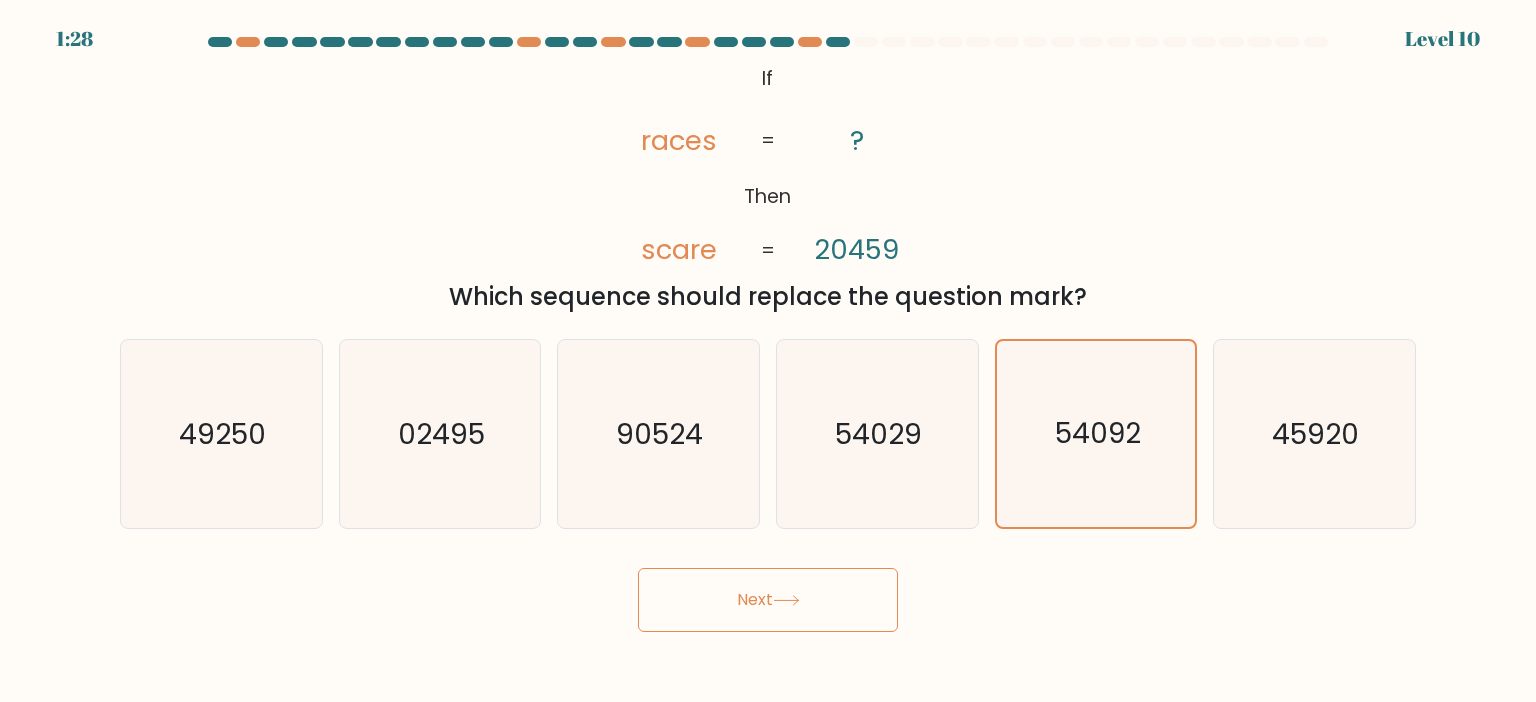 click on "Next" at bounding box center [768, 600] 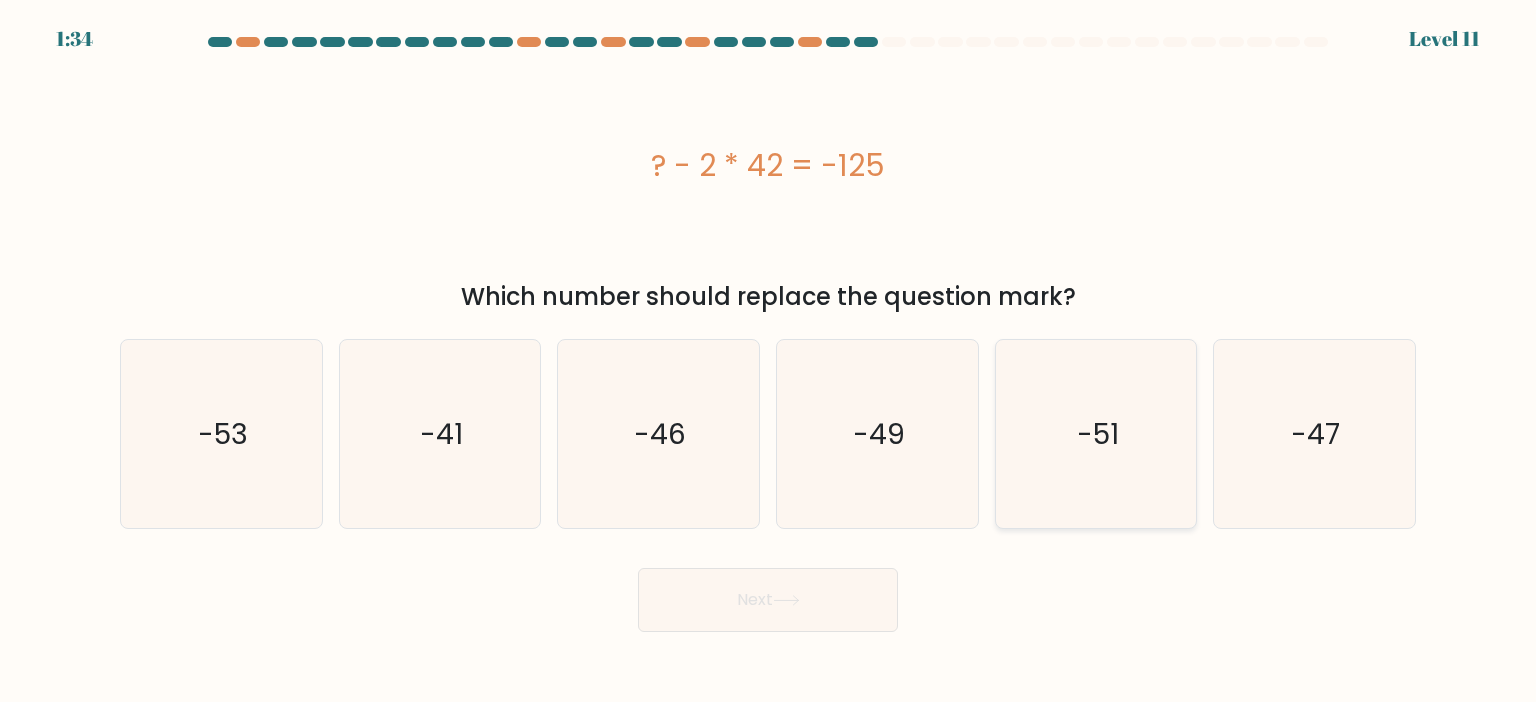 click on "-51" at bounding box center (1096, 434) 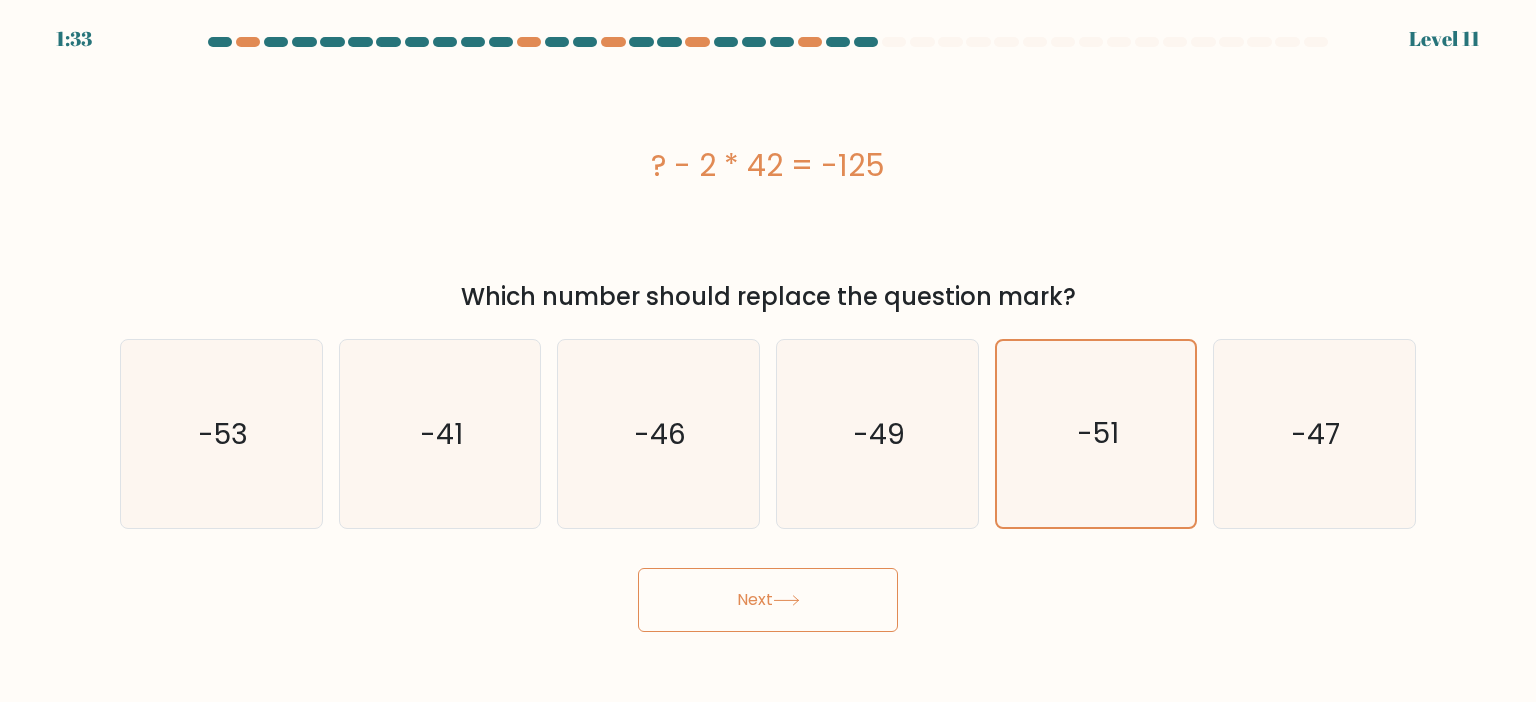 click on "Next" at bounding box center [768, 600] 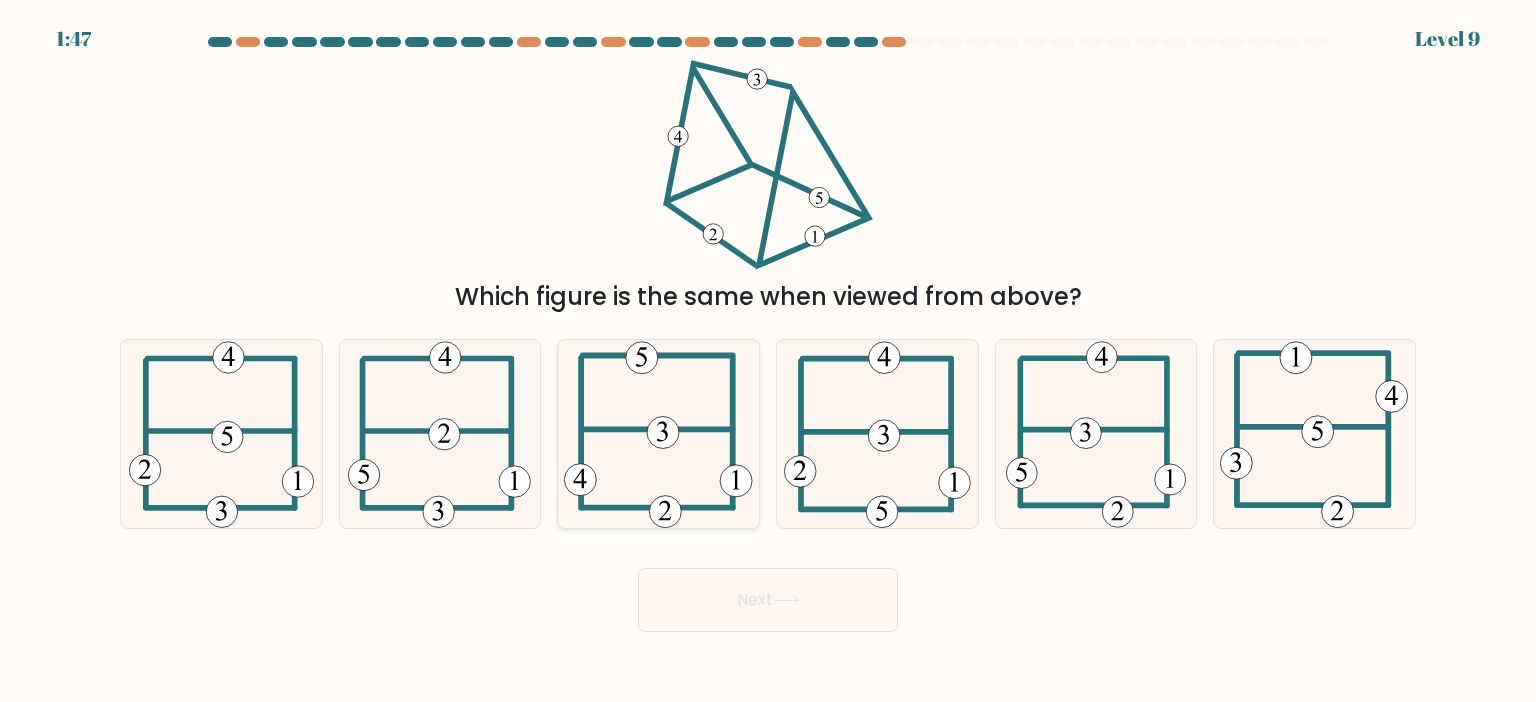 click at bounding box center [663, 432] 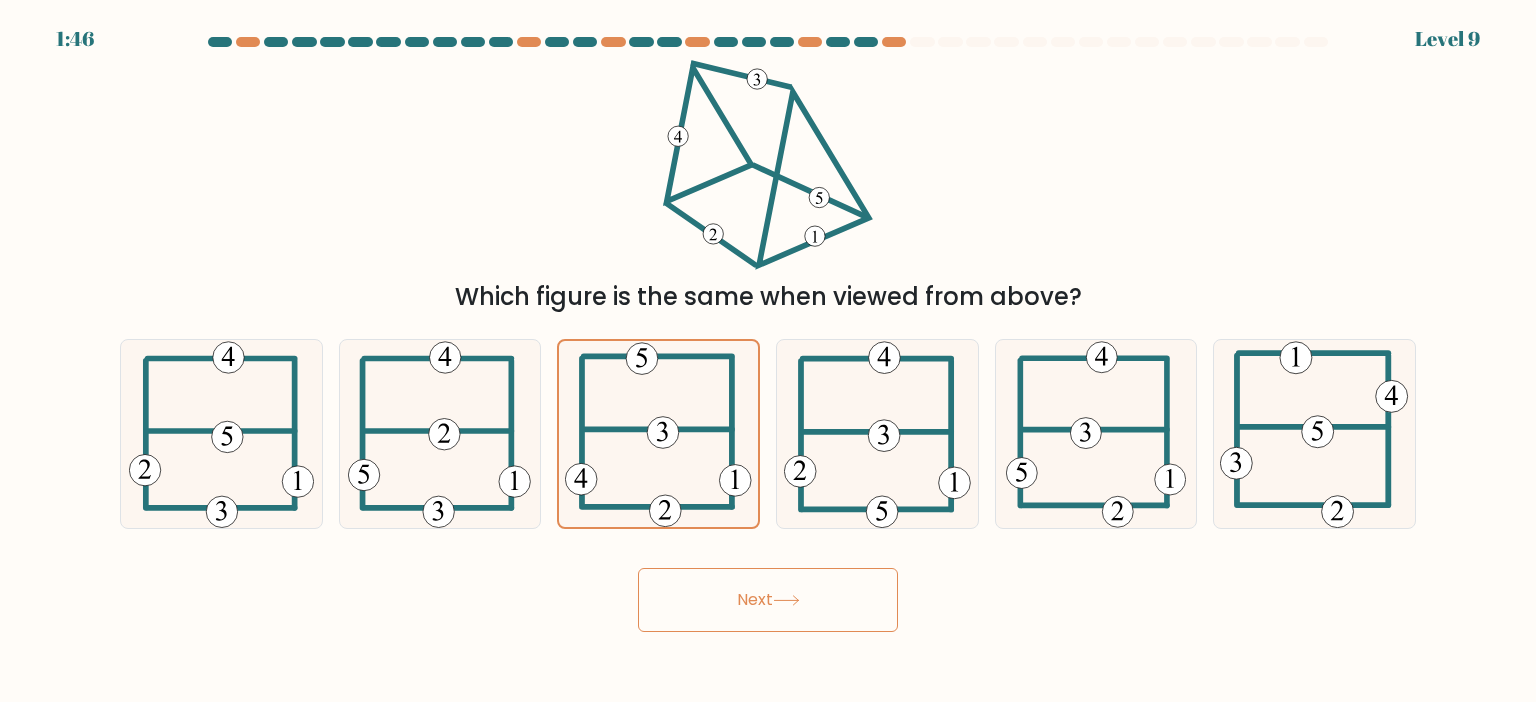 click on "Next" at bounding box center [768, 600] 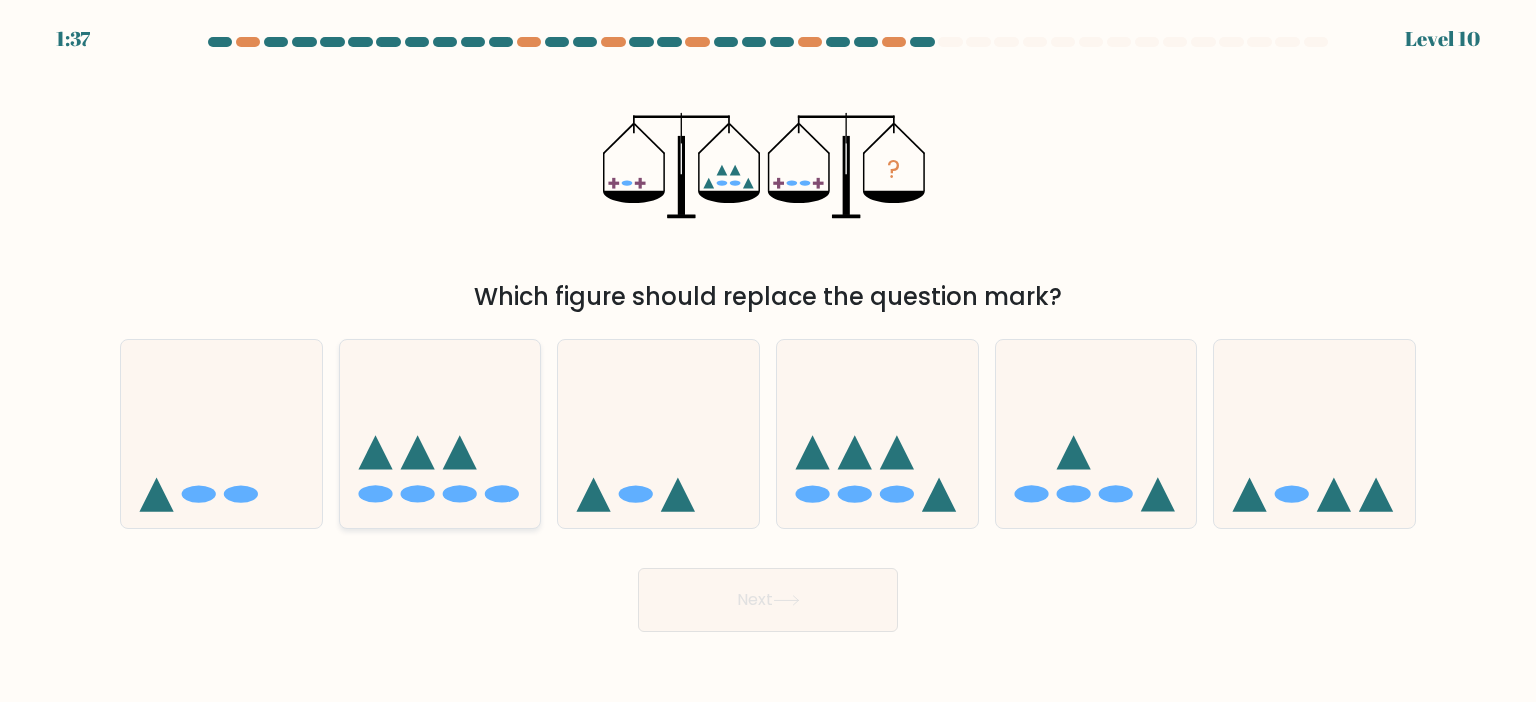 click at bounding box center (440, 434) 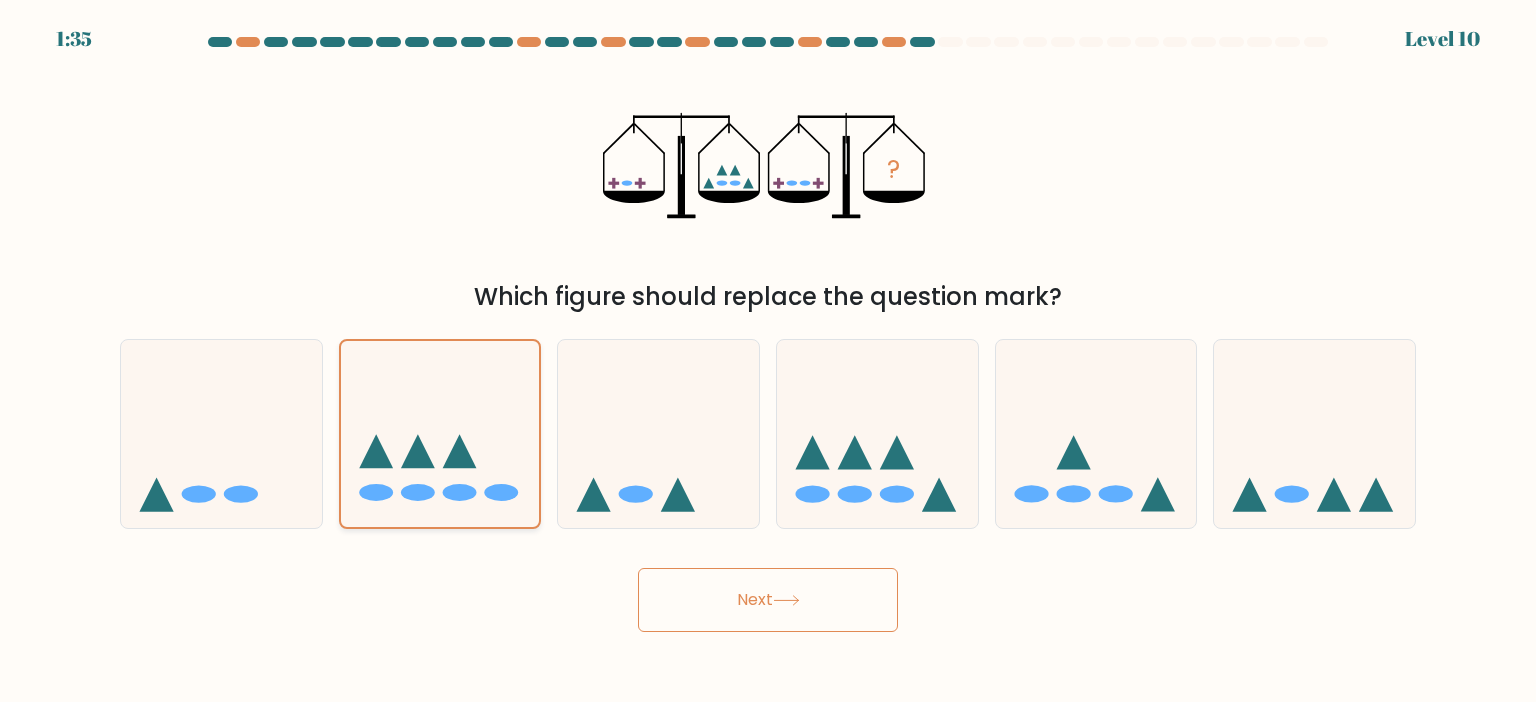 click at bounding box center [440, 433] 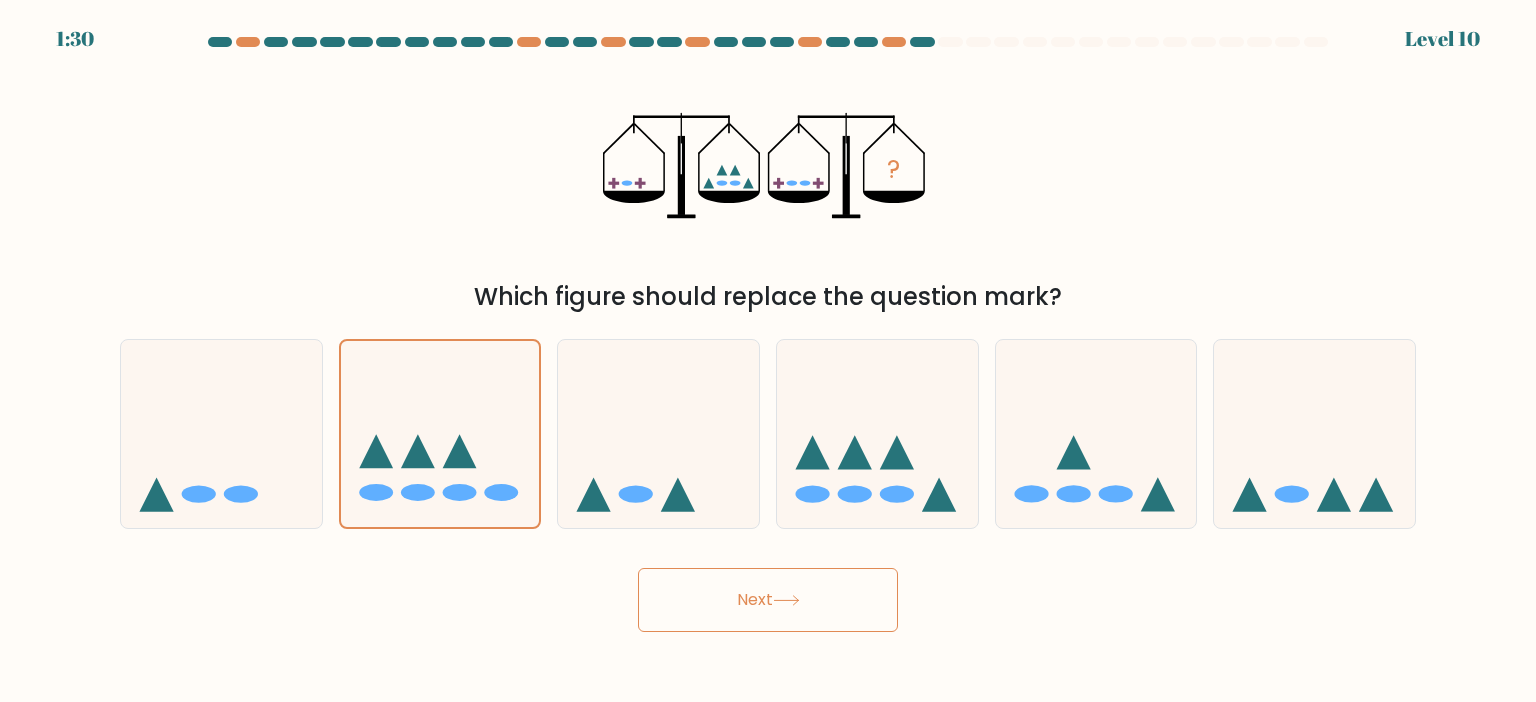 click on "Next" at bounding box center (768, 600) 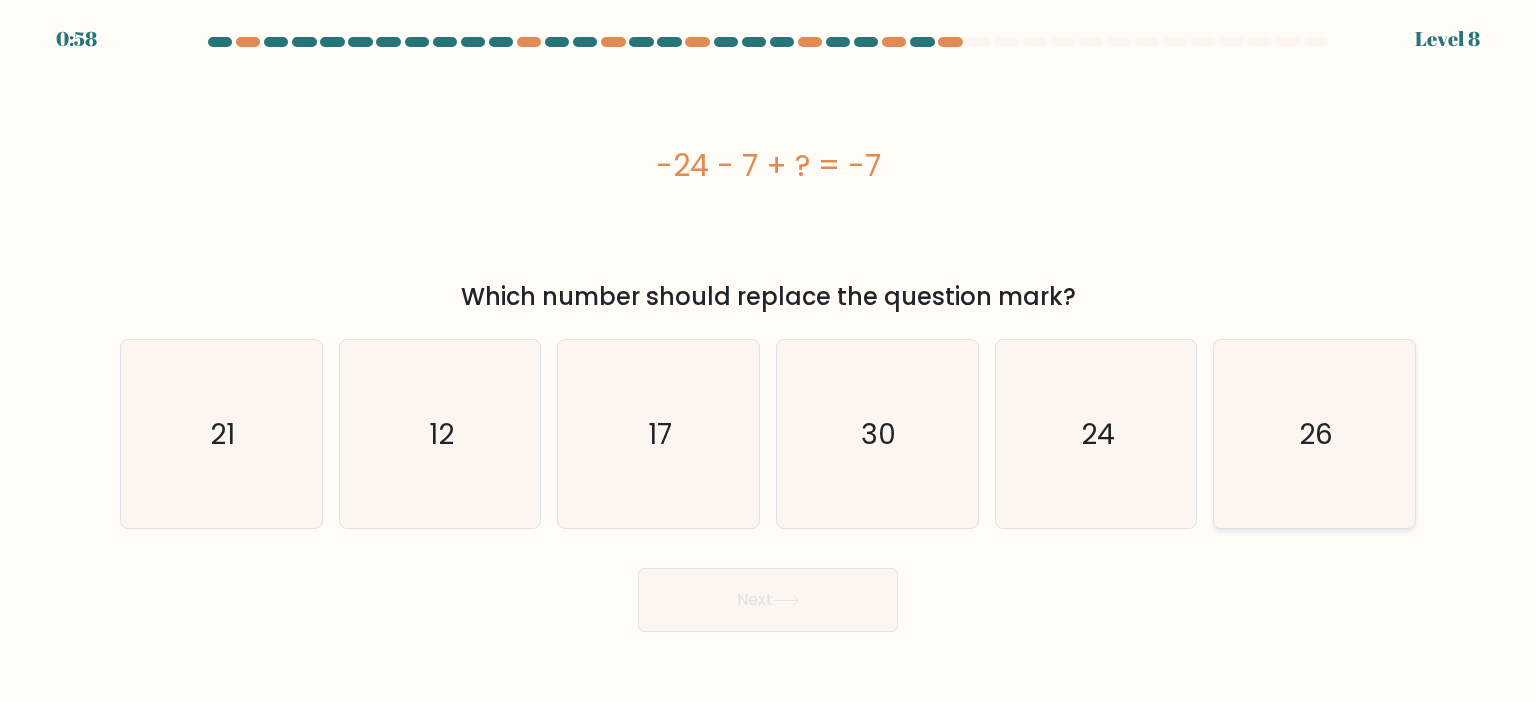 click on "26" at bounding box center (1314, 434) 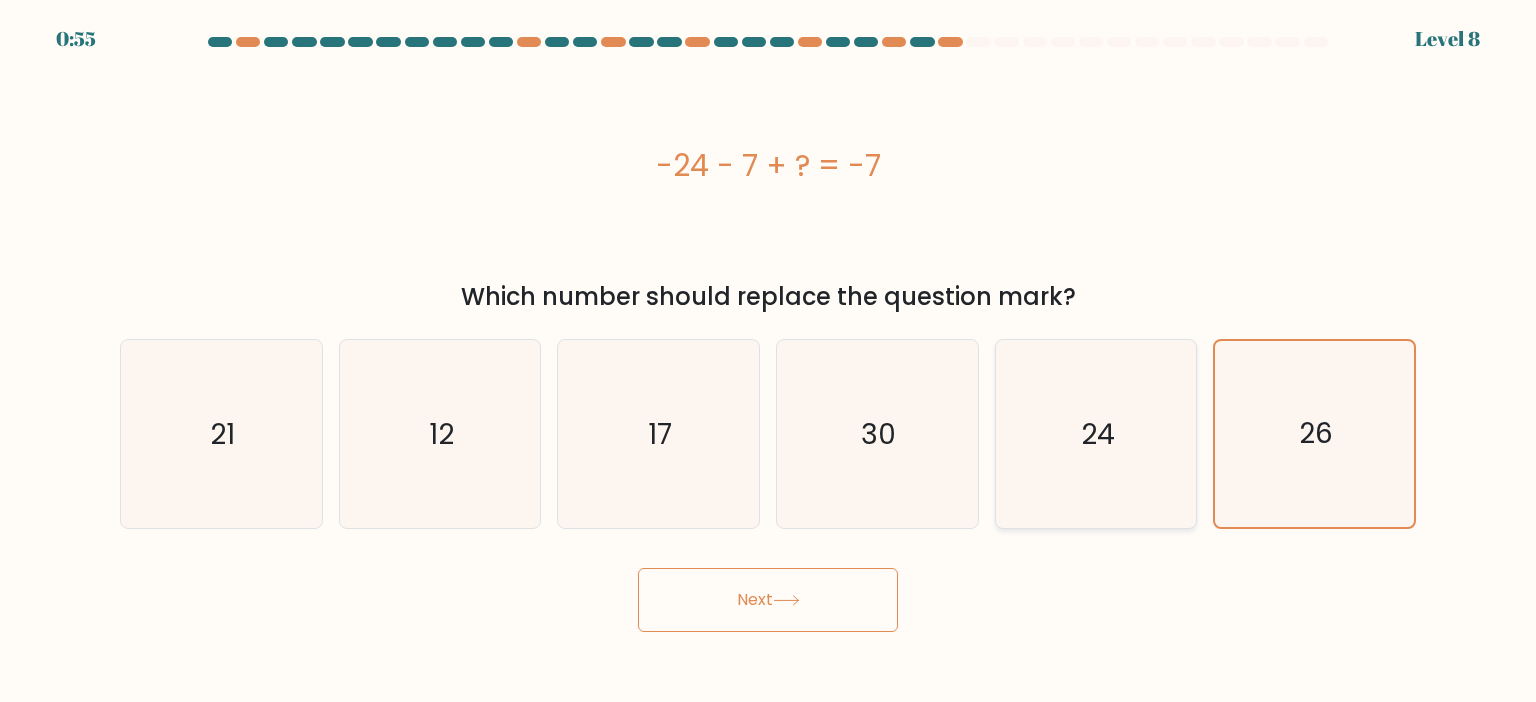 click on "24" at bounding box center (1096, 434) 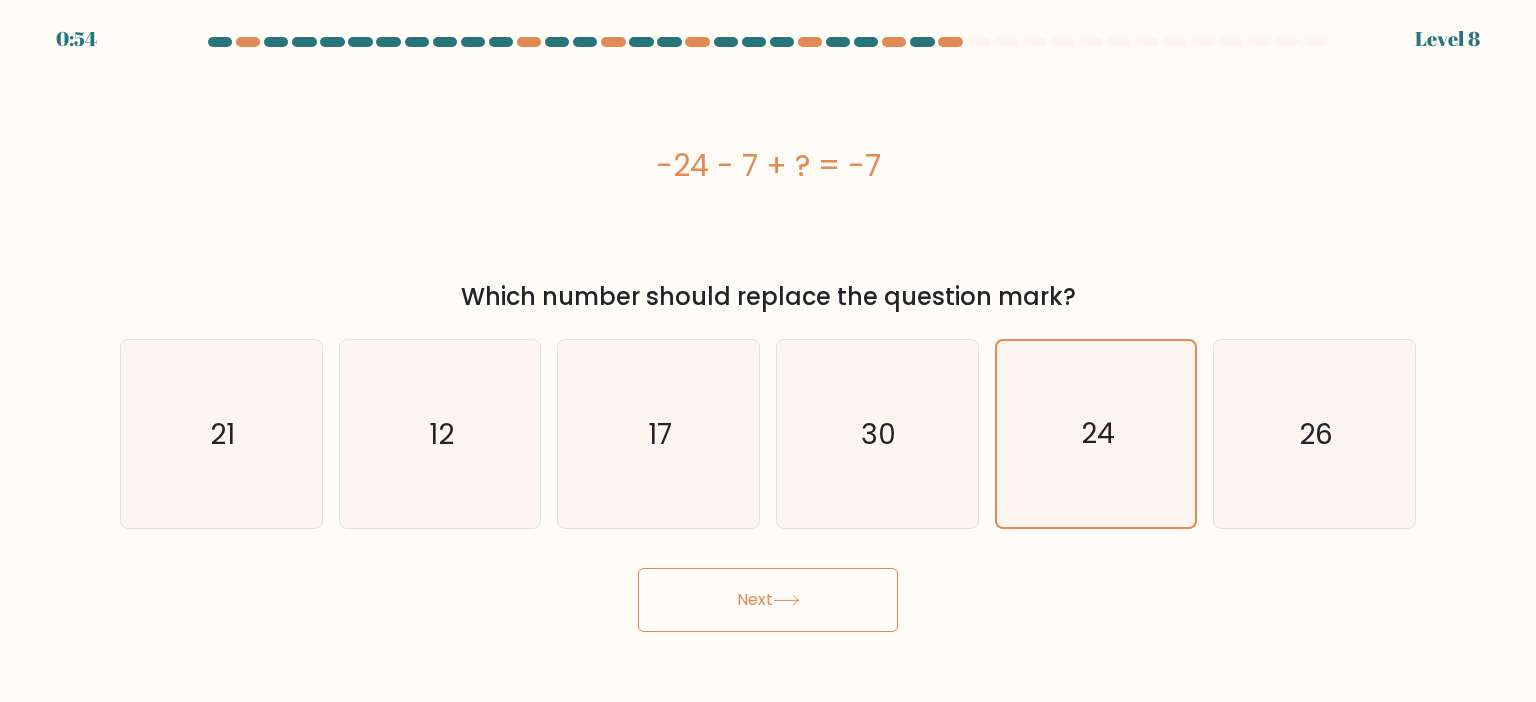 click on "Next" at bounding box center (768, 600) 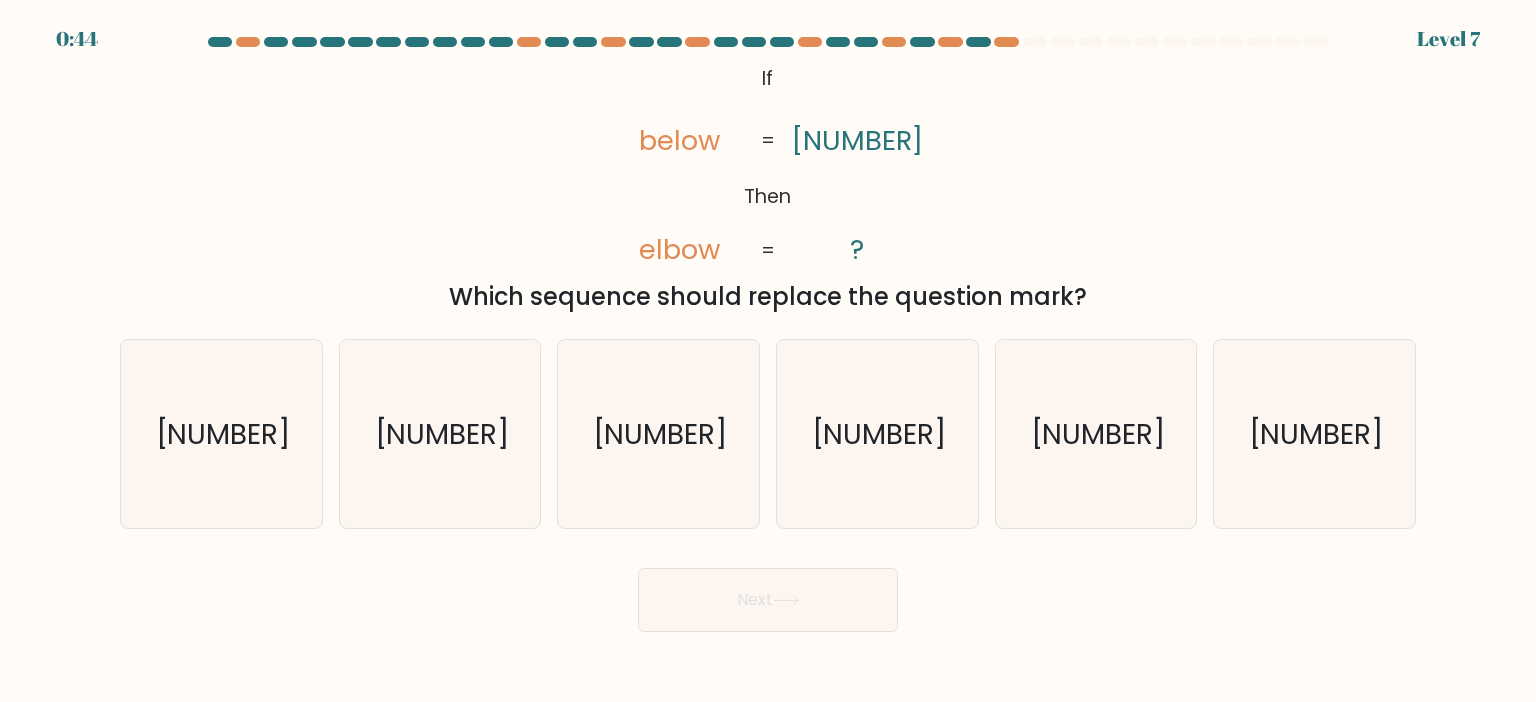 scroll, scrollTop: 0, scrollLeft: 0, axis: both 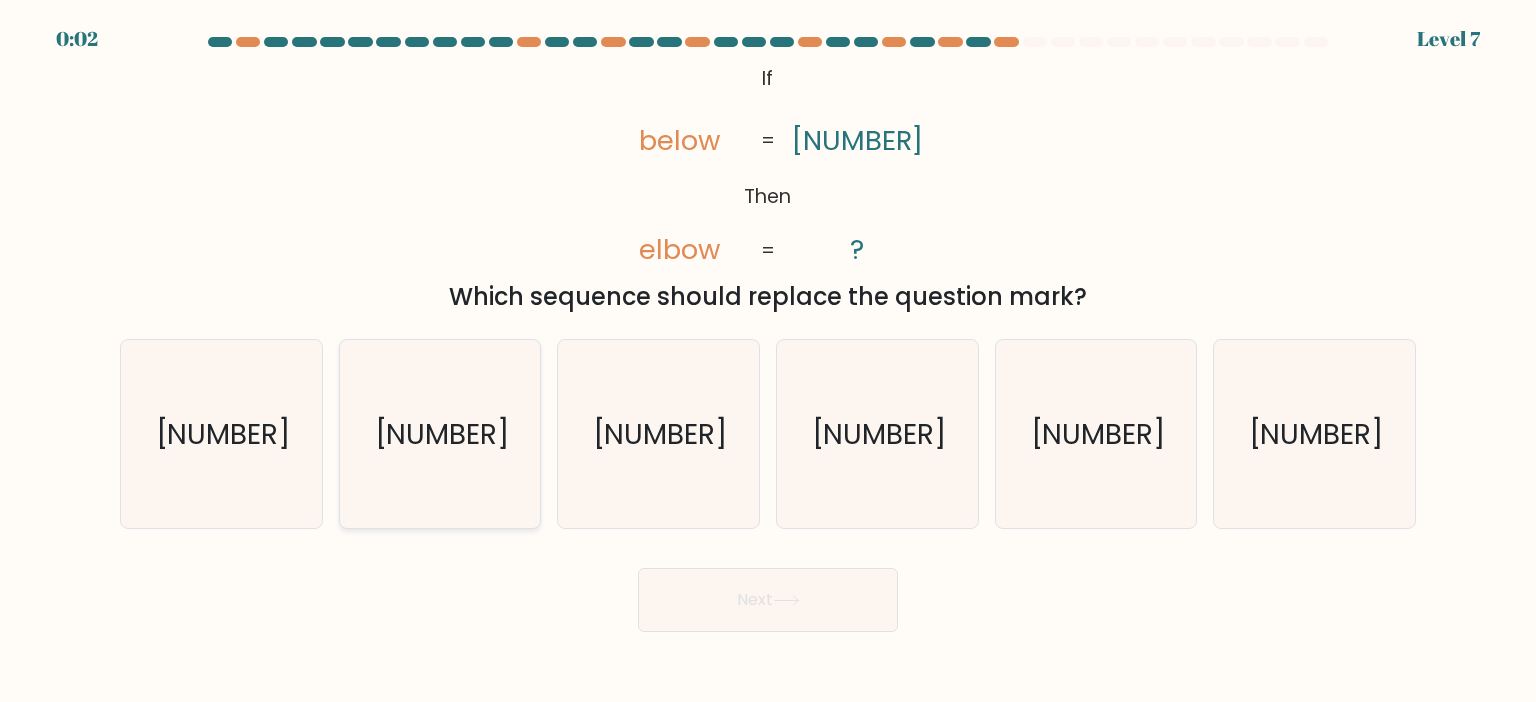 click on "83692" at bounding box center (440, 434) 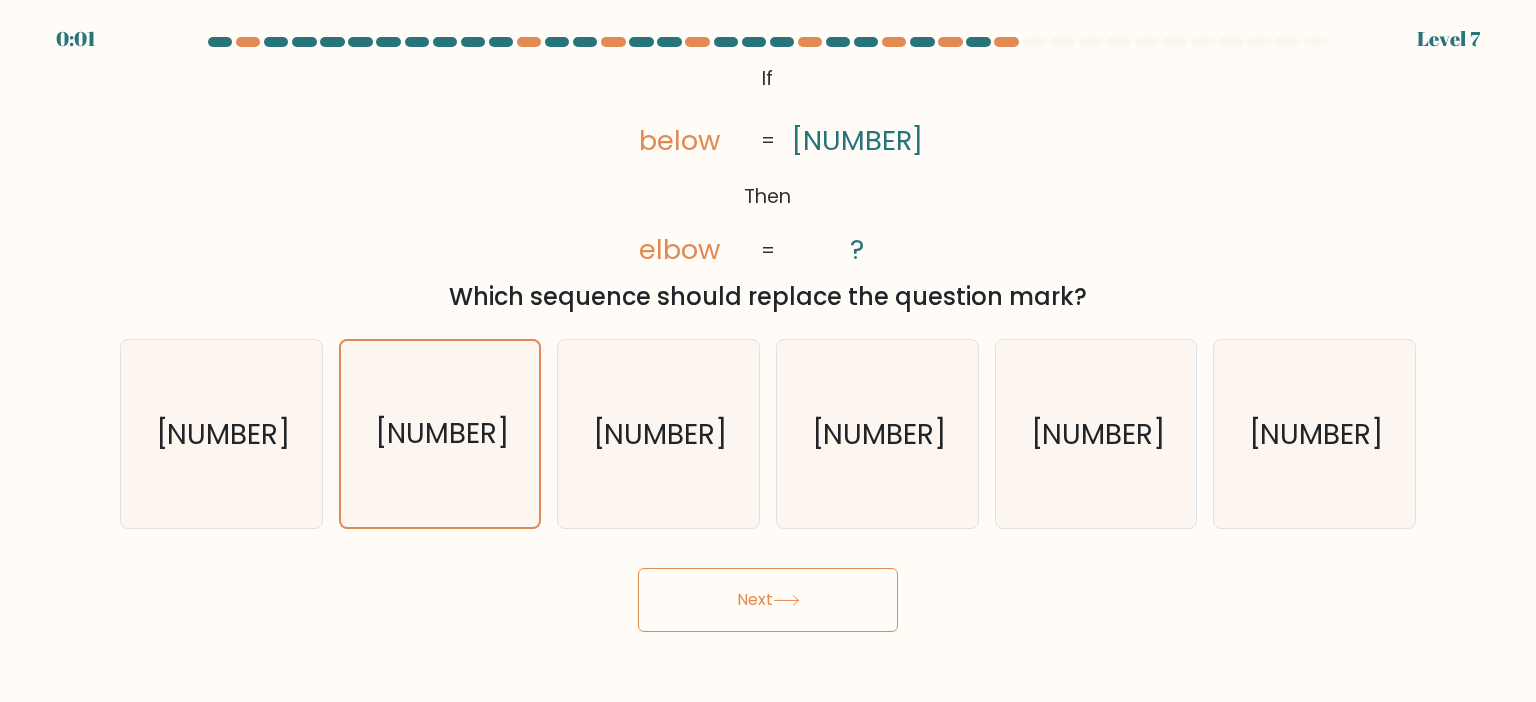 click on "Next" at bounding box center [768, 600] 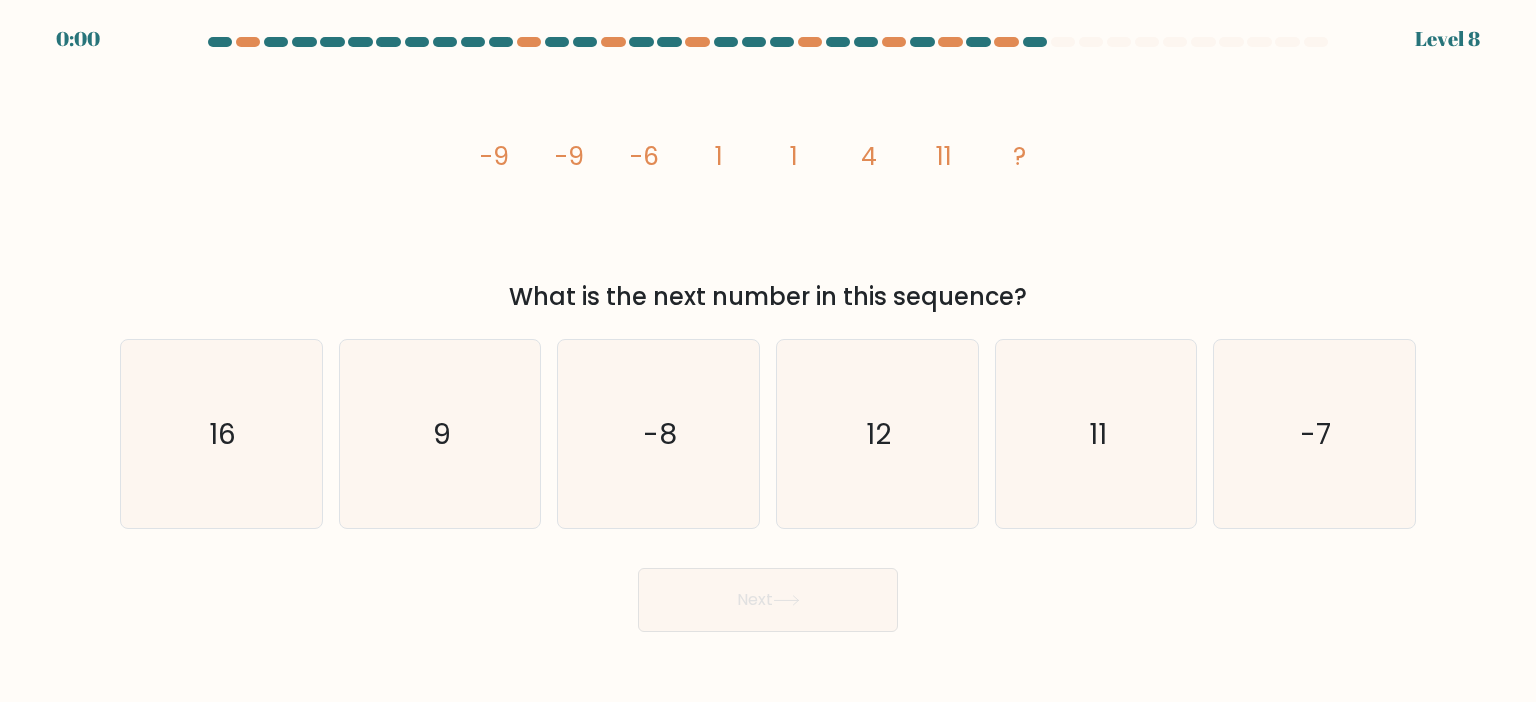 click on "Next" at bounding box center (768, 600) 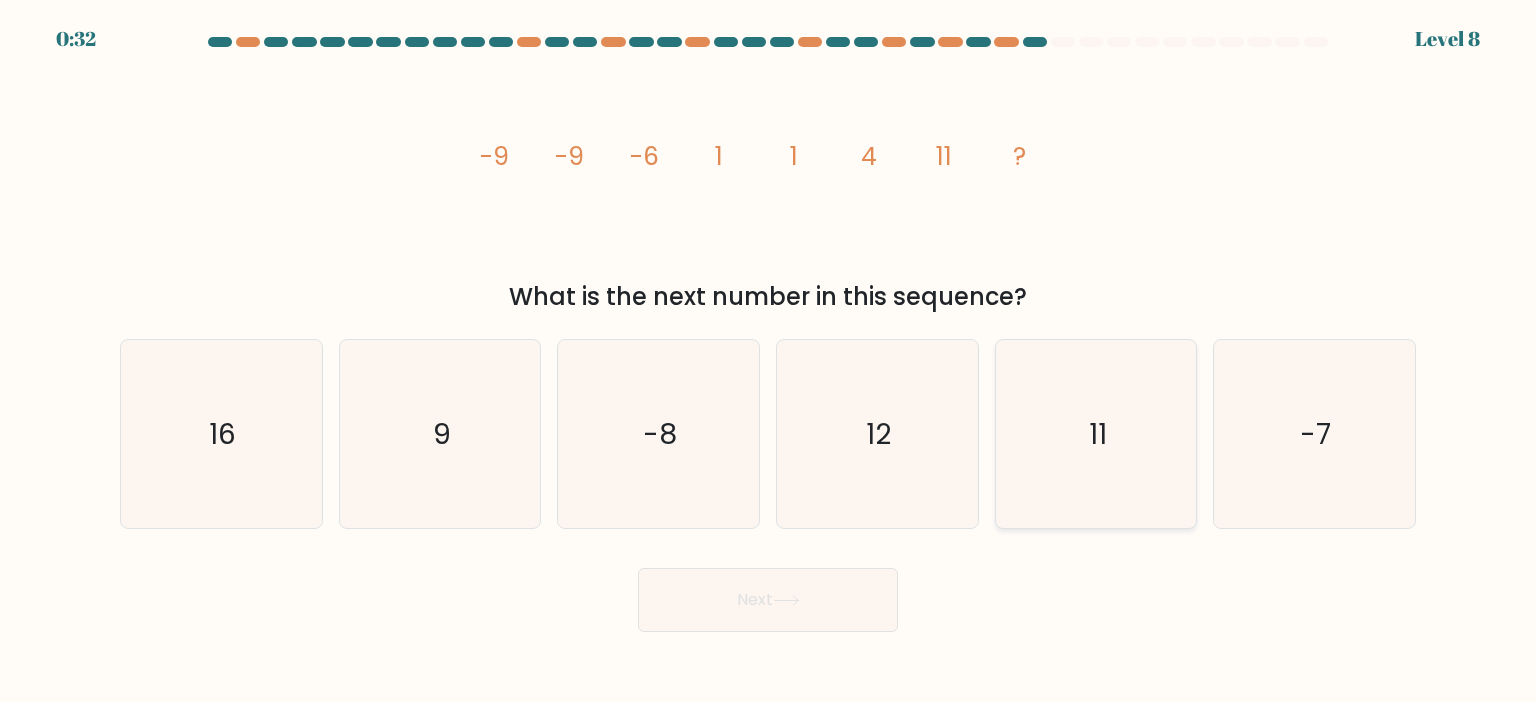 click on "11" at bounding box center [1096, 434] 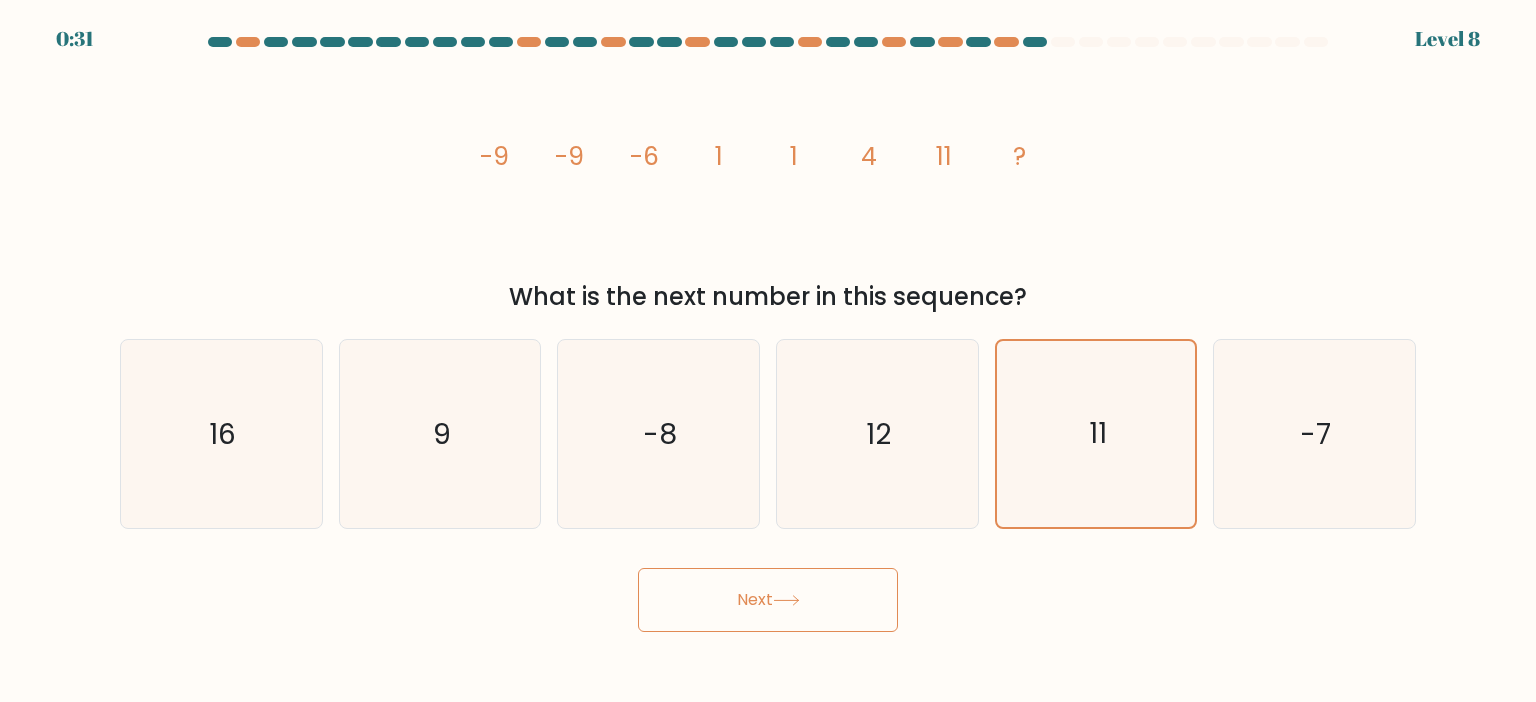 click on "Next" at bounding box center [768, 600] 